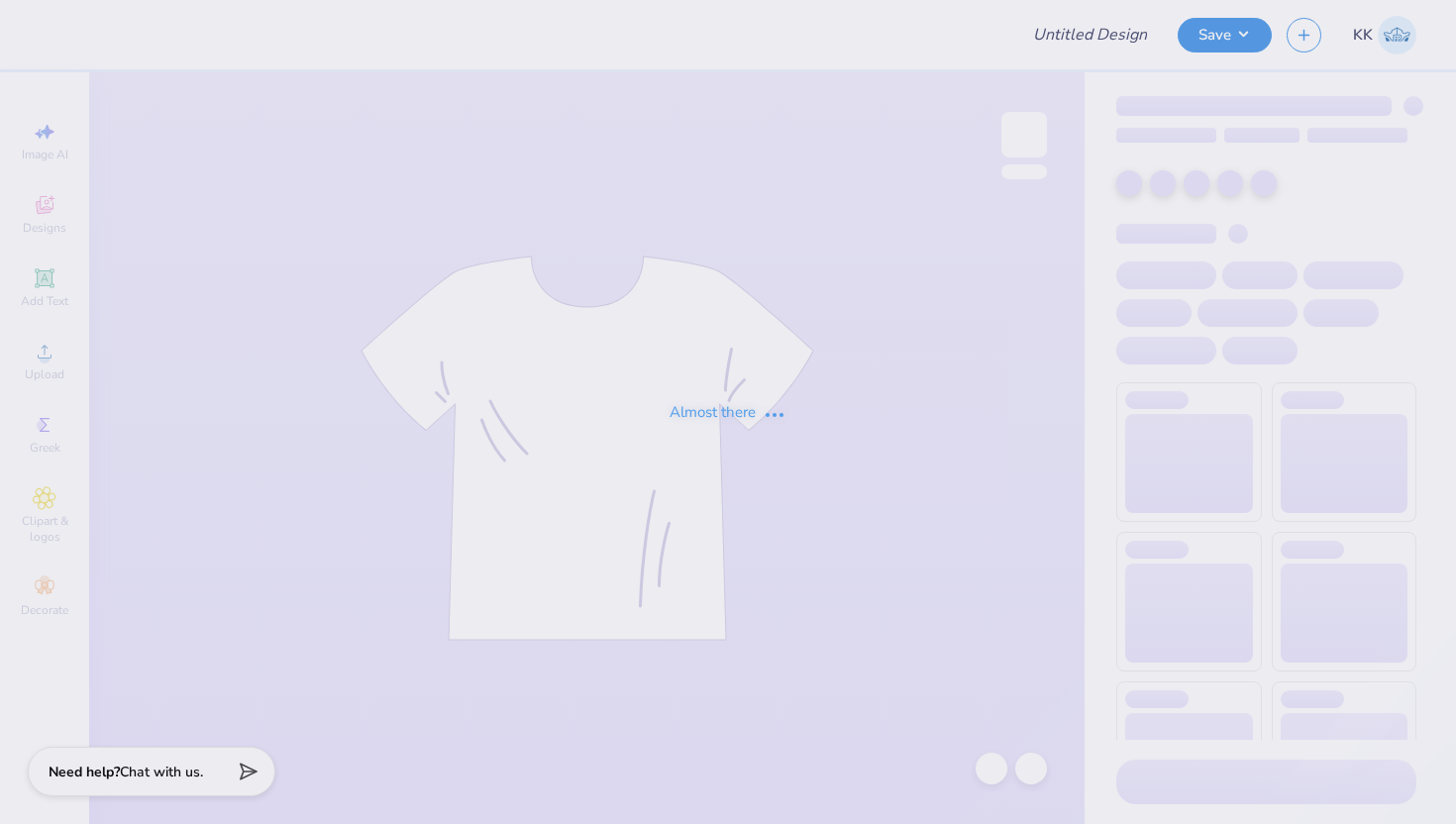 scroll, scrollTop: 0, scrollLeft: 0, axis: both 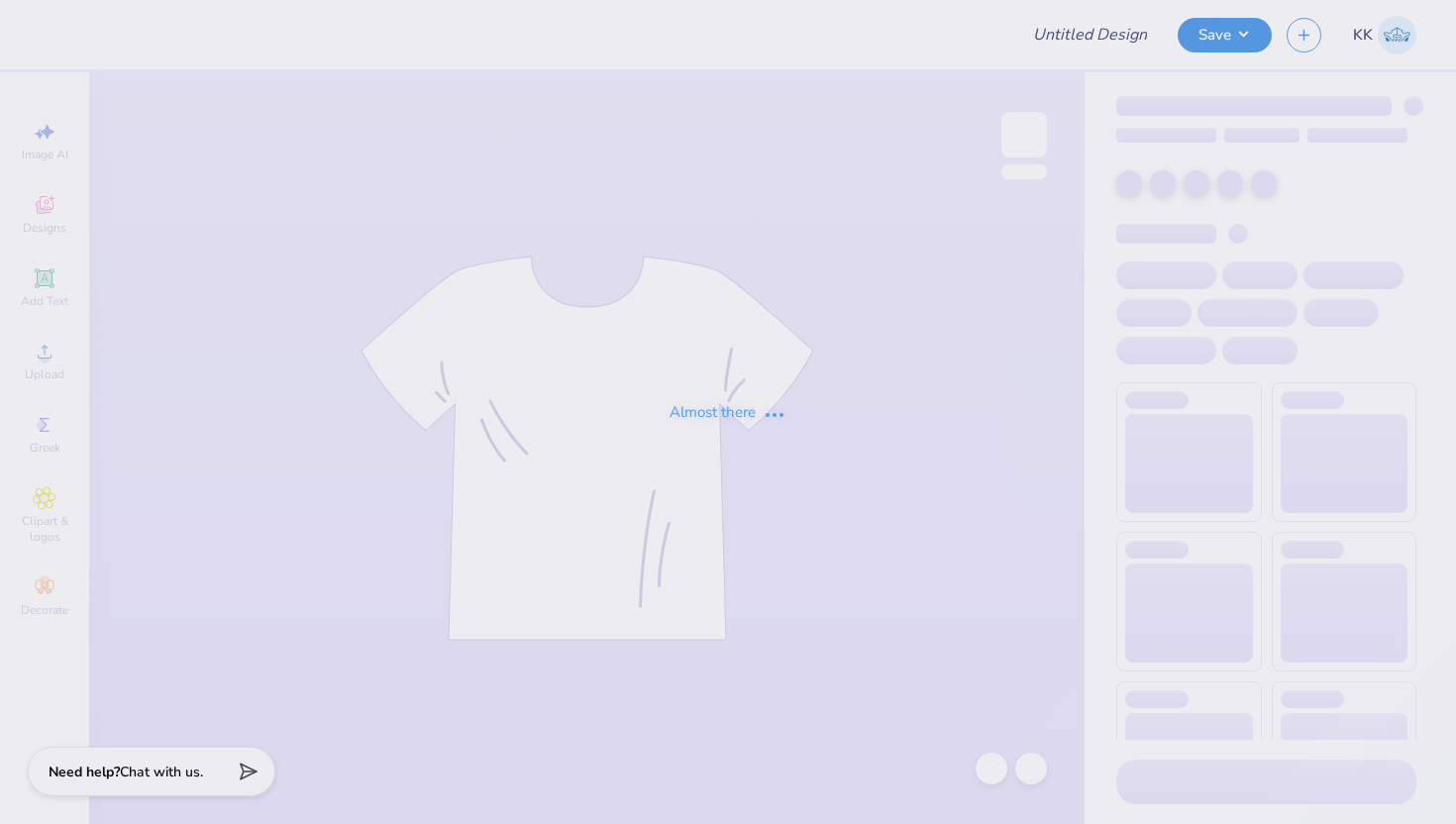 type on "Phi Lota Alpha Sweatpants" 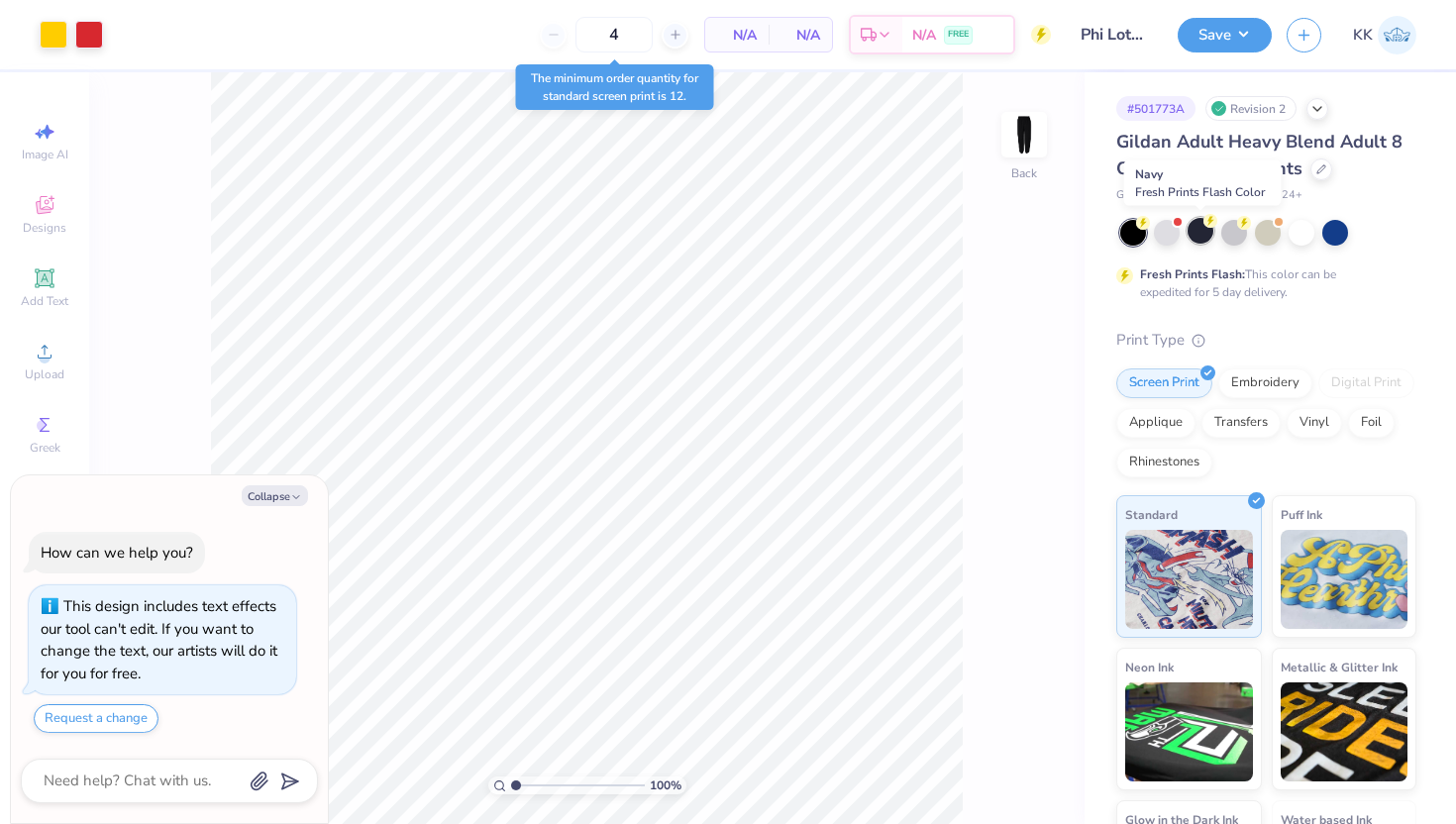 click at bounding box center (1200, 231) 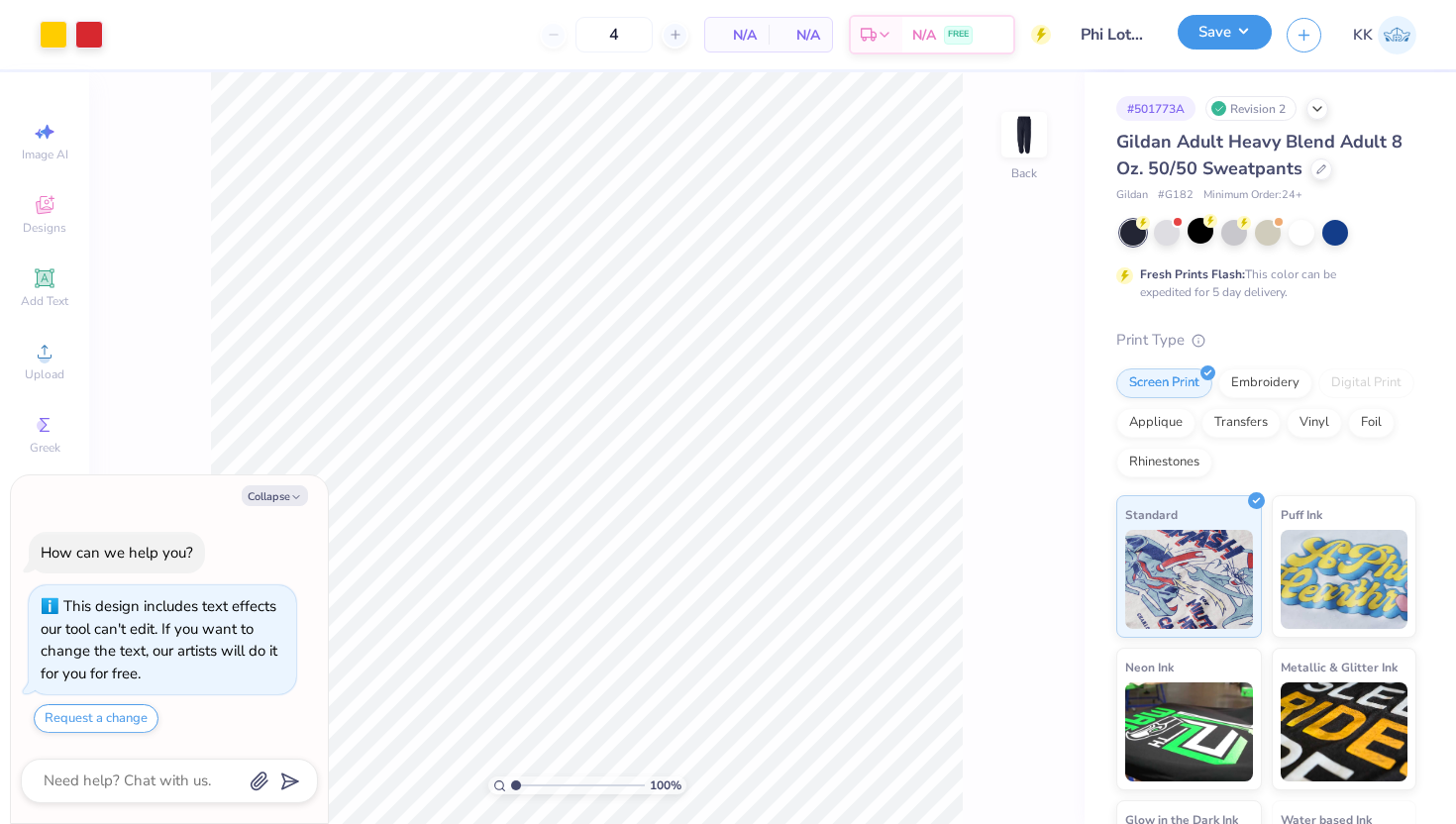 click on "Save" at bounding box center (1224, 32) 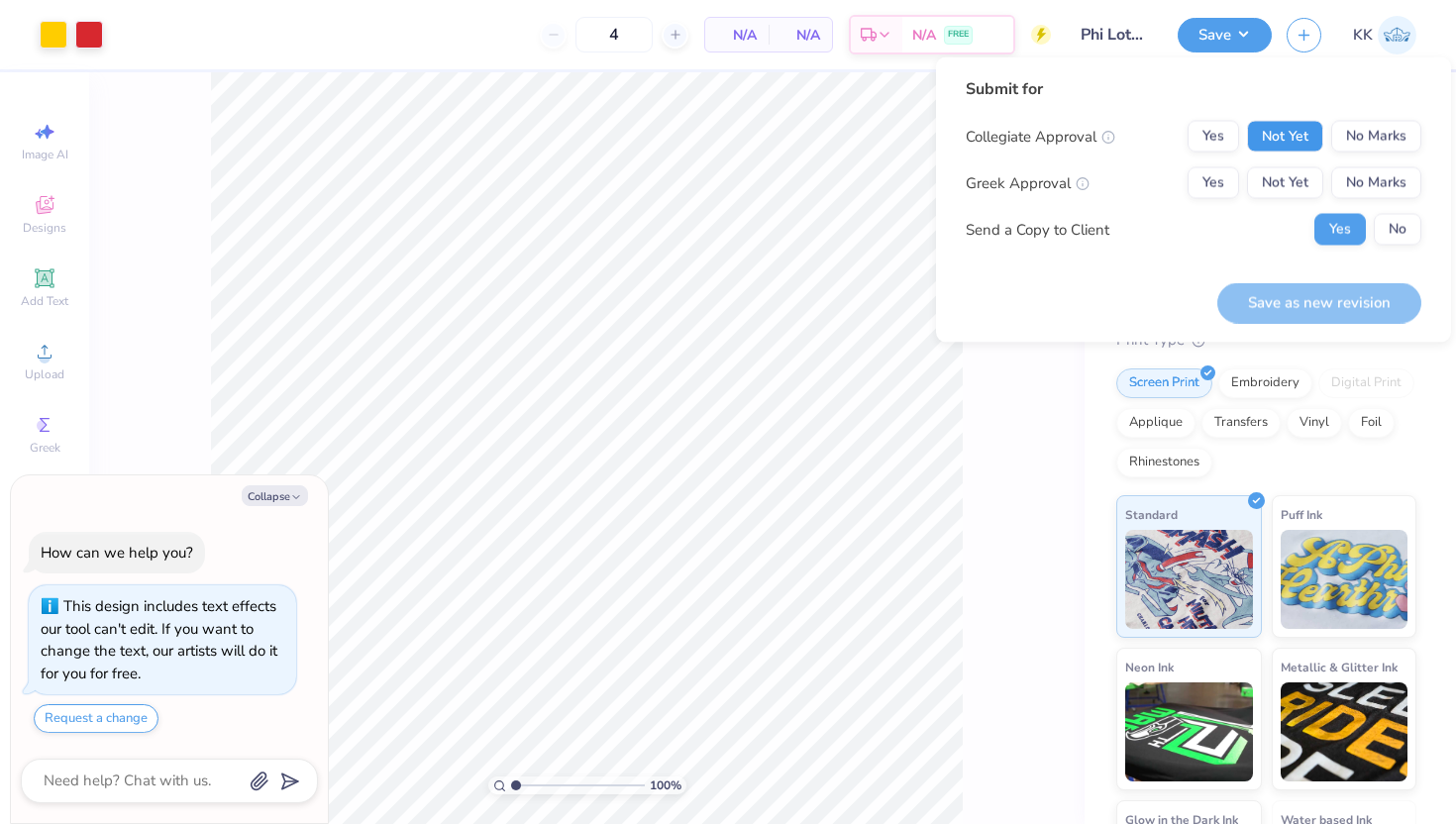 click on "Not Yet" at bounding box center (1285, 137) 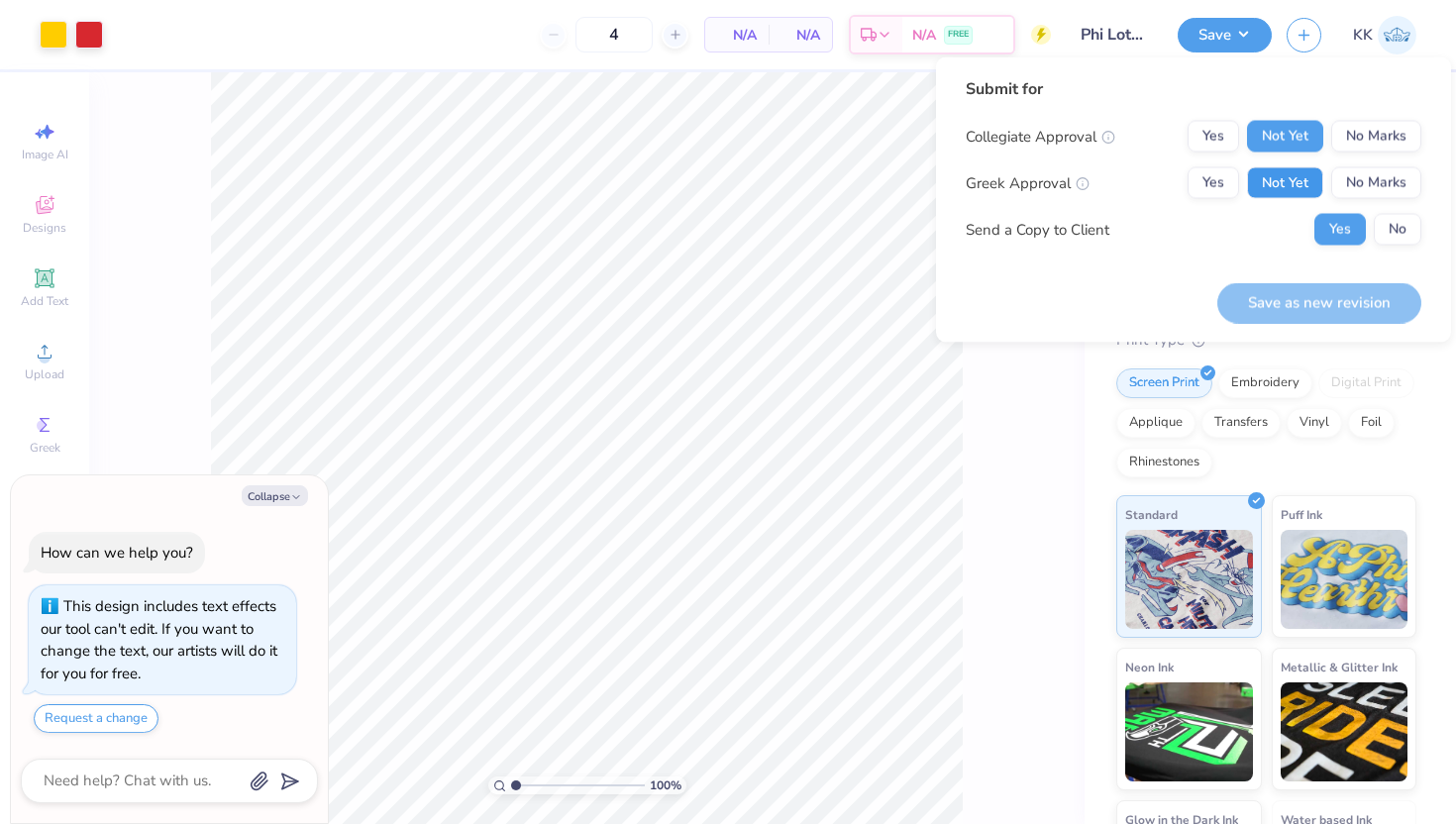 click on "Not Yet" at bounding box center [1285, 183] 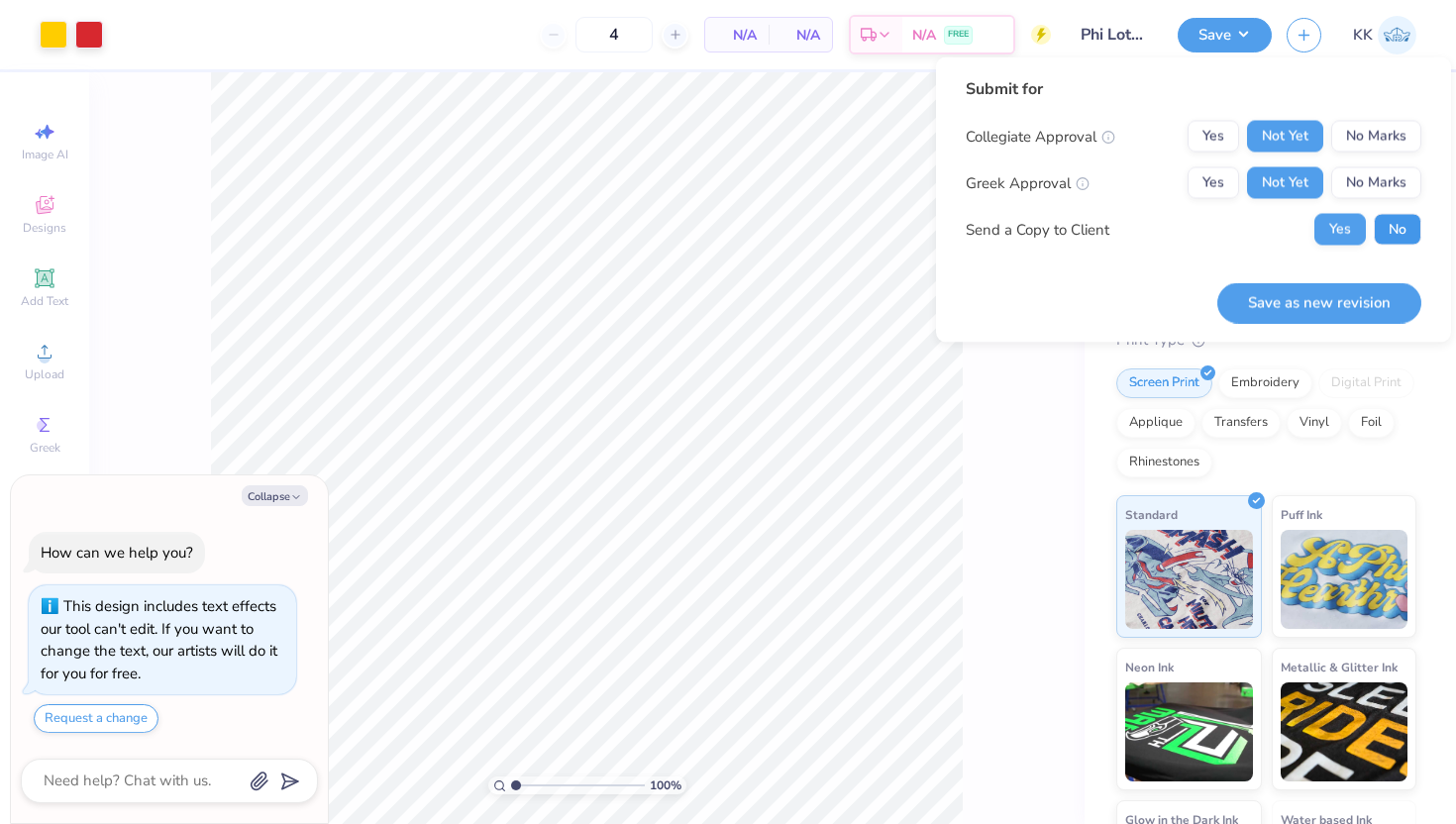 click on "No" at bounding box center (1398, 230) 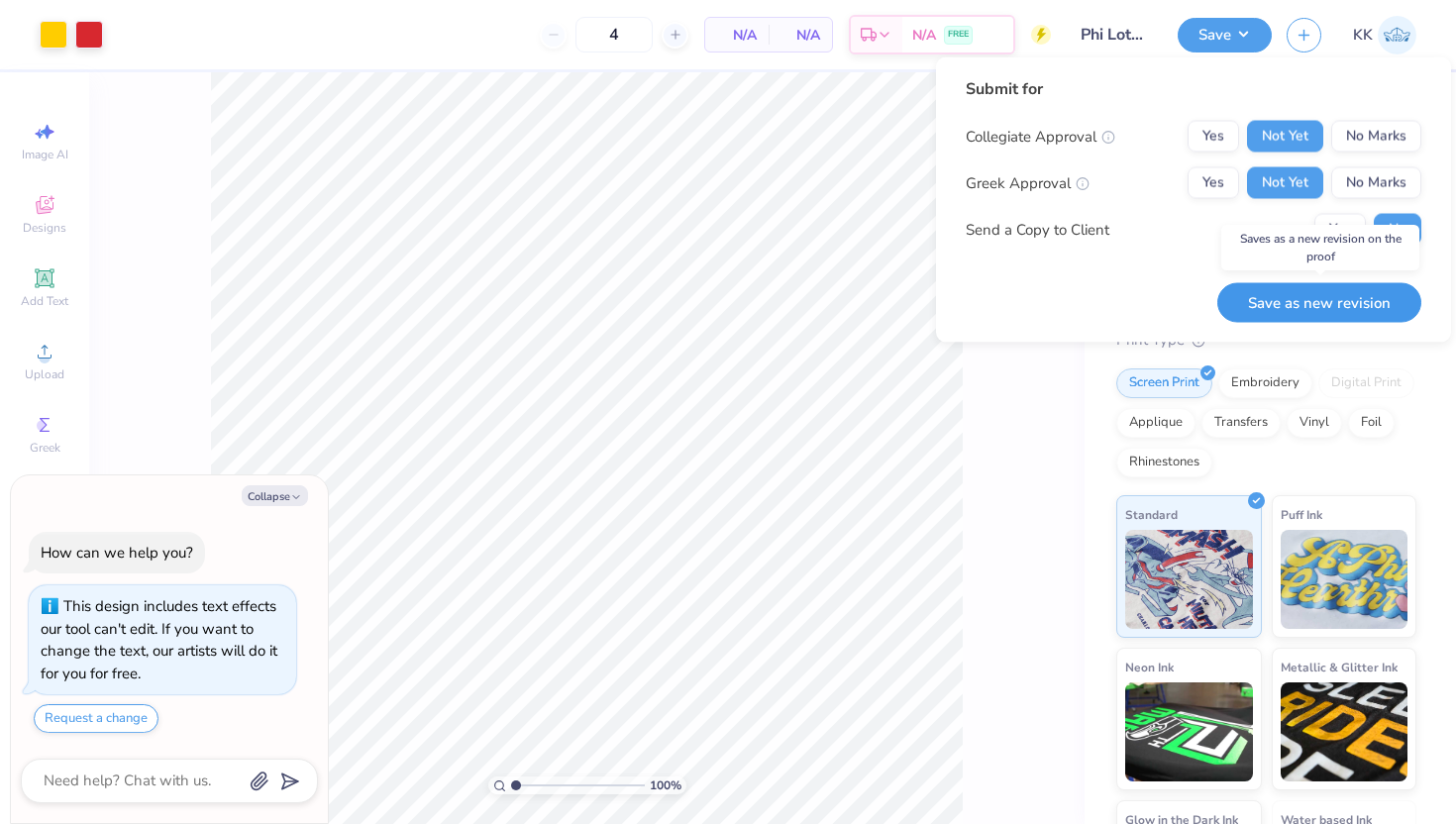 click on "Save as new revision" at bounding box center (1319, 302) 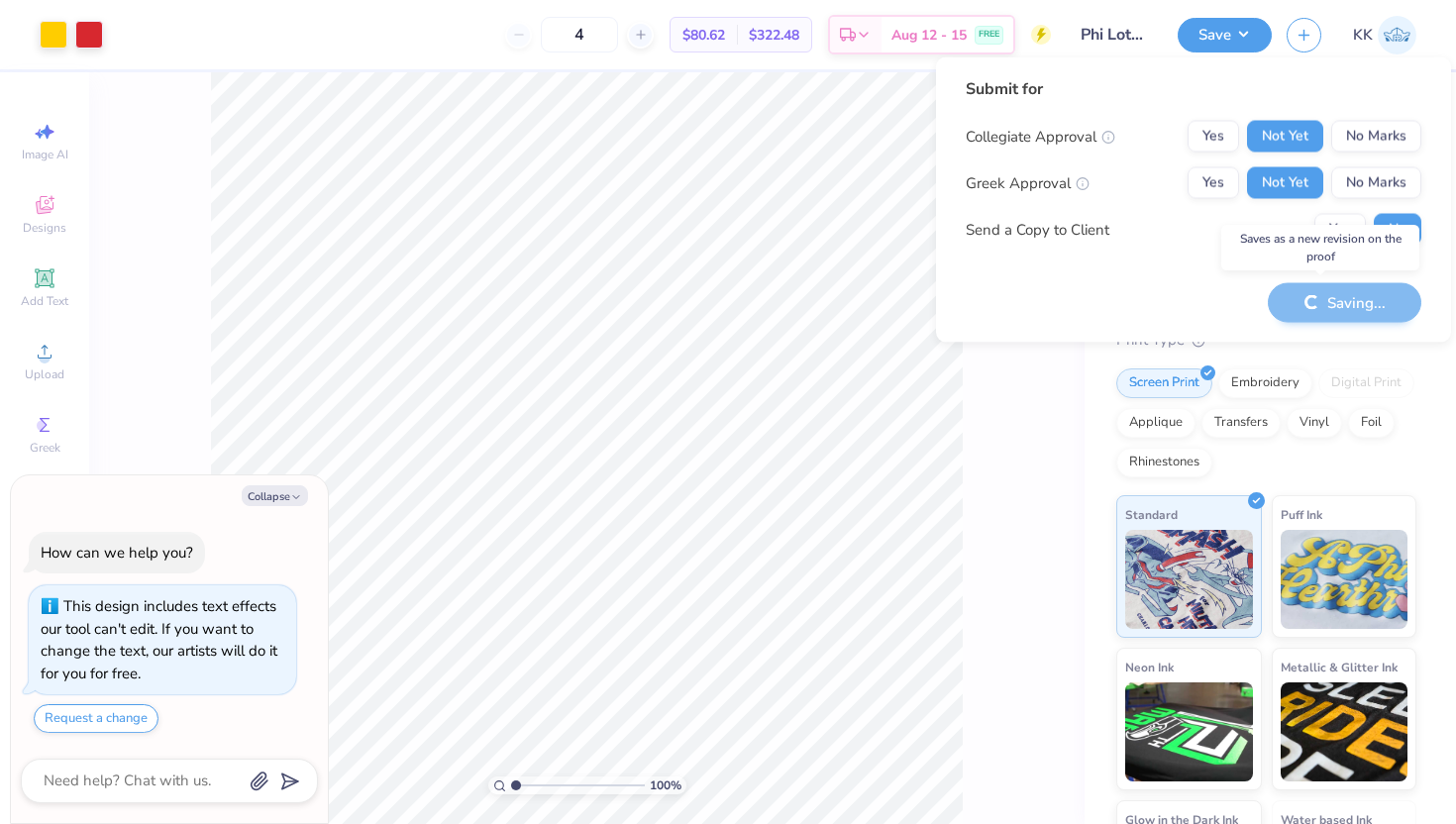 type on "x" 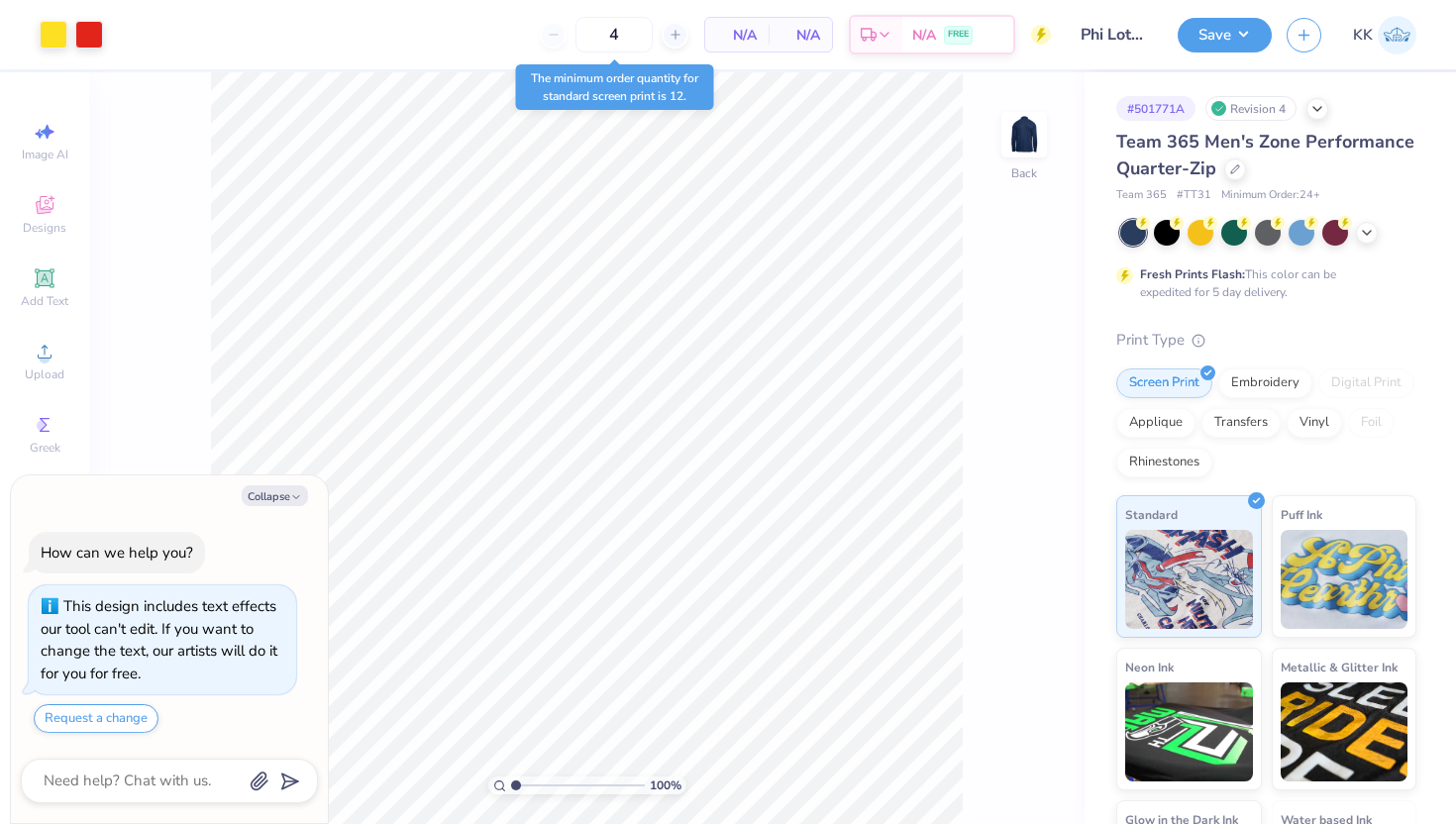 scroll, scrollTop: 0, scrollLeft: 0, axis: both 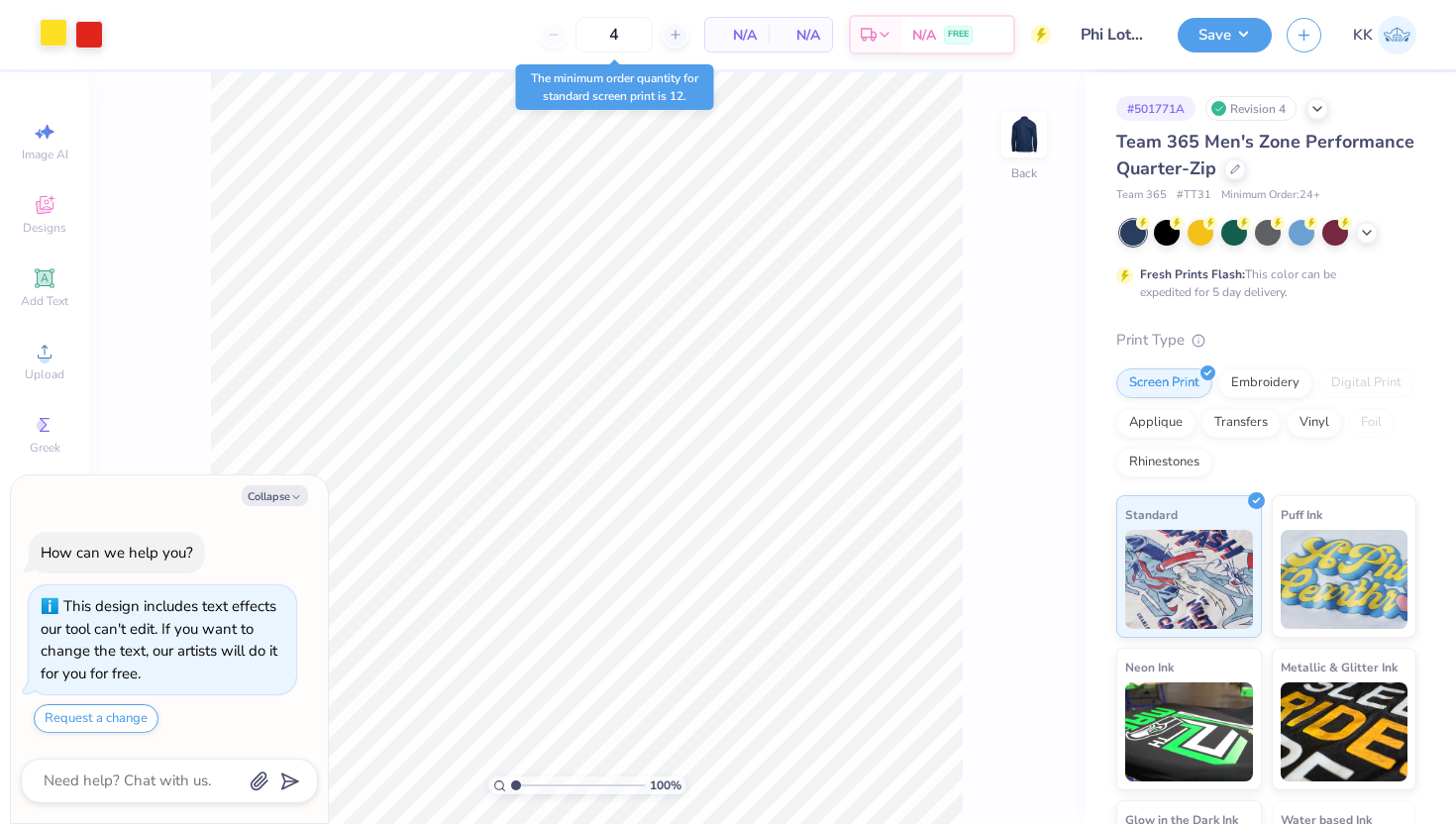 click at bounding box center (53, 33) 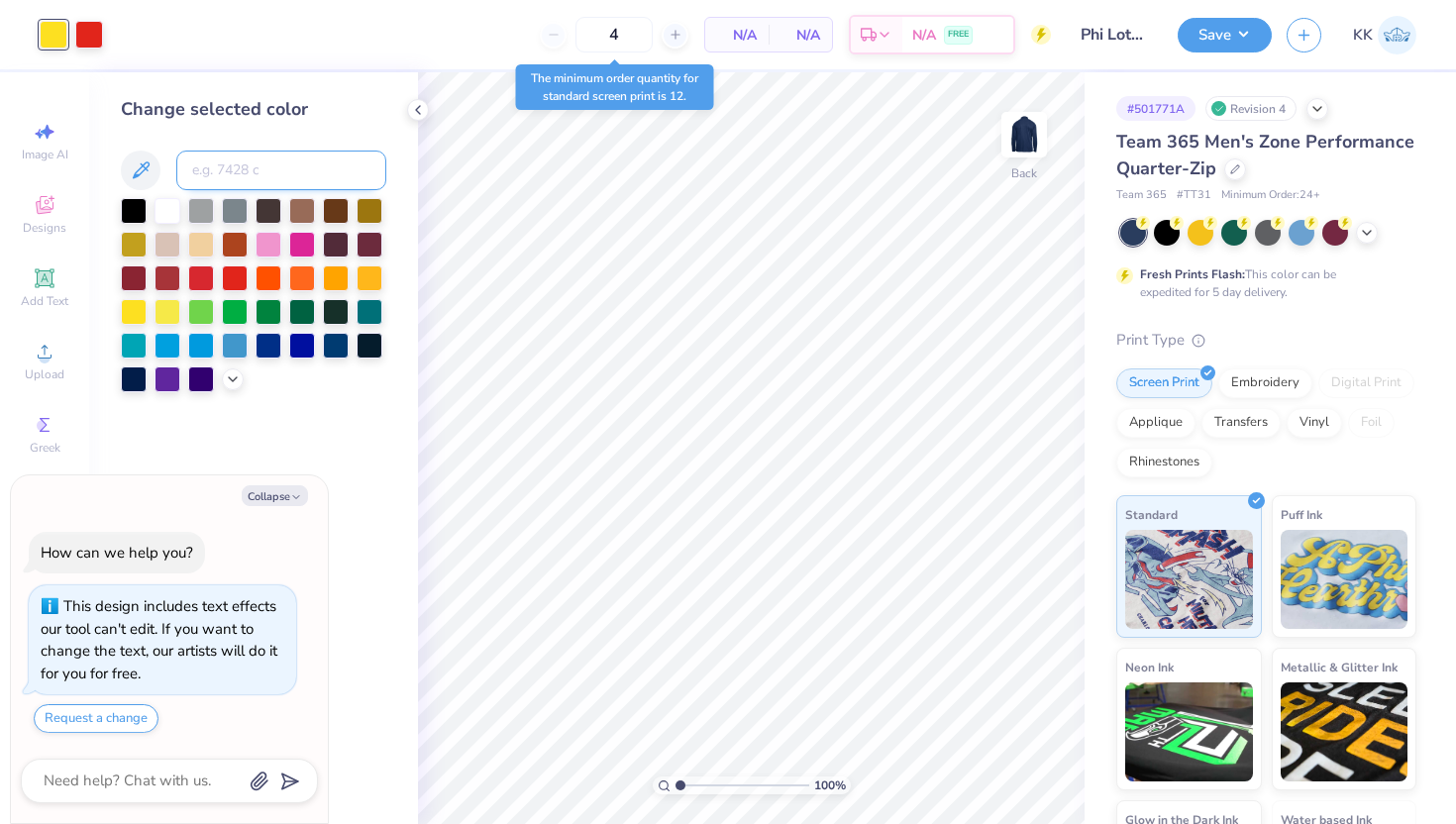 click at bounding box center [281, 170] 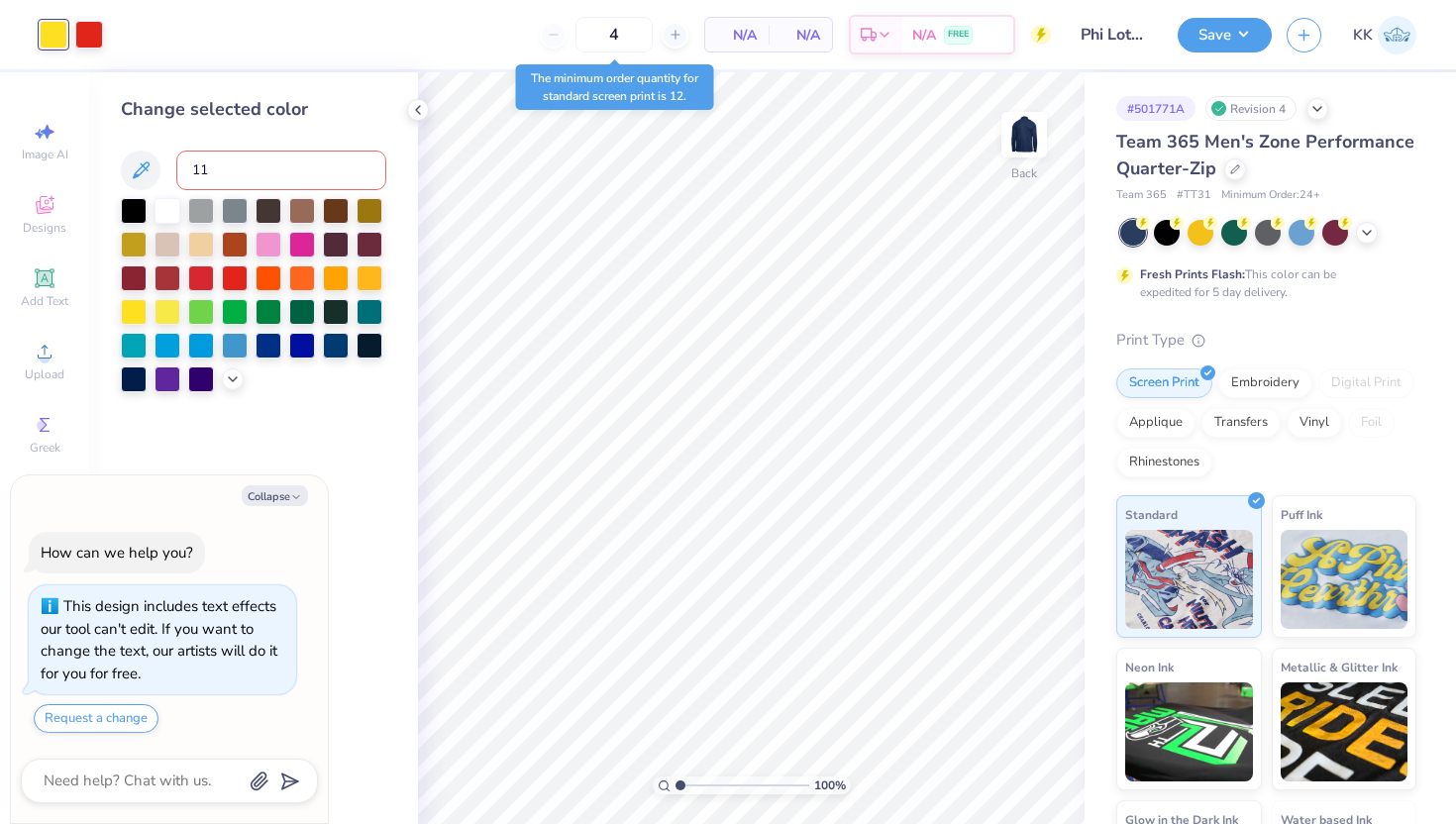type on "116" 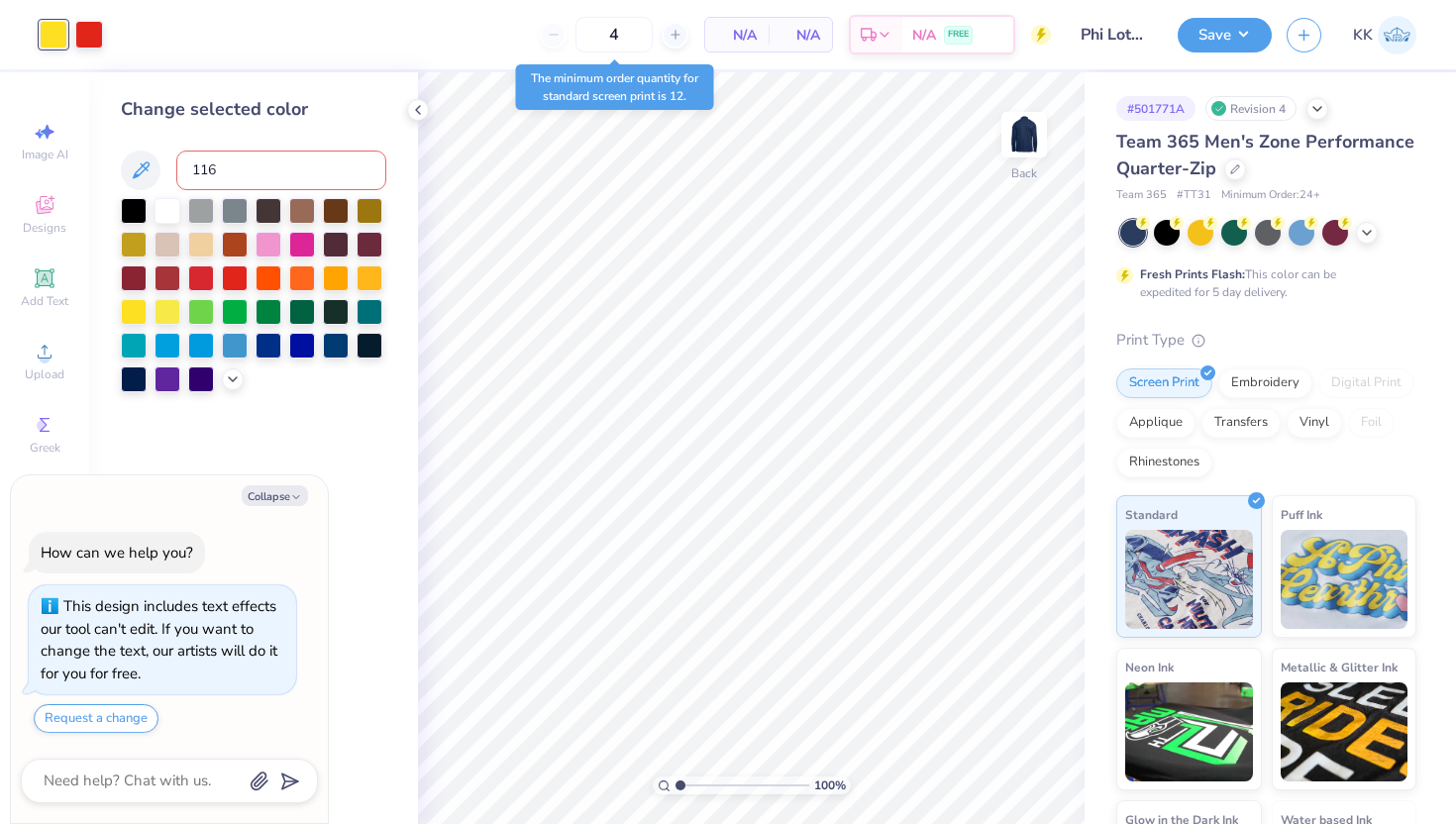 type on "x" 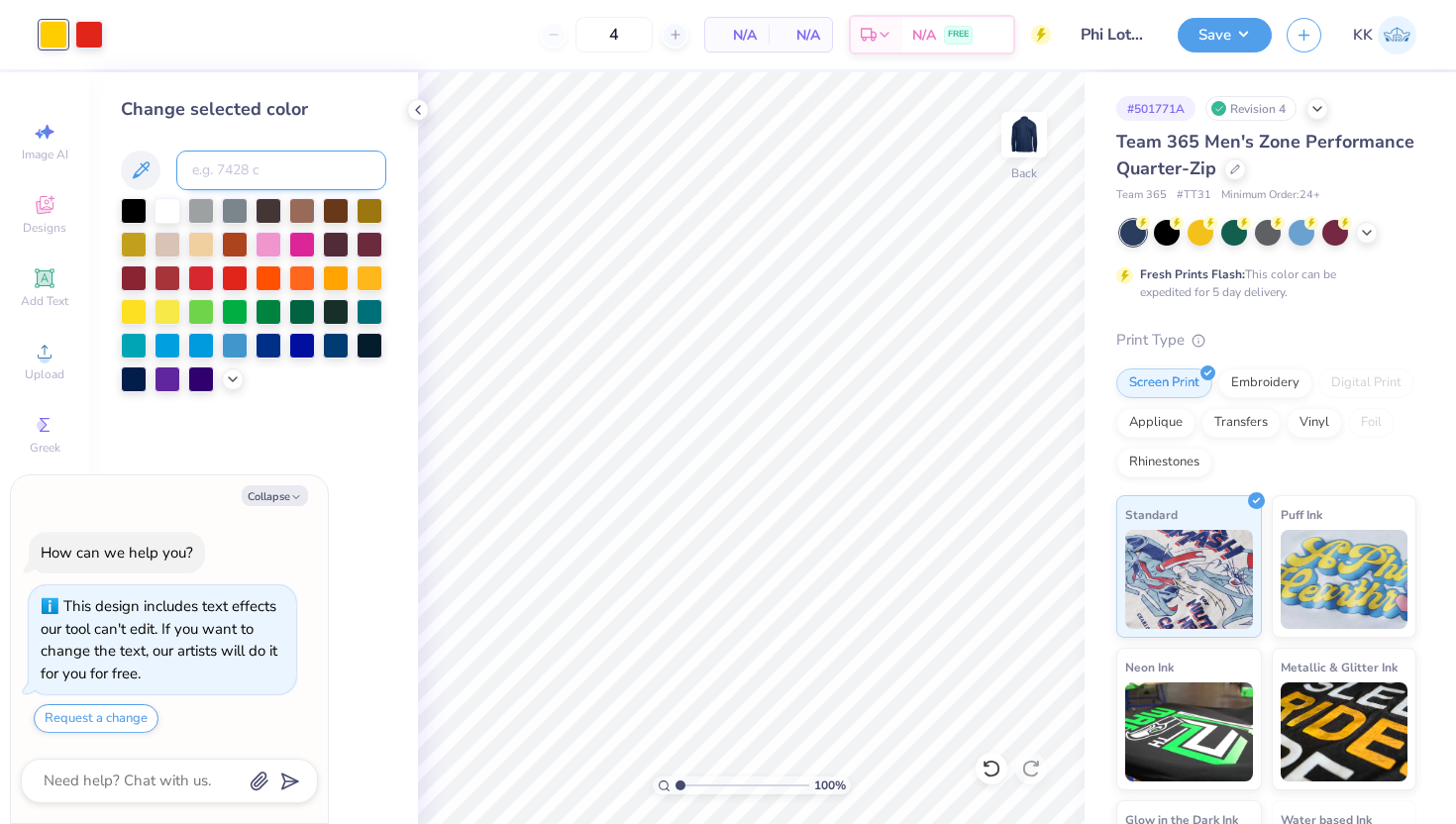 click at bounding box center (281, 170) 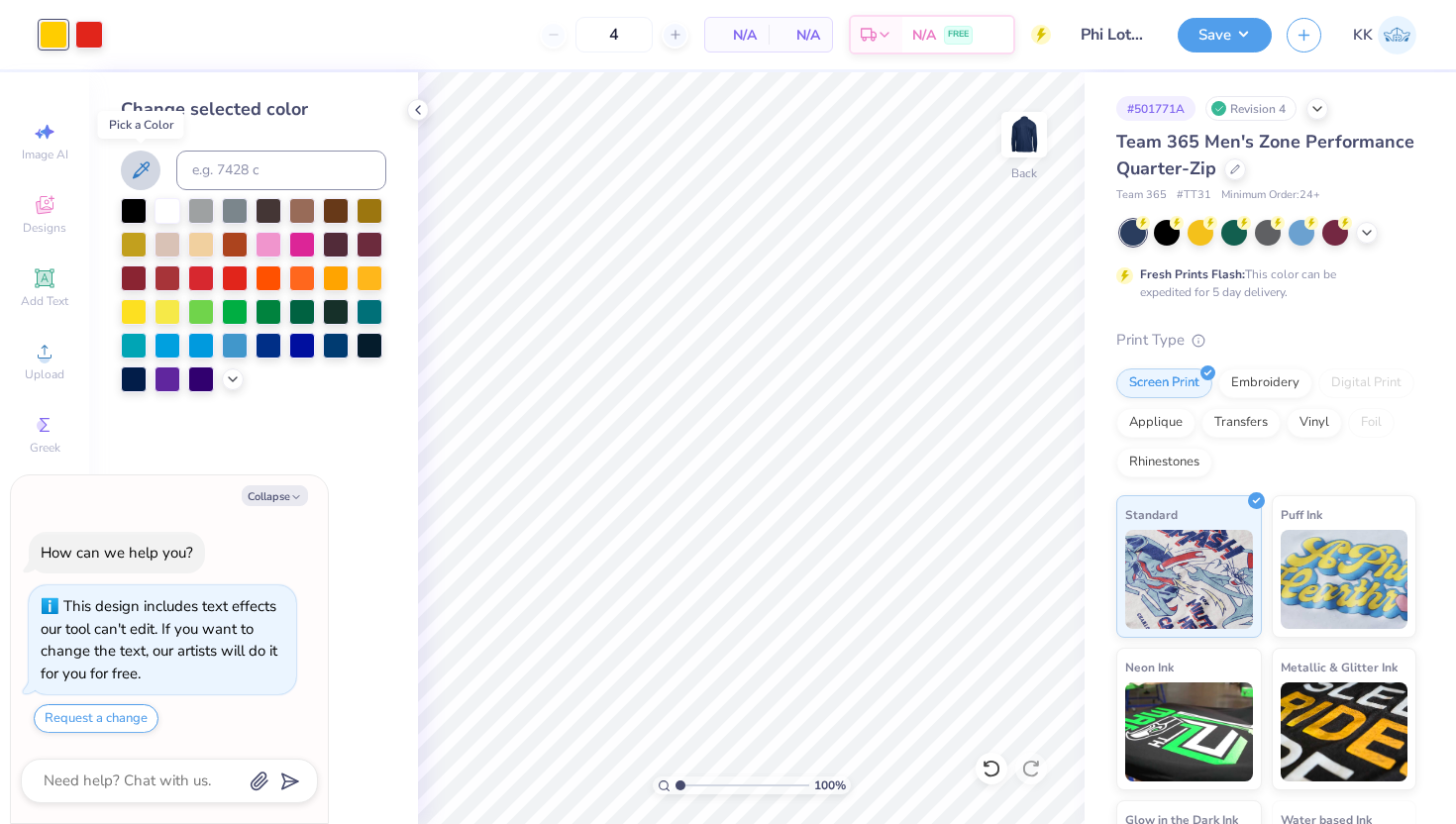 click at bounding box center [141, 170] 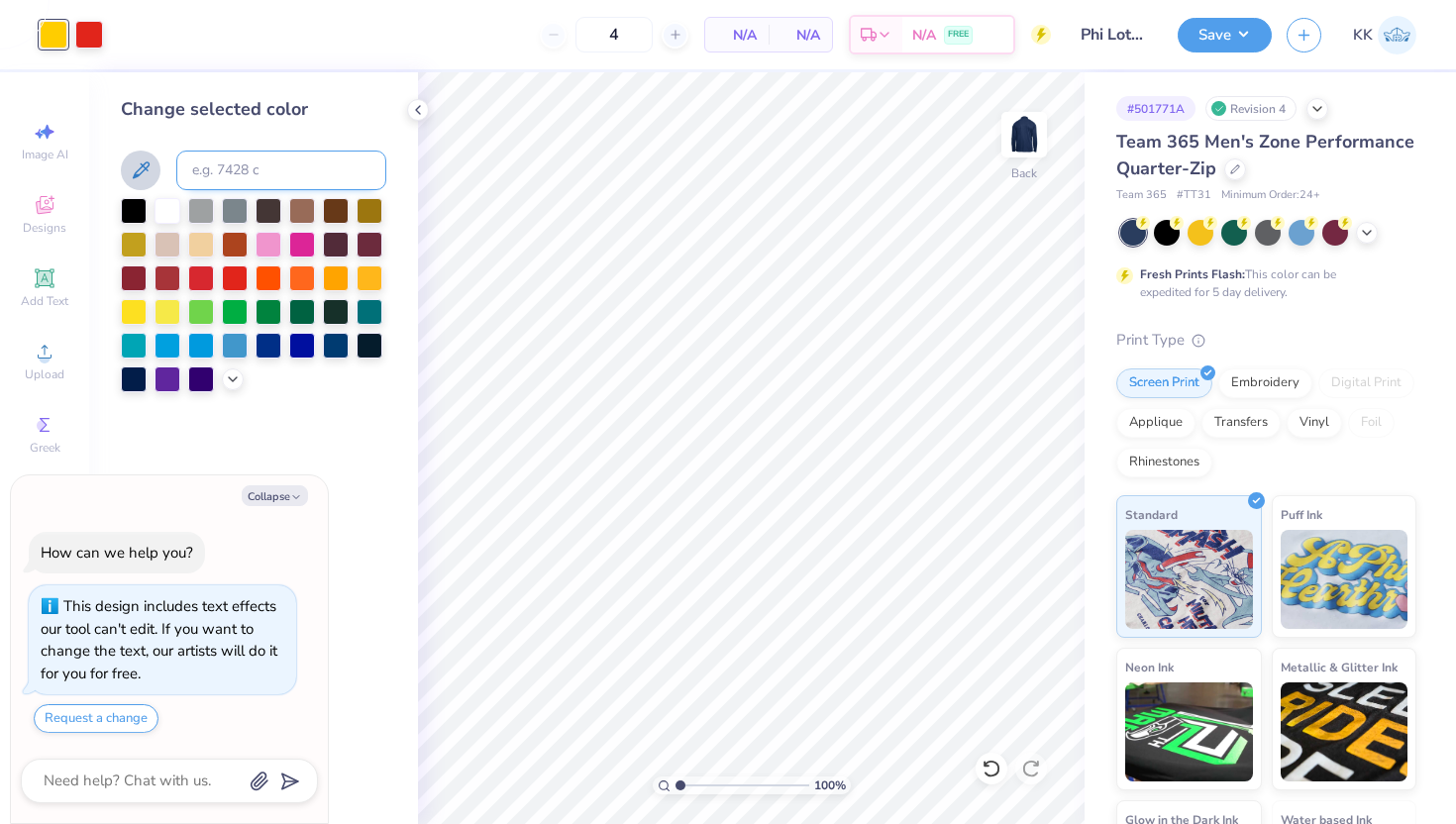 type 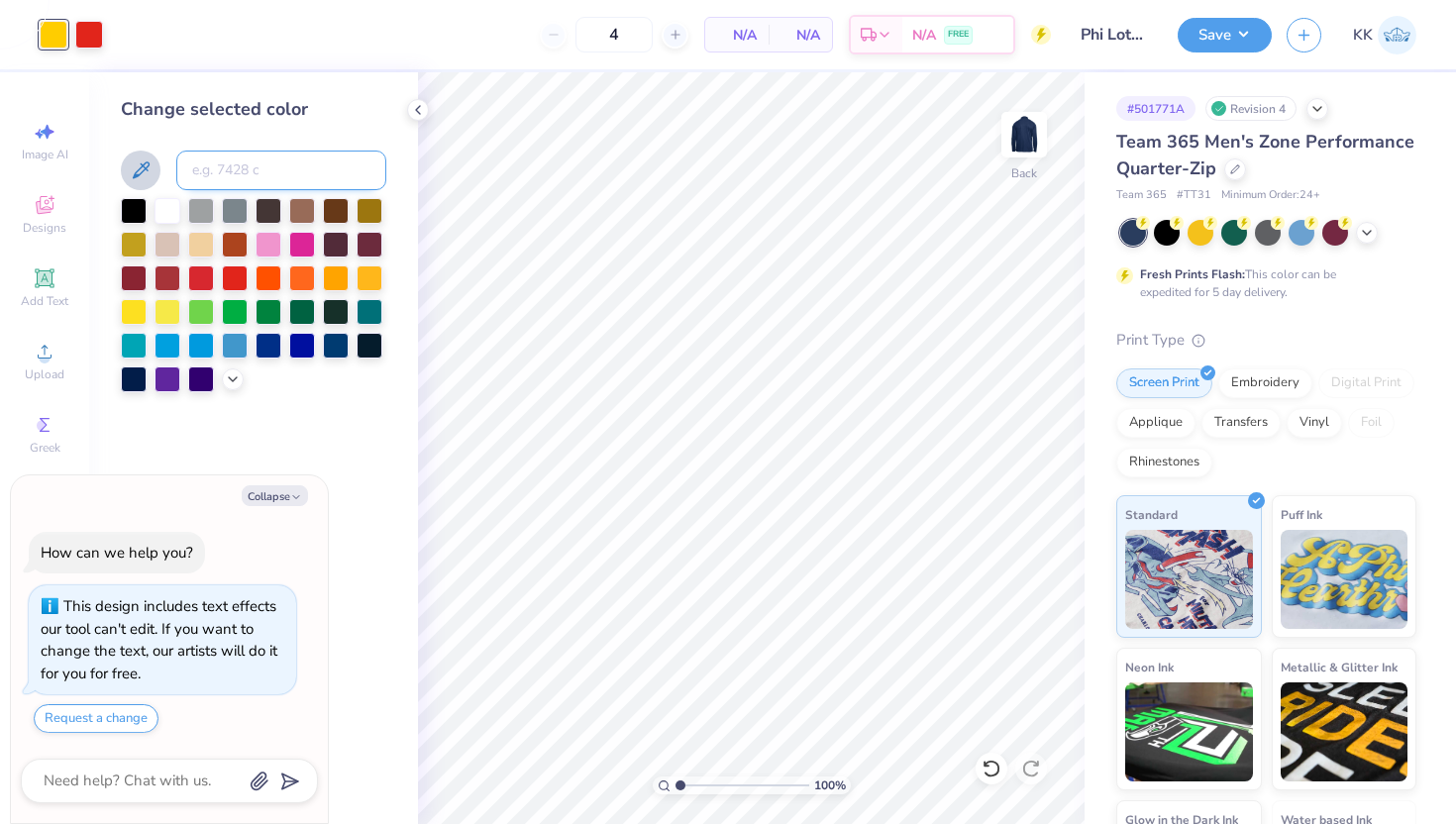click at bounding box center (281, 170) 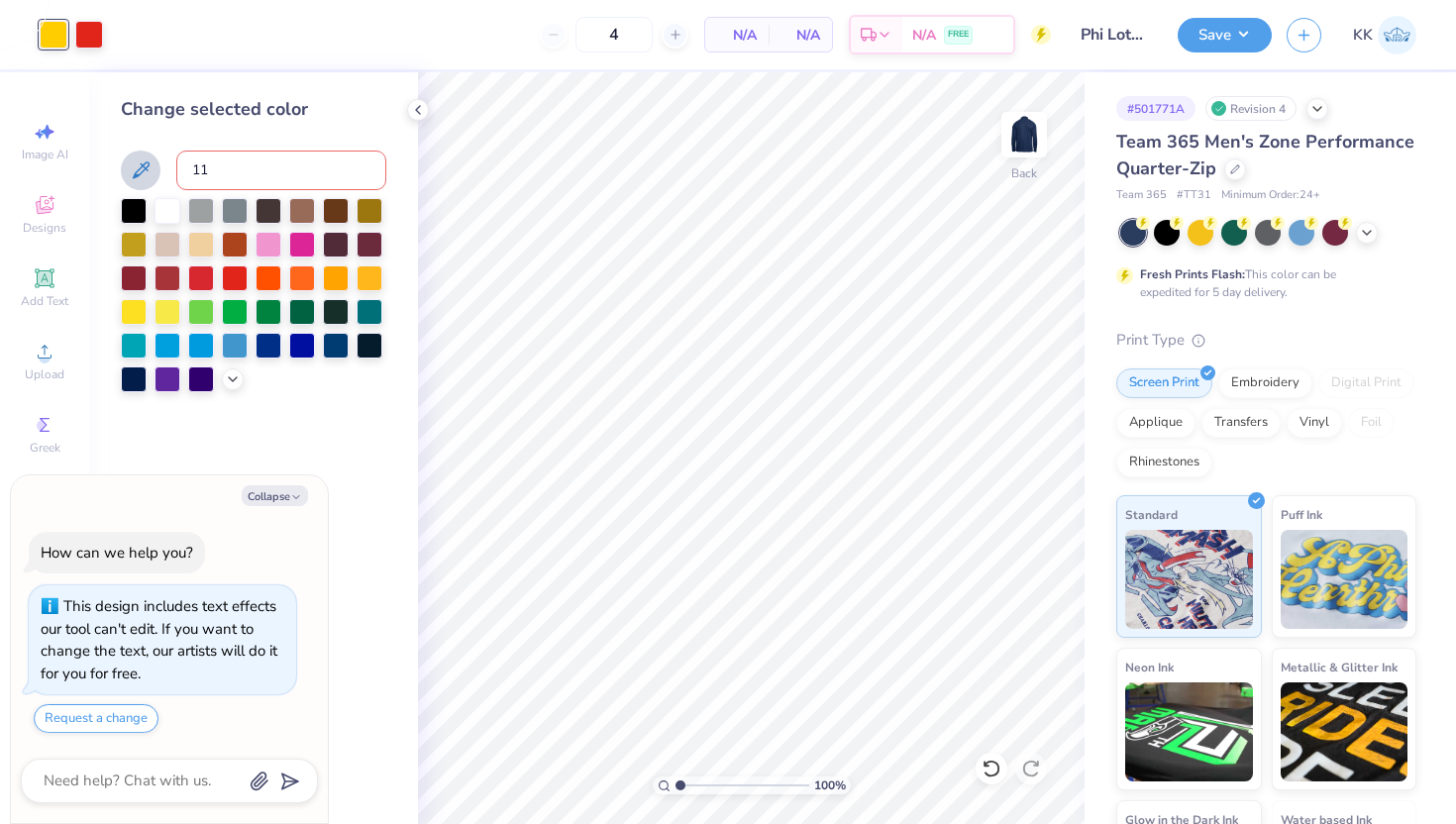 type on "116" 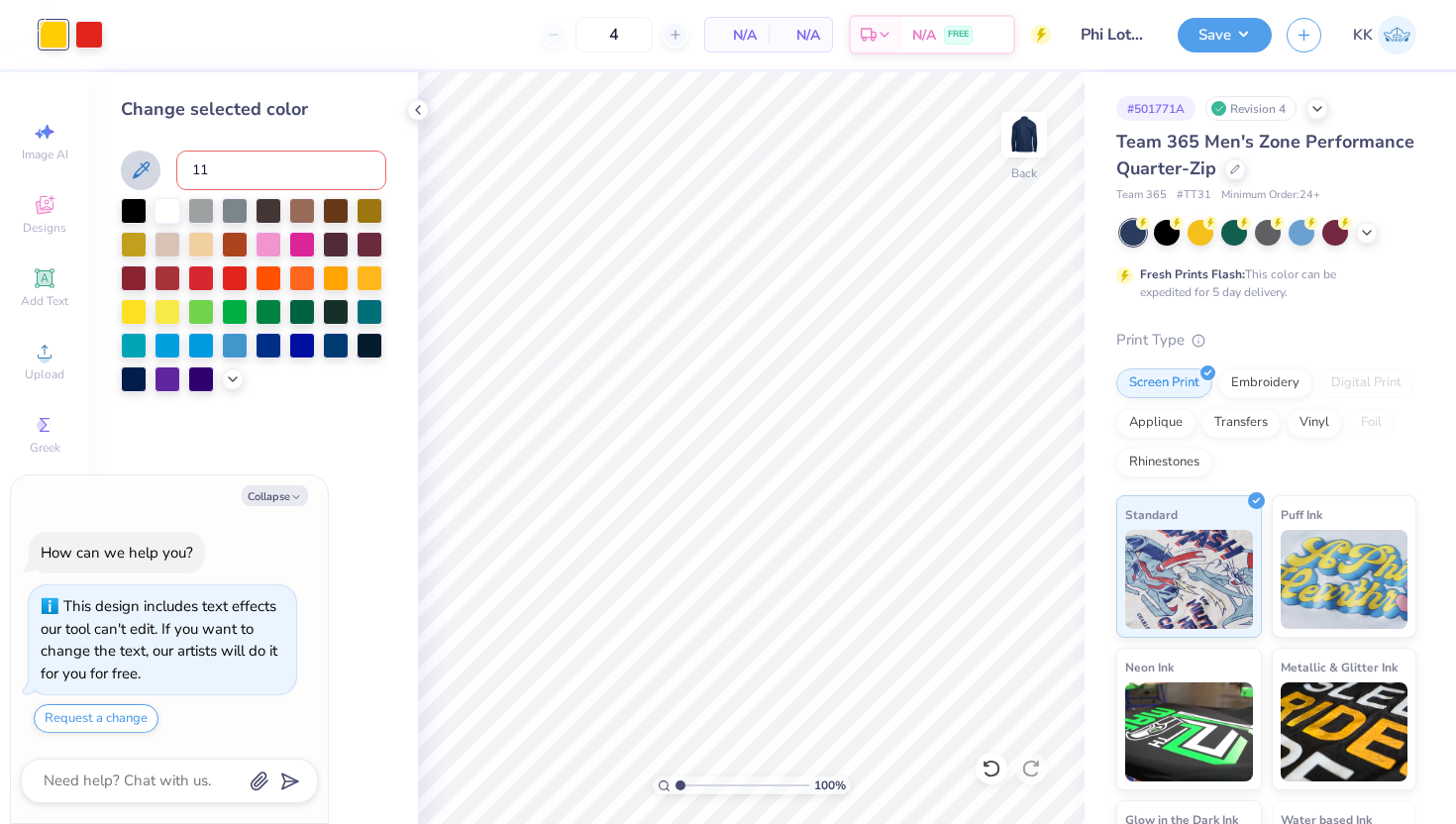 type on "116" 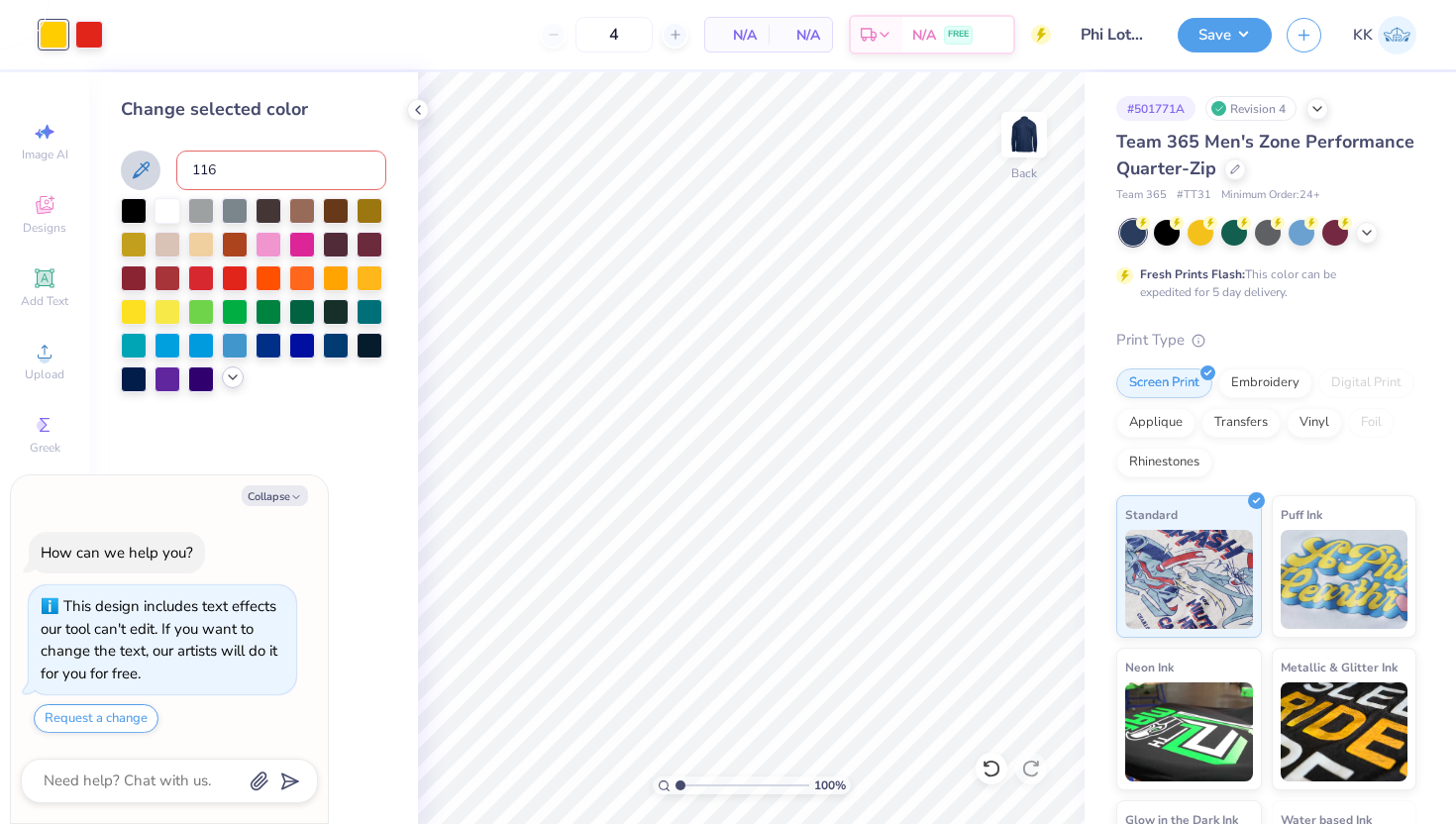type on "116" 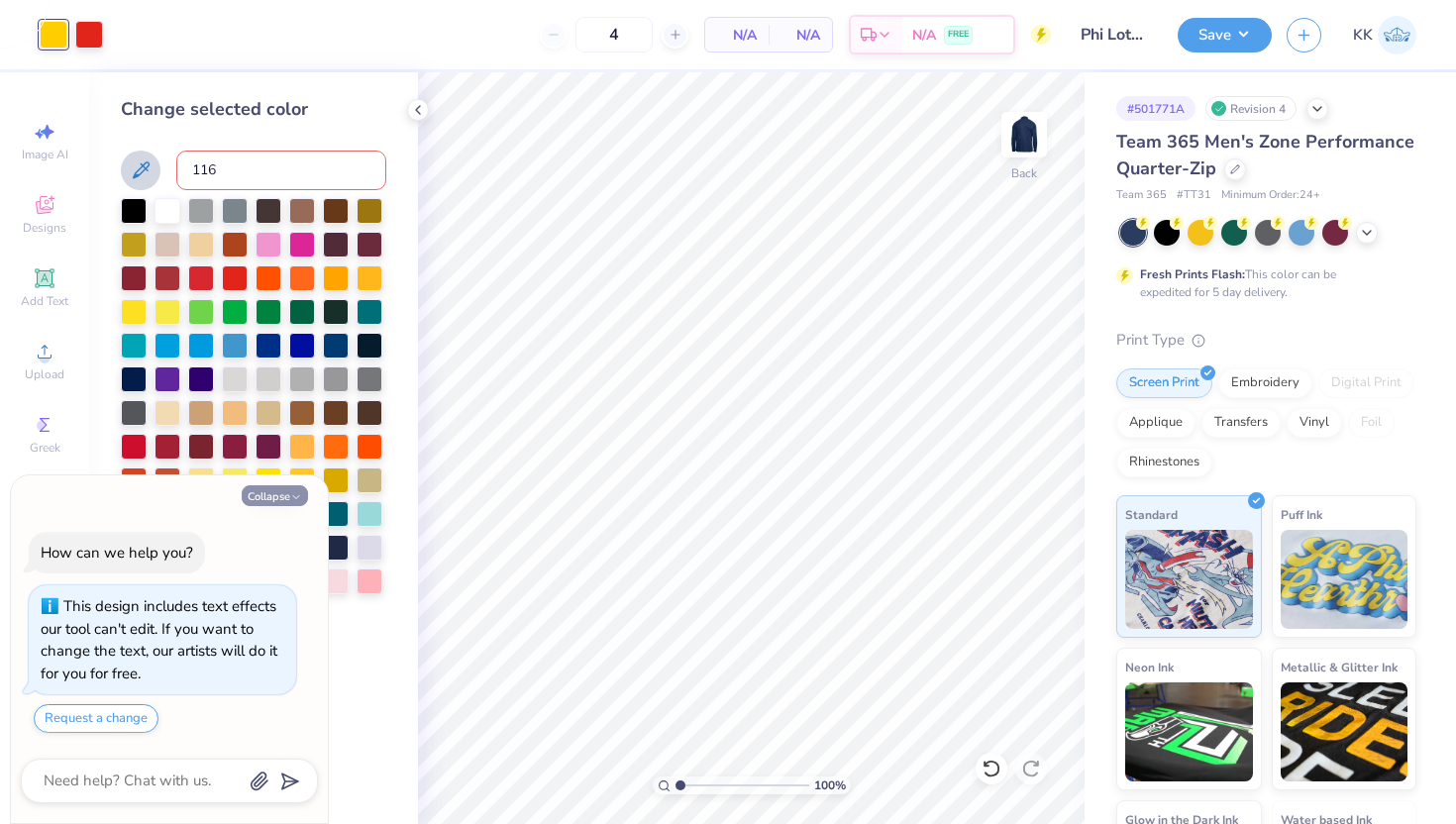 click on "Collapse" at bounding box center (274, 495) 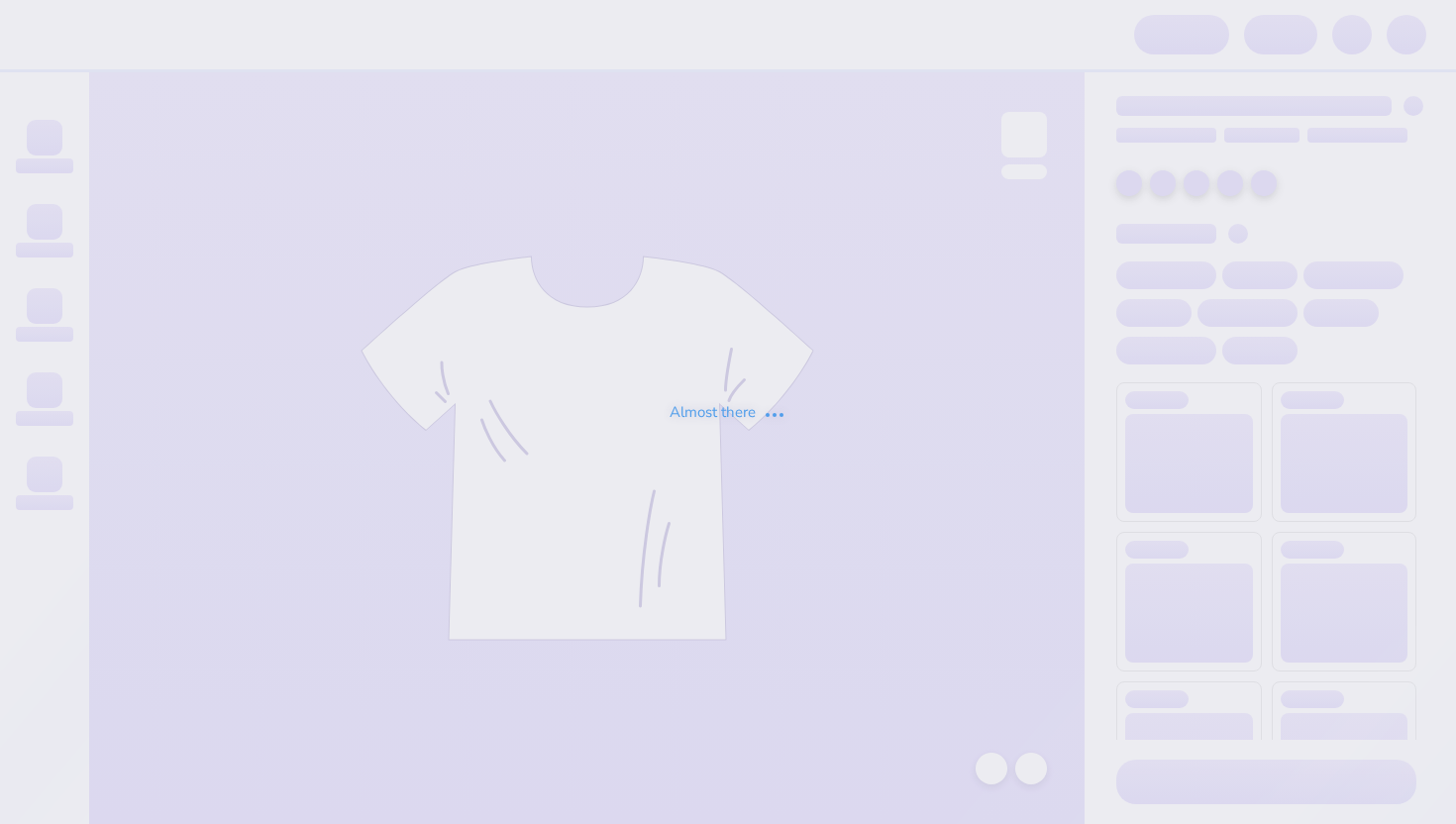 scroll, scrollTop: 0, scrollLeft: 0, axis: both 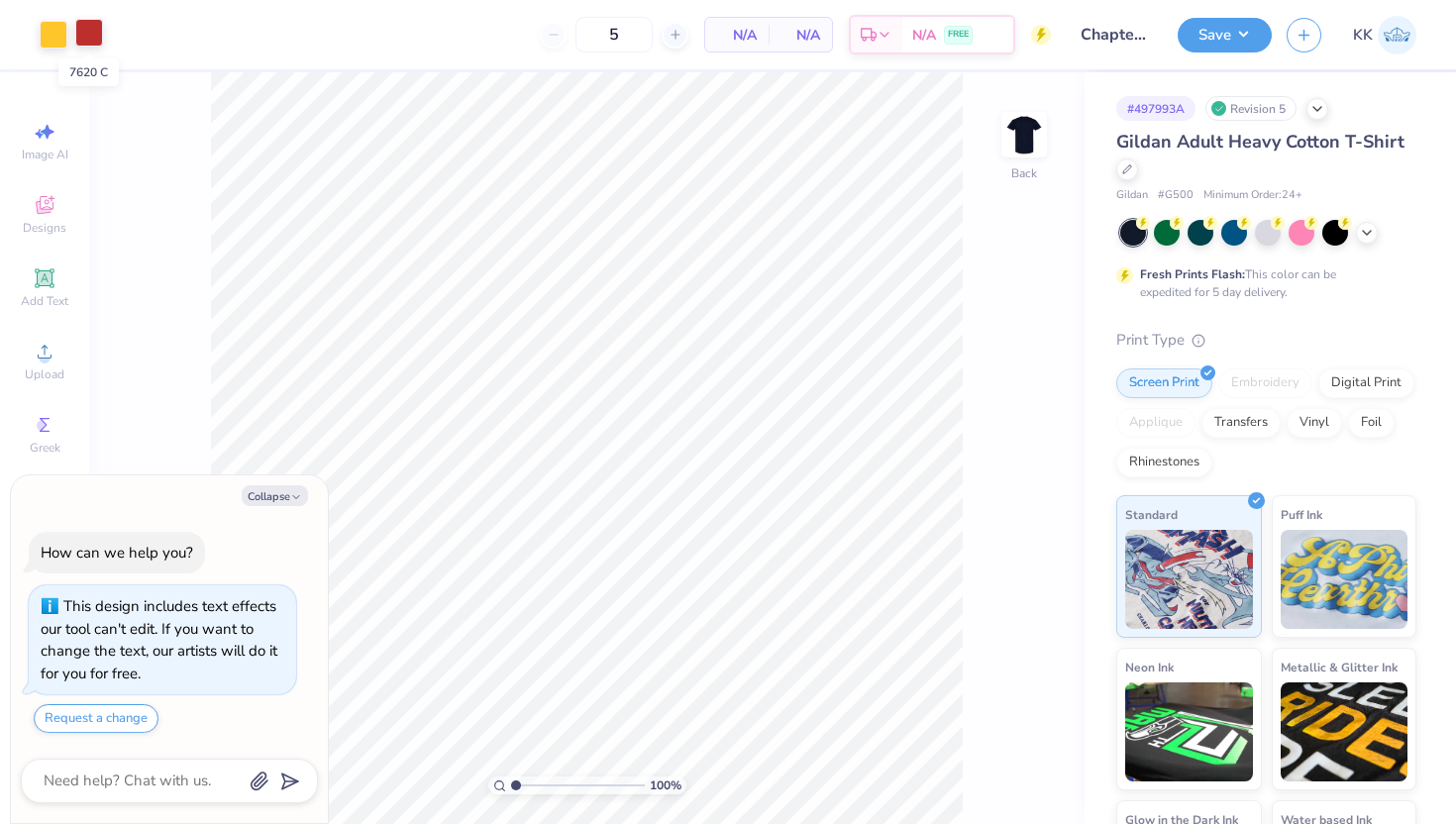 click at bounding box center [89, 33] 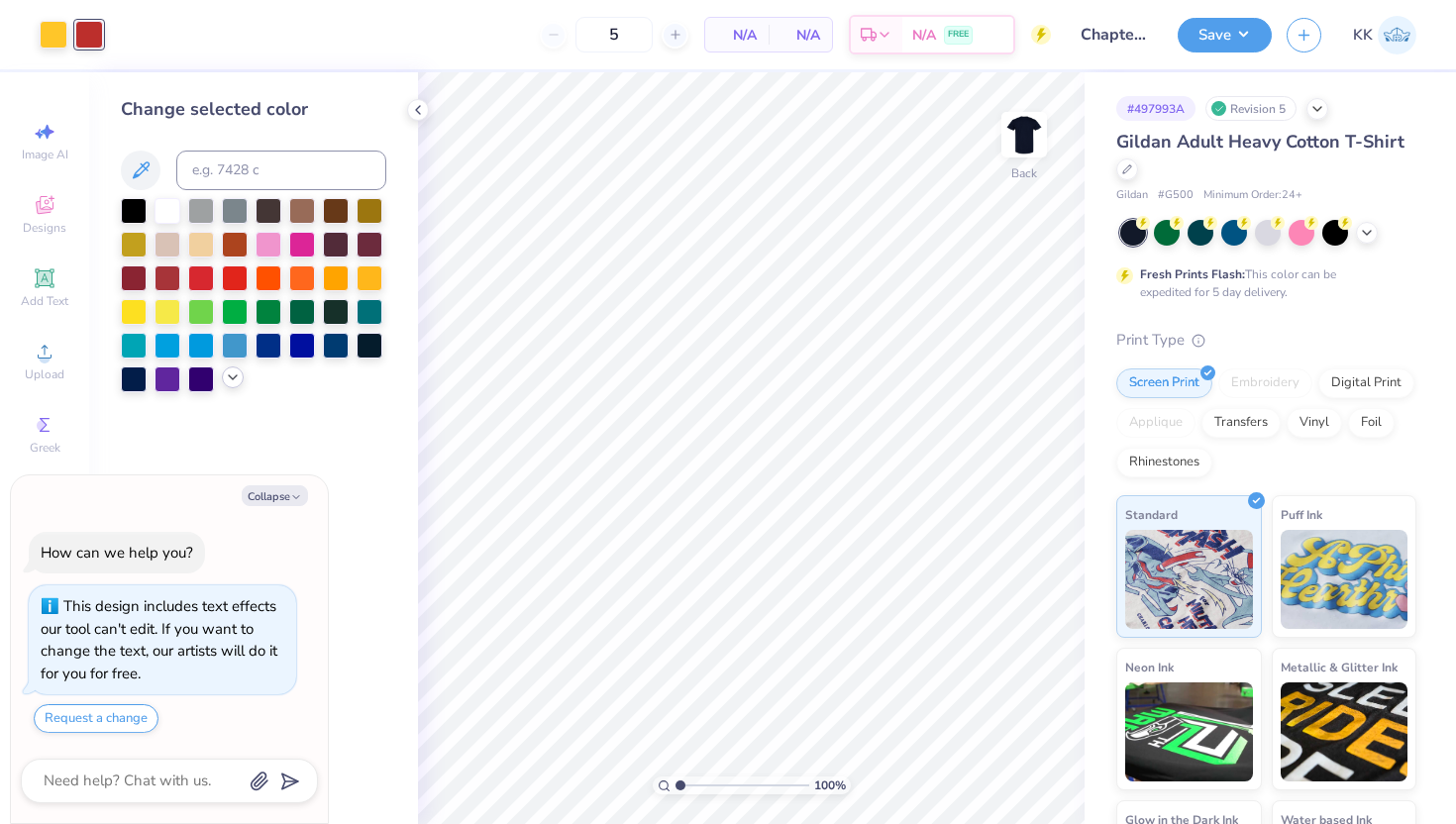 click 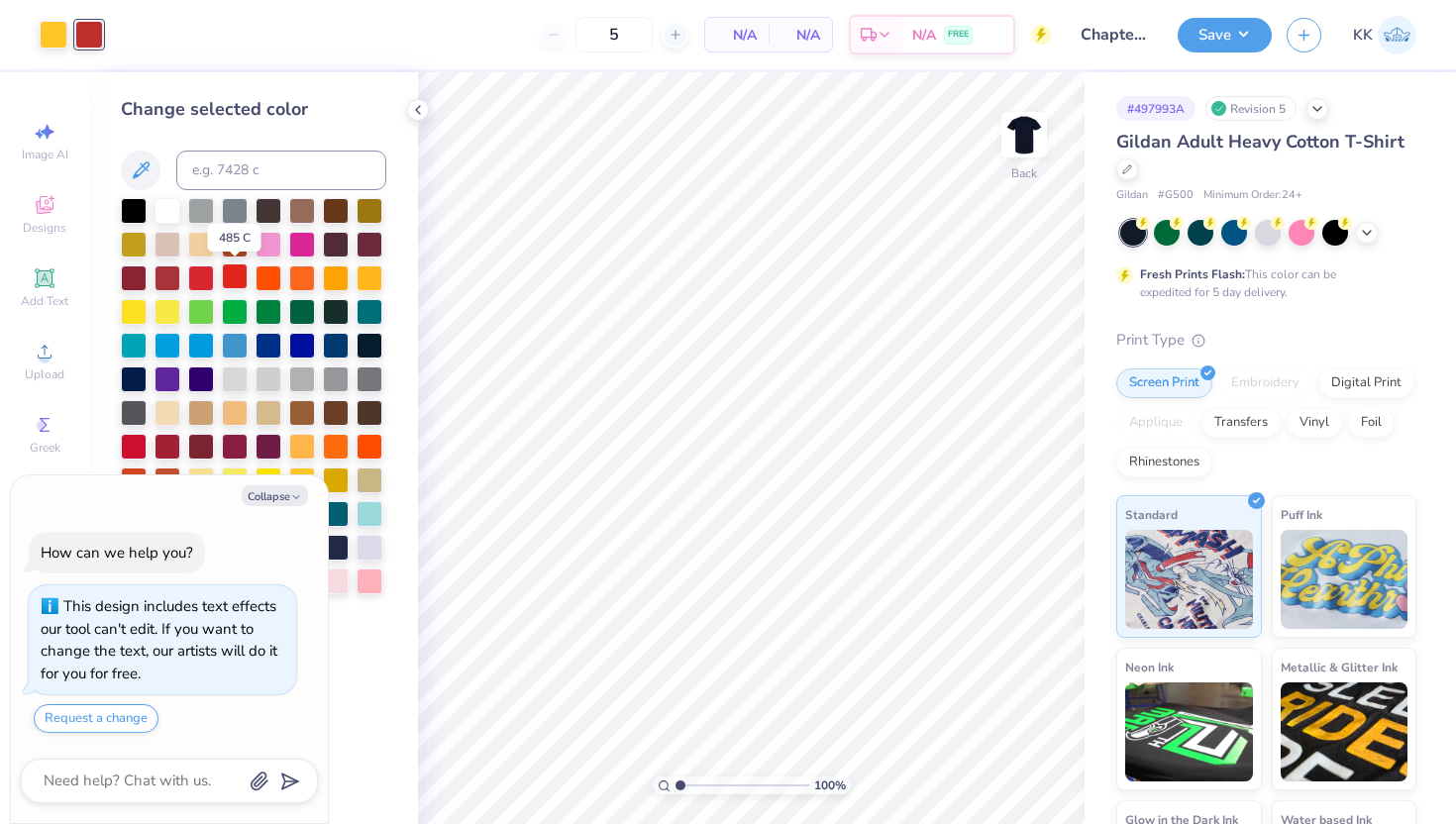 click at bounding box center (235, 276) 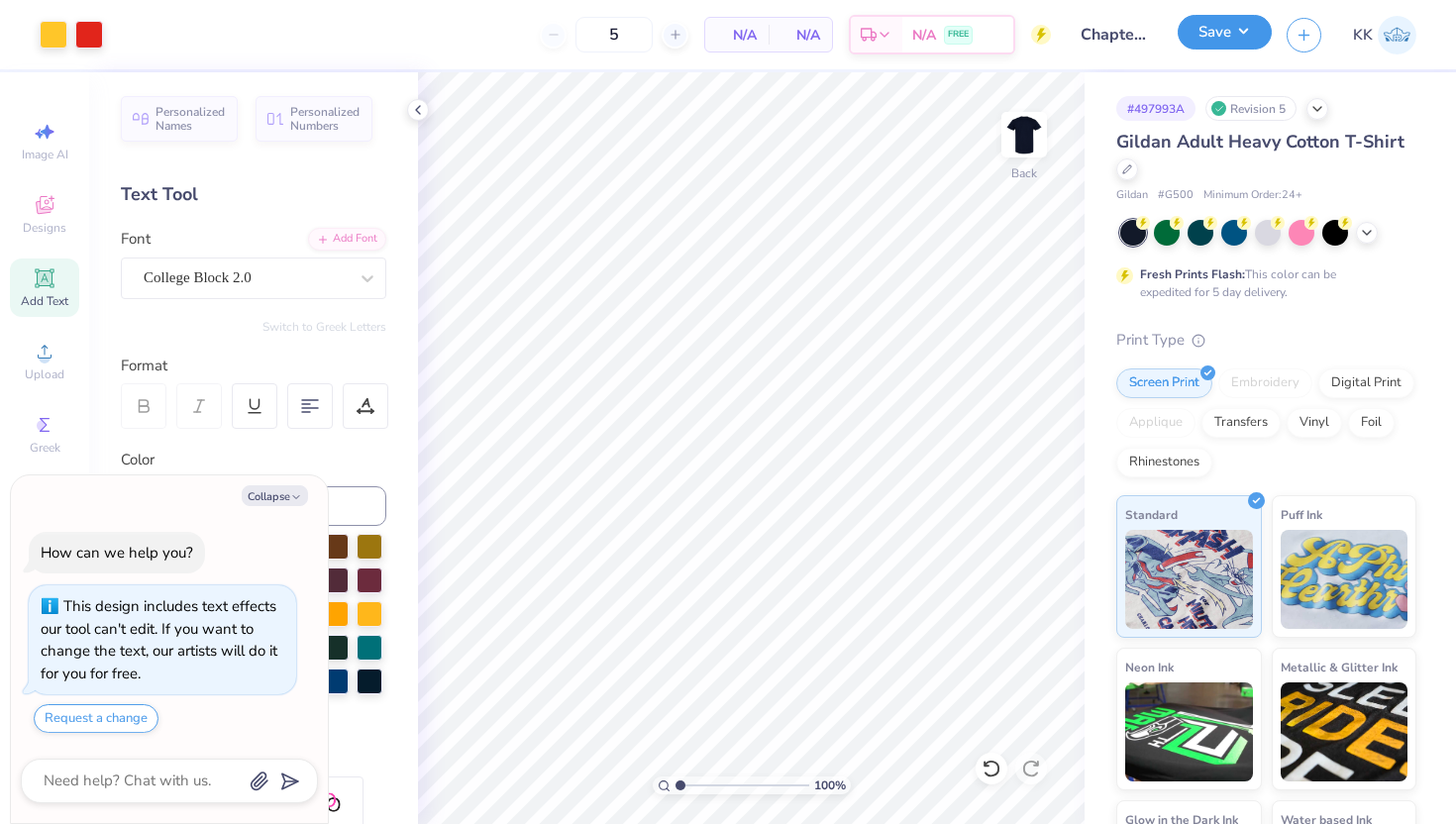 click on "Save" at bounding box center (1224, 32) 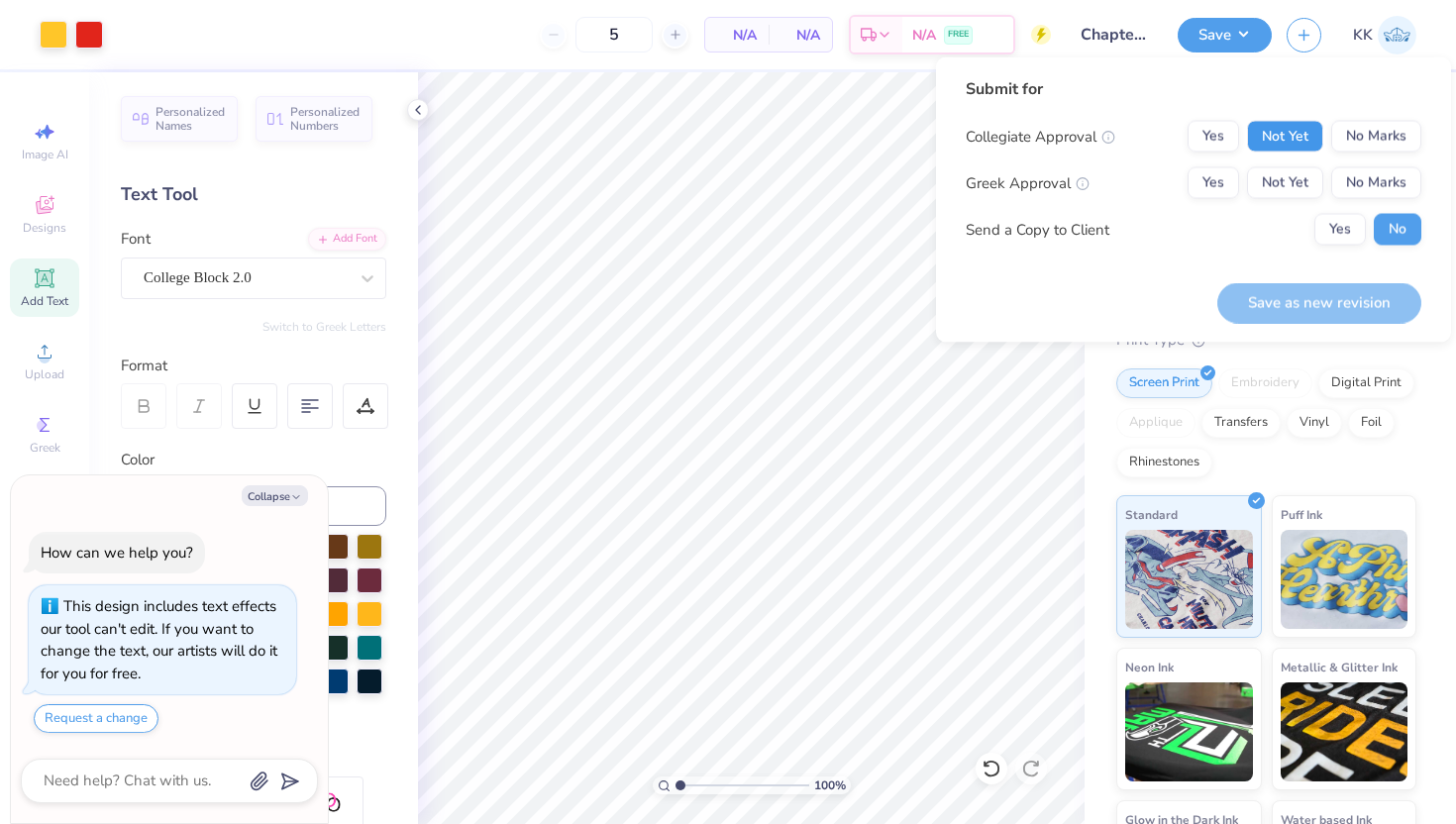 click on "Not Yet" at bounding box center [1285, 137] 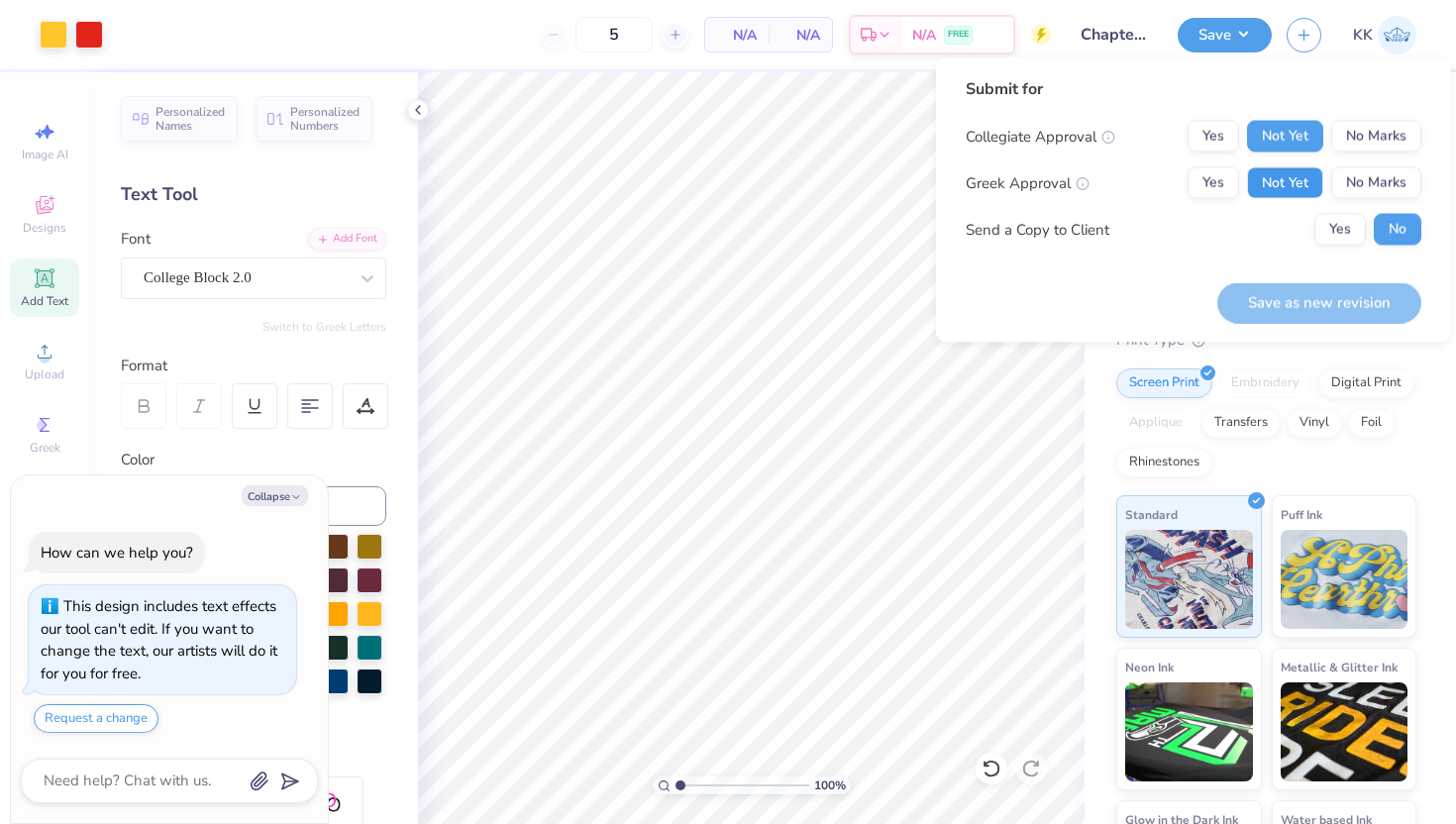 click on "Not Yet" at bounding box center (1285, 183) 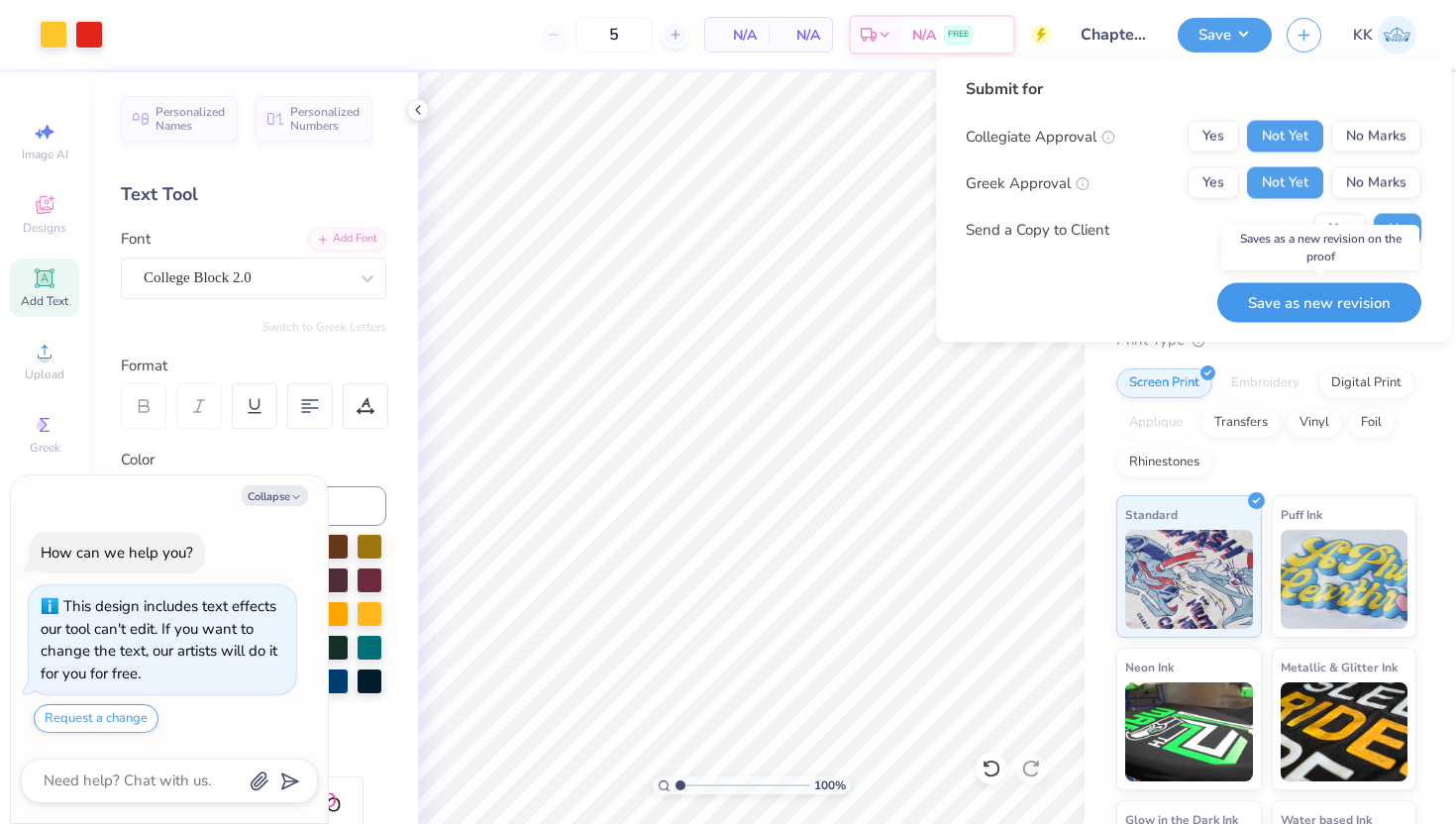 click on "Save as new revision" at bounding box center (1319, 302) 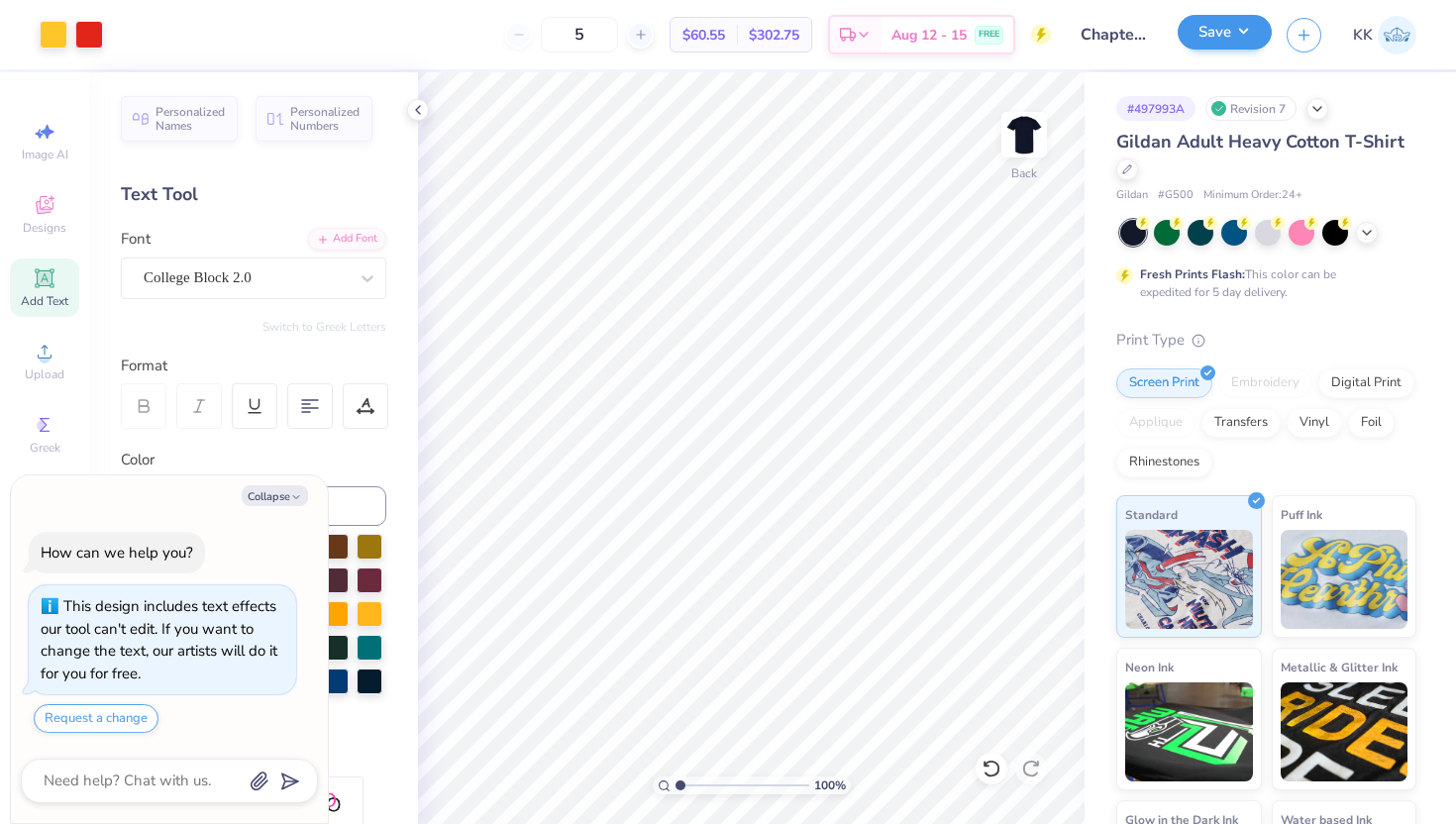 click on "Save" at bounding box center [1224, 35] 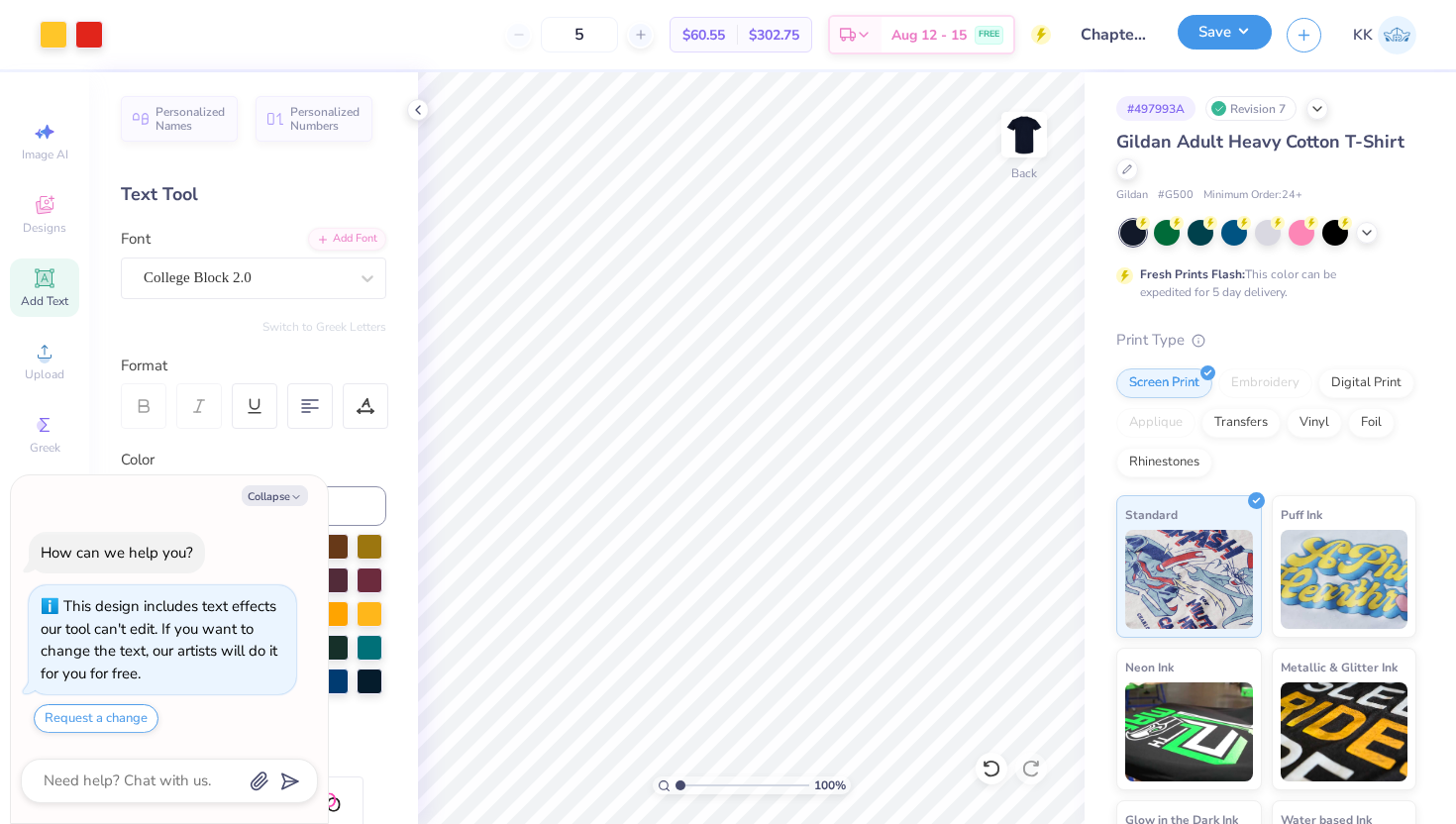 click on "Save" at bounding box center [1224, 32] 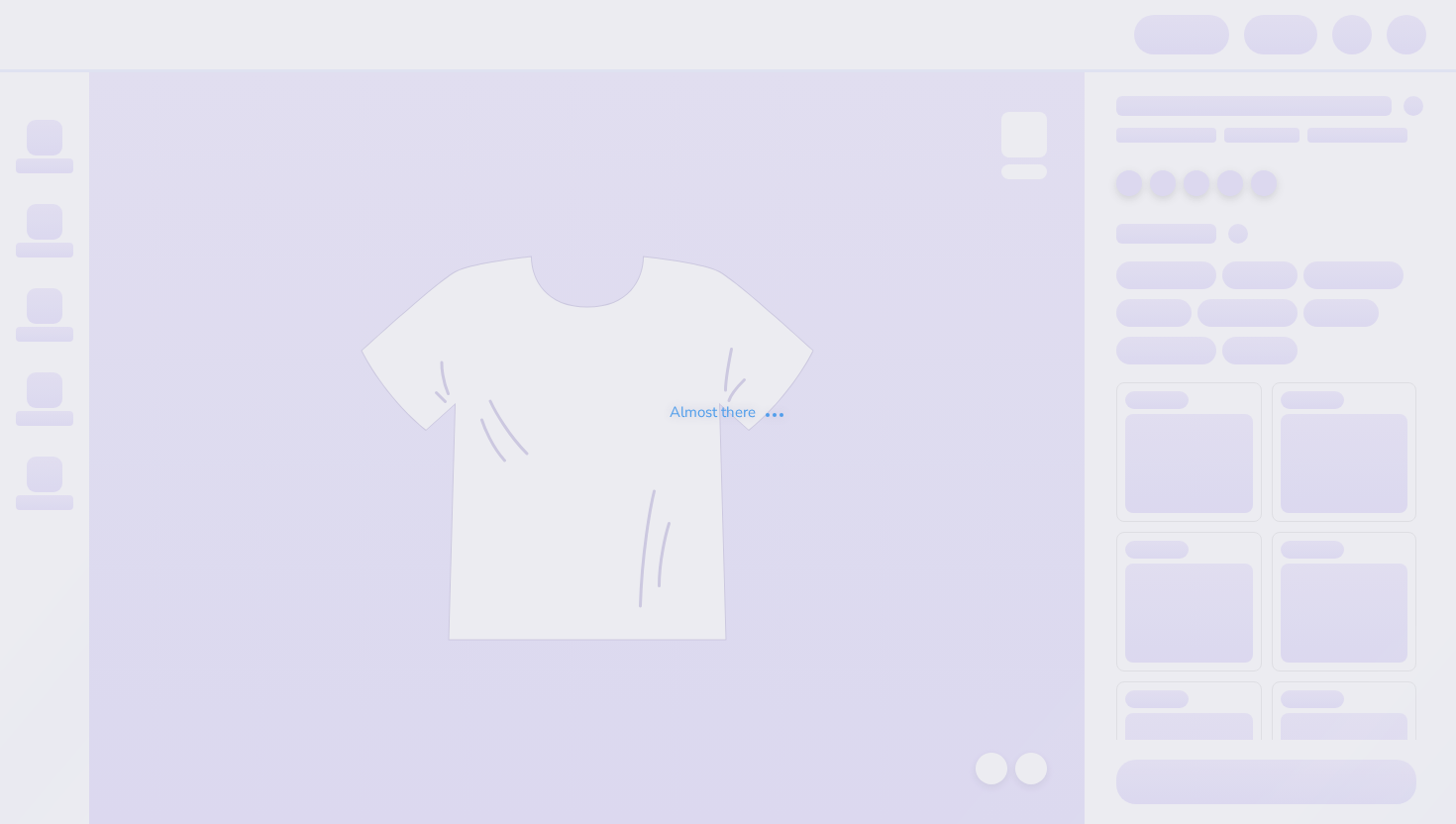 scroll, scrollTop: 0, scrollLeft: 0, axis: both 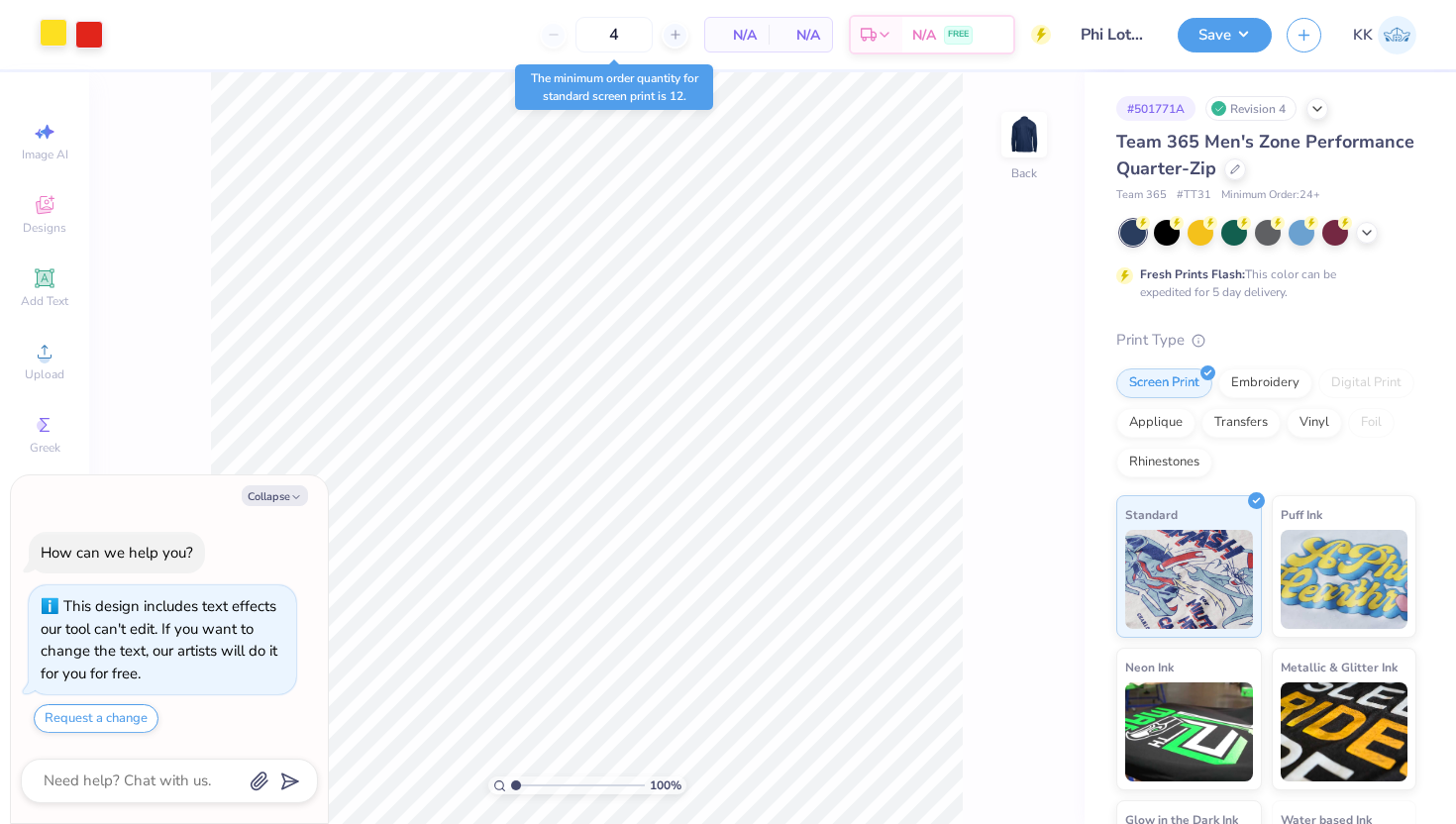 click at bounding box center [53, 33] 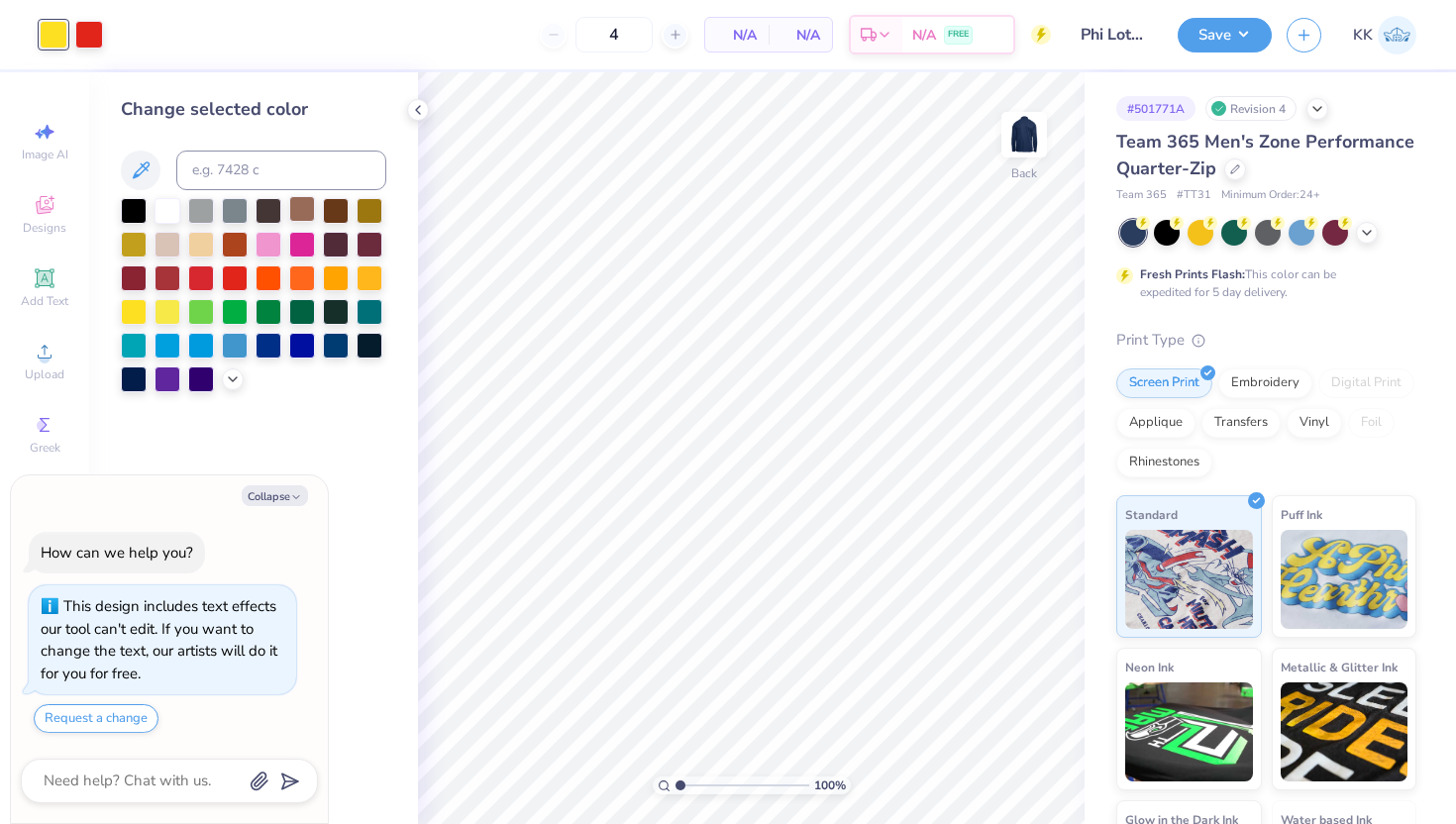 click at bounding box center [302, 209] 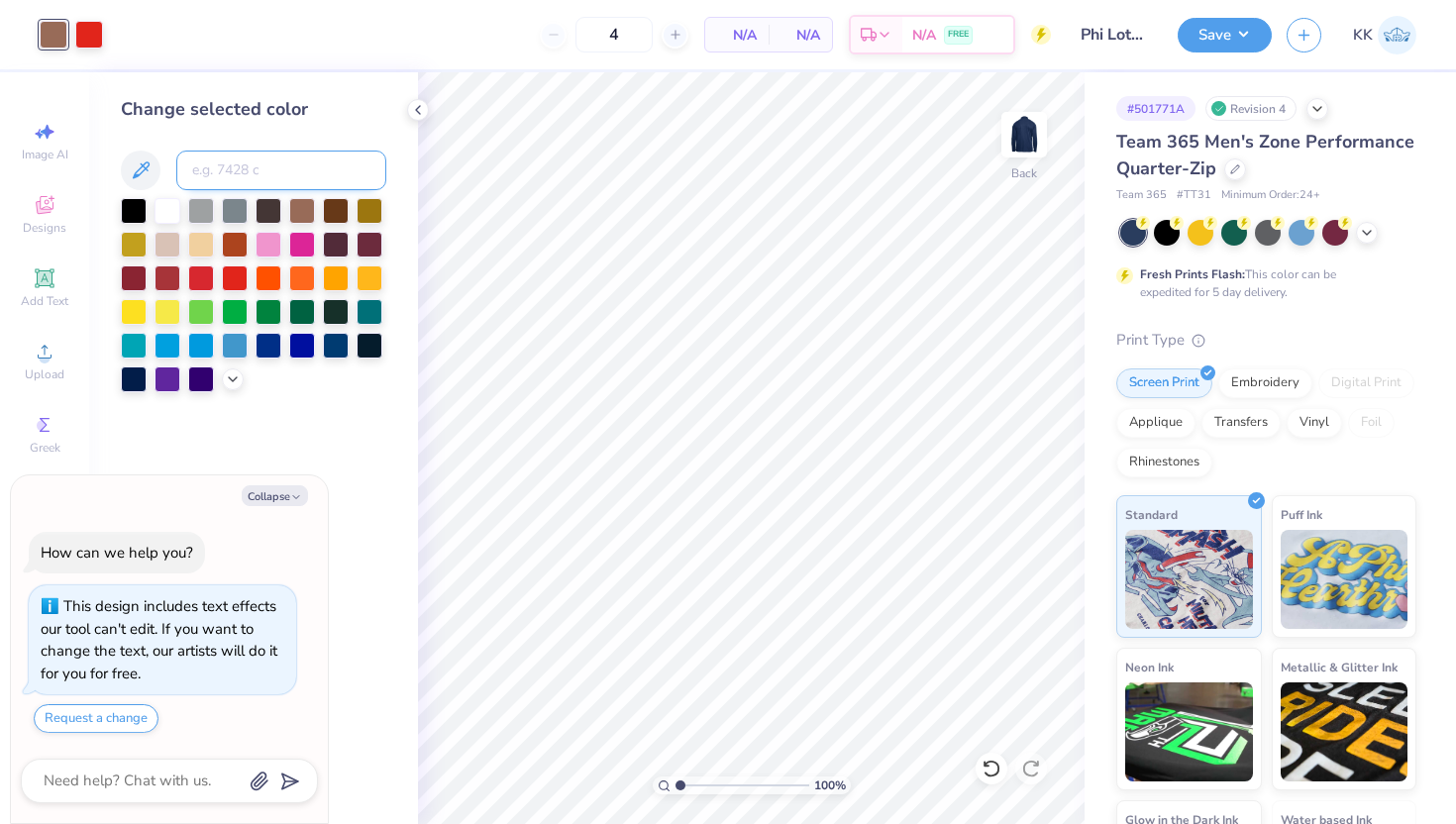 click at bounding box center (281, 170) 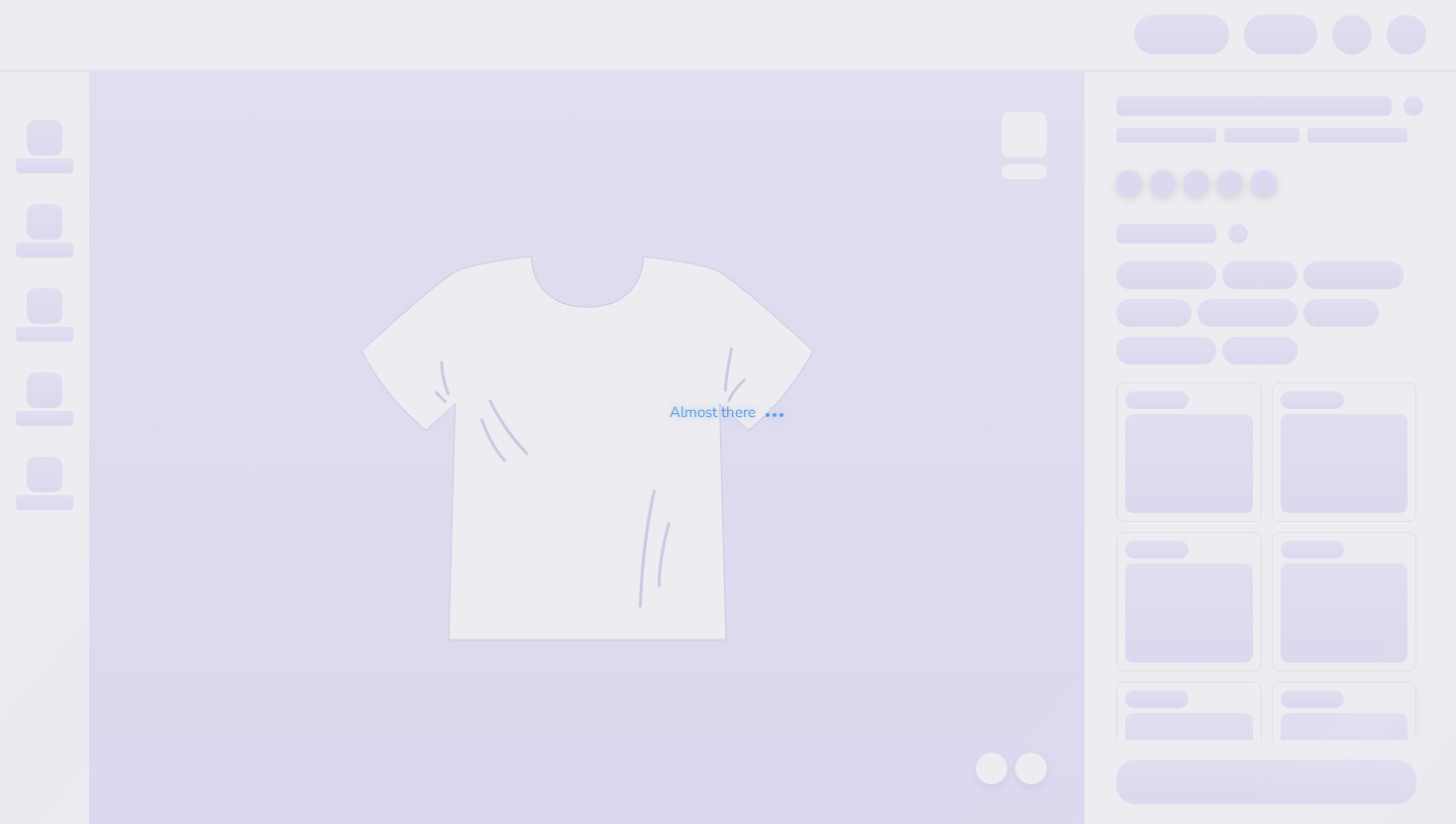 scroll, scrollTop: 0, scrollLeft: 0, axis: both 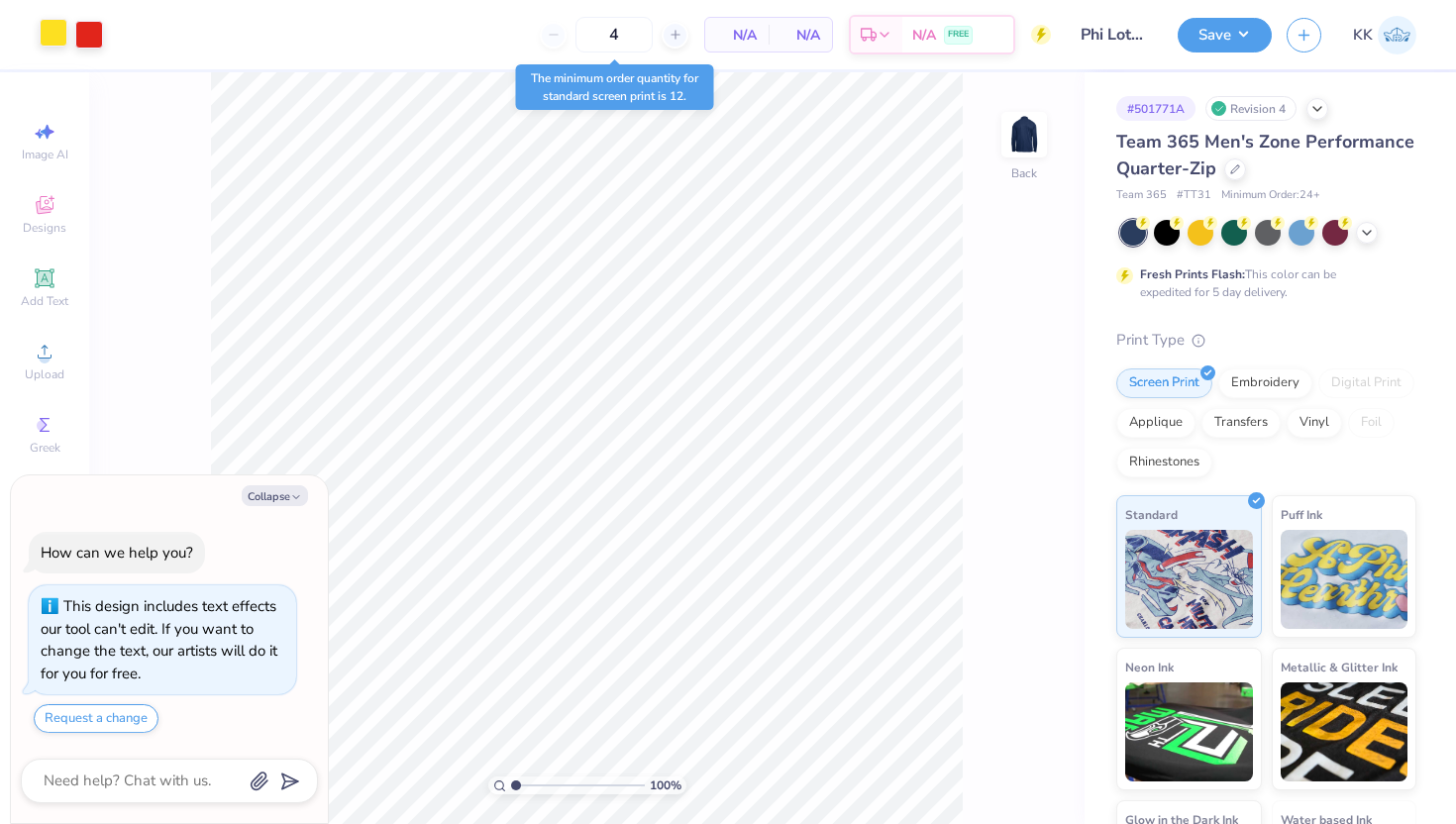 click at bounding box center [53, 33] 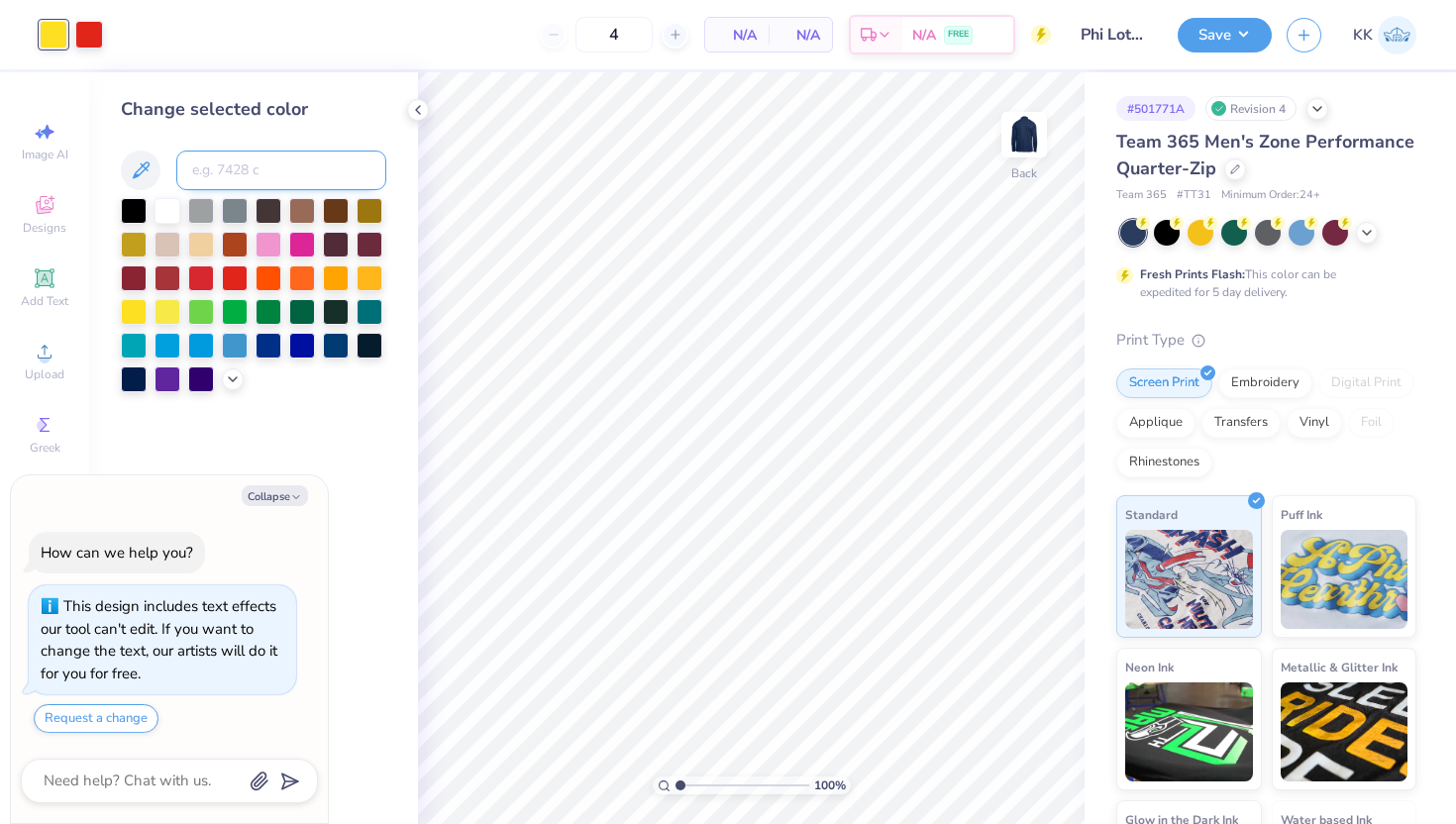 click at bounding box center [281, 170] 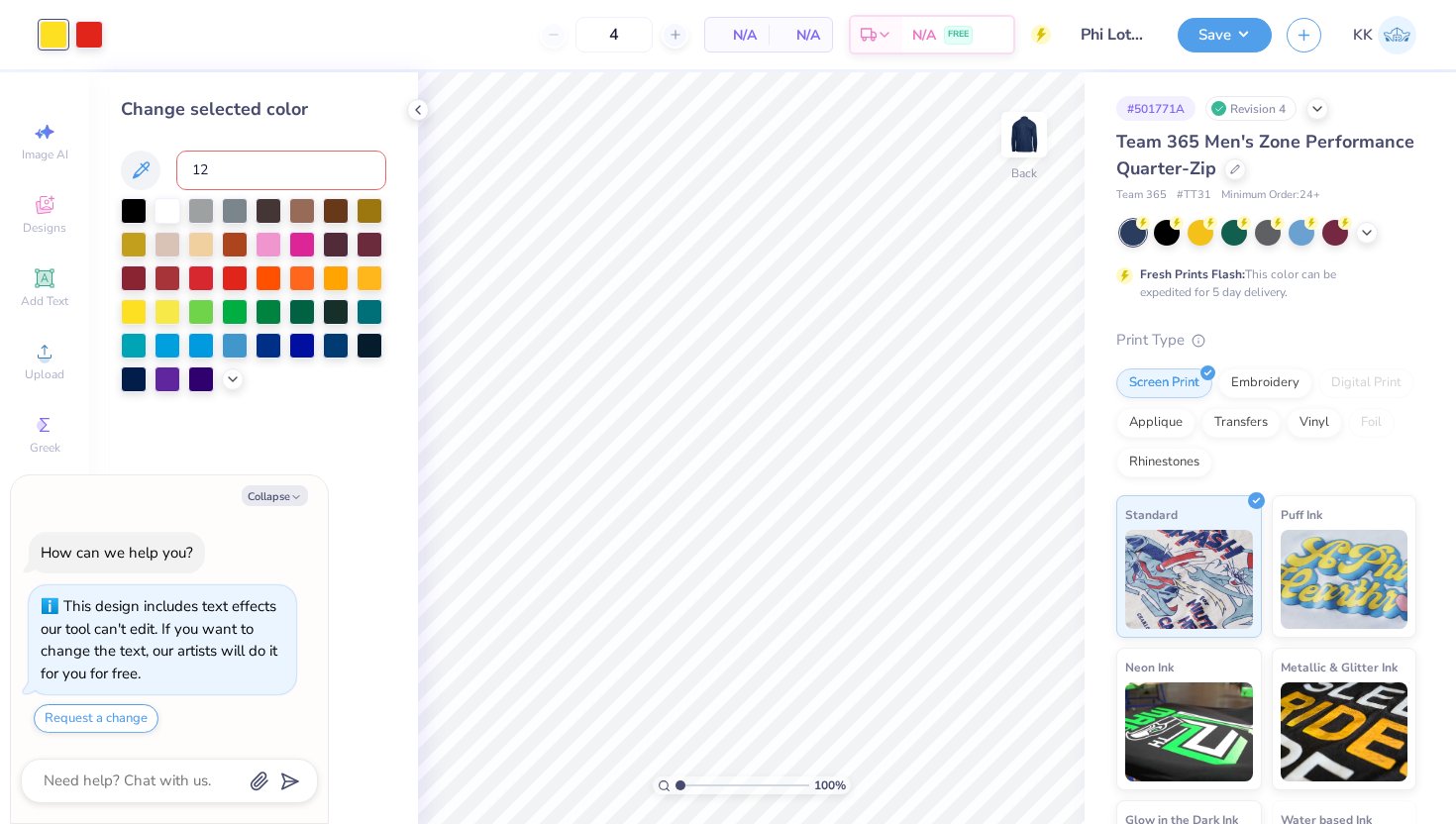 type on "123" 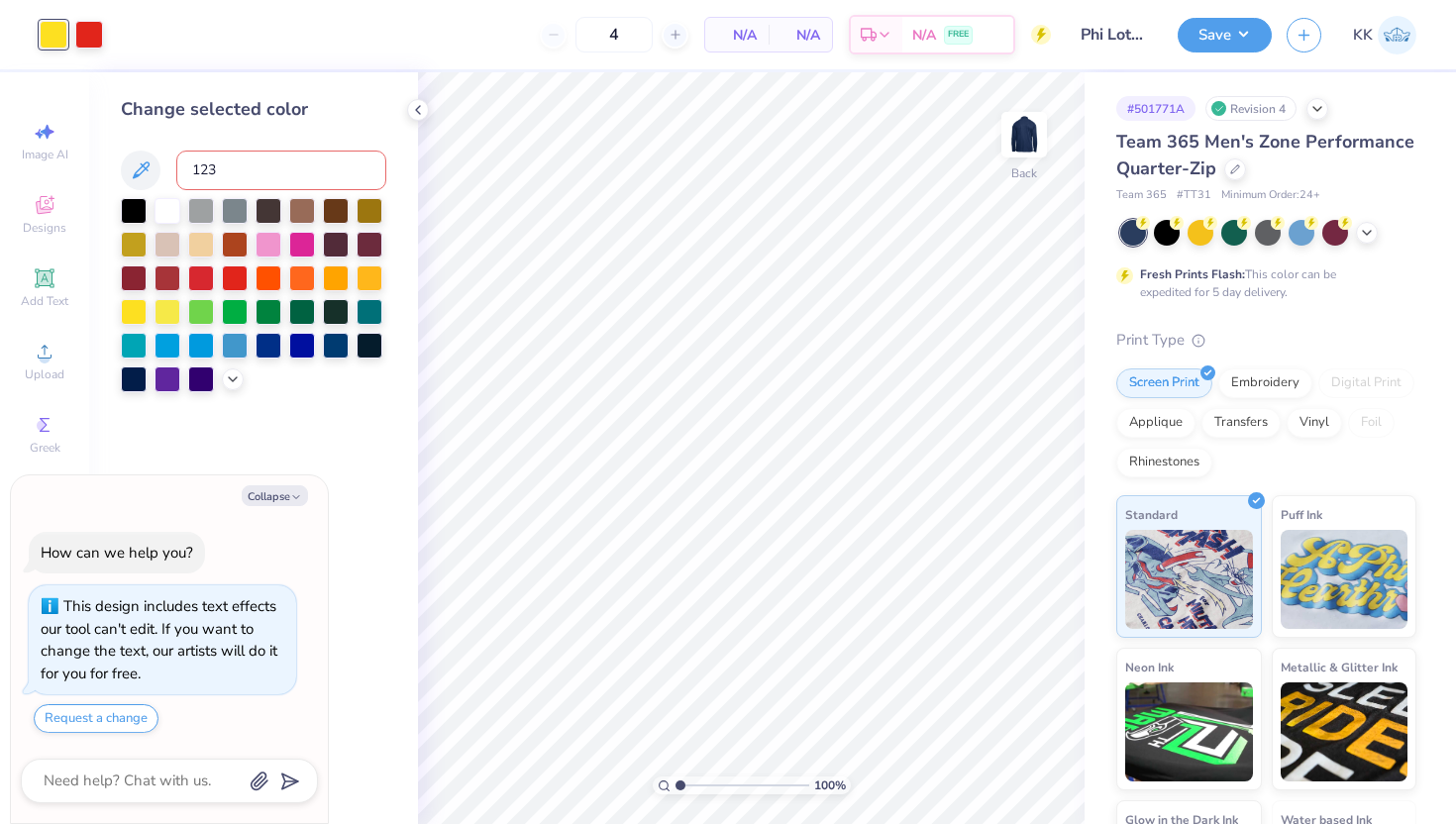 type on "x" 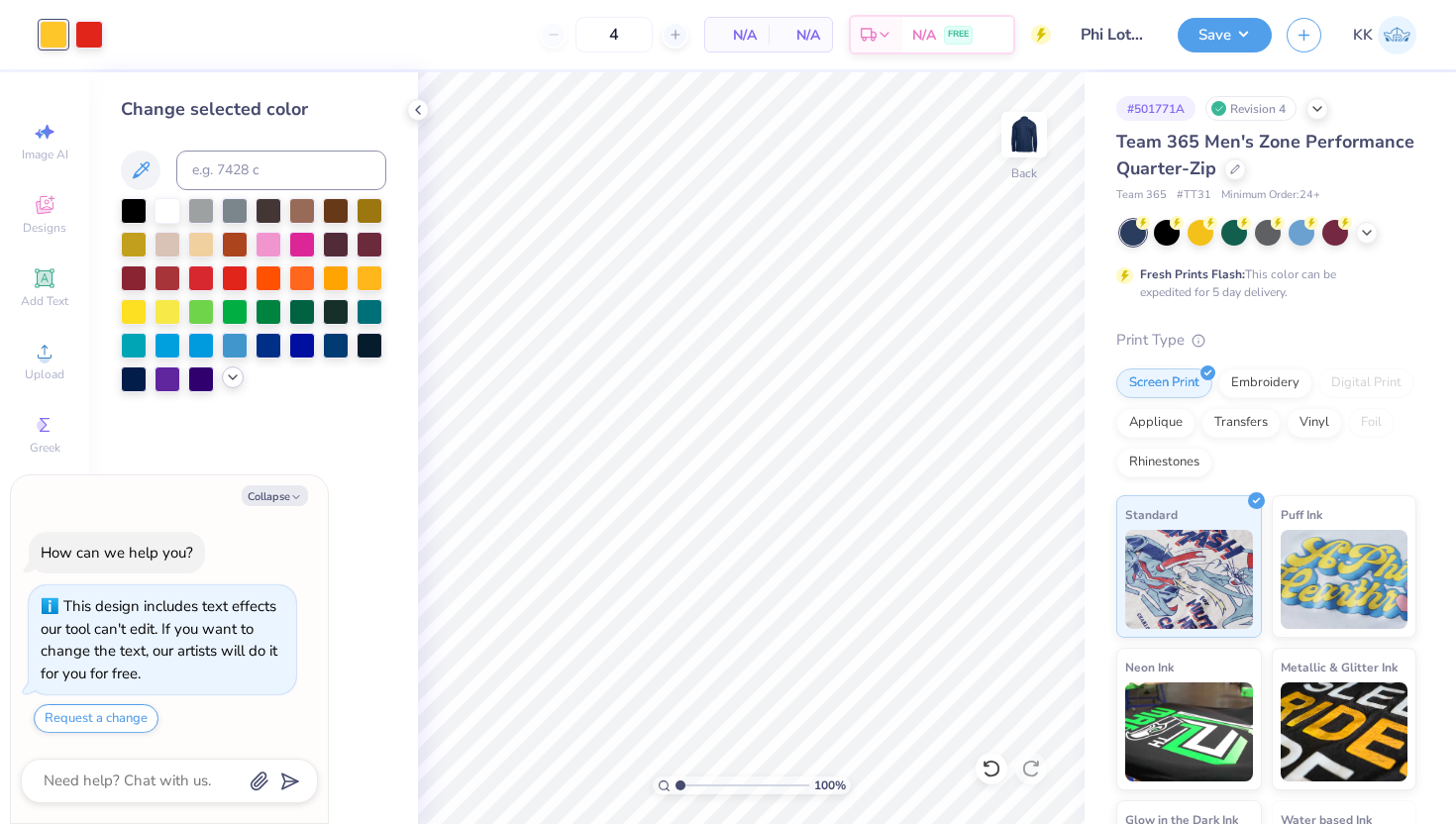 click 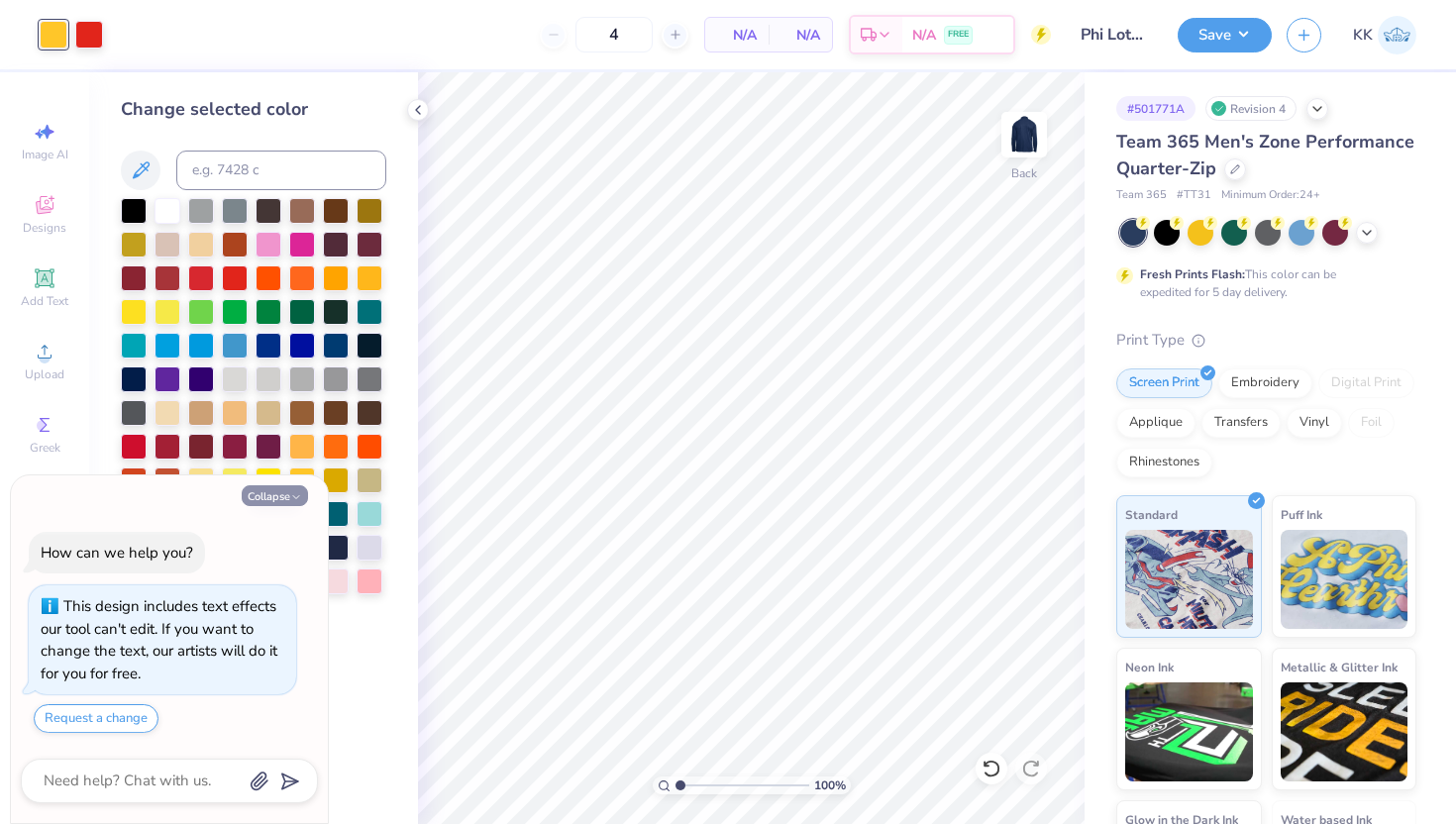 click on "Collapse" at bounding box center [274, 495] 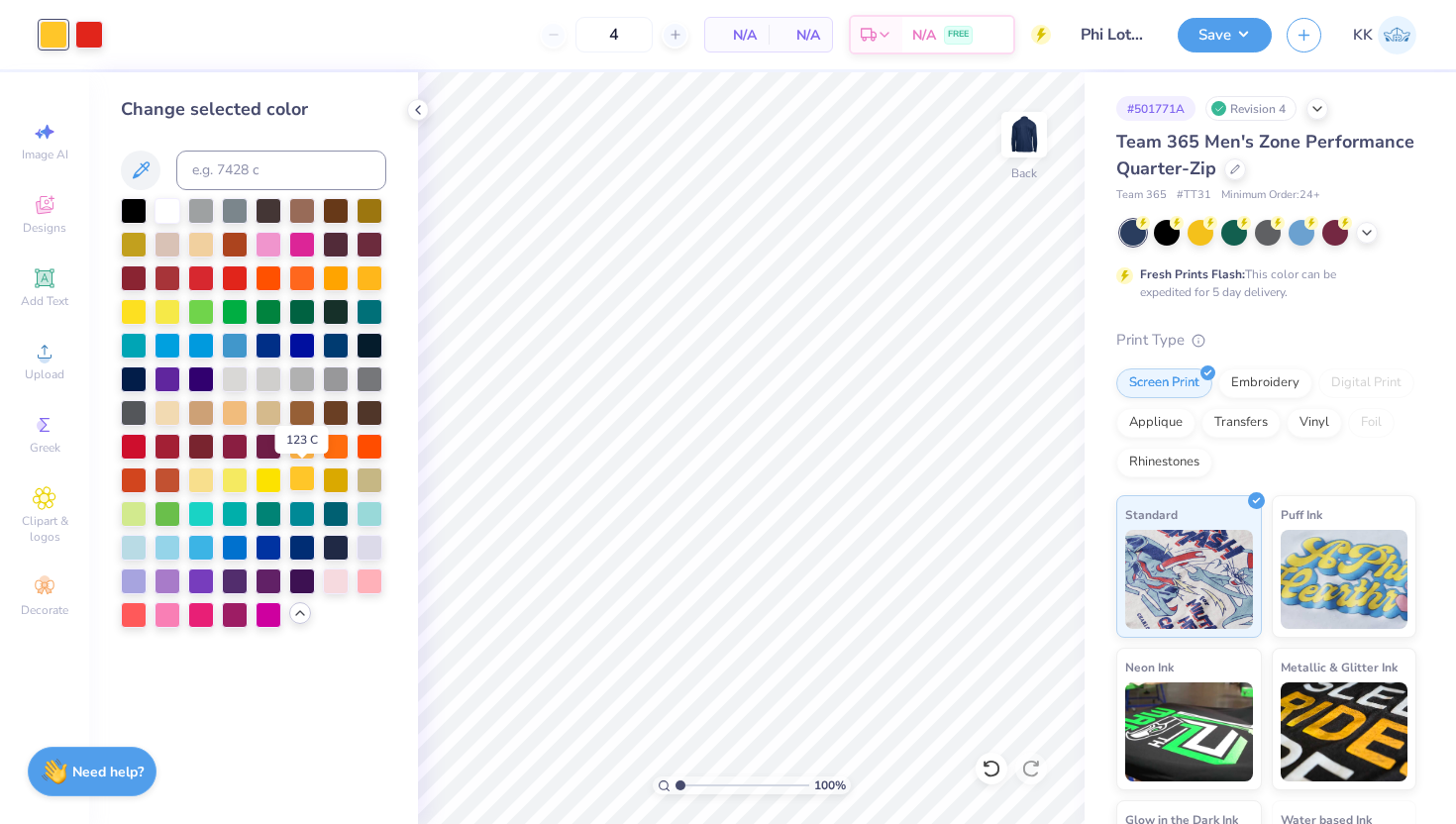 click at bounding box center (302, 478) 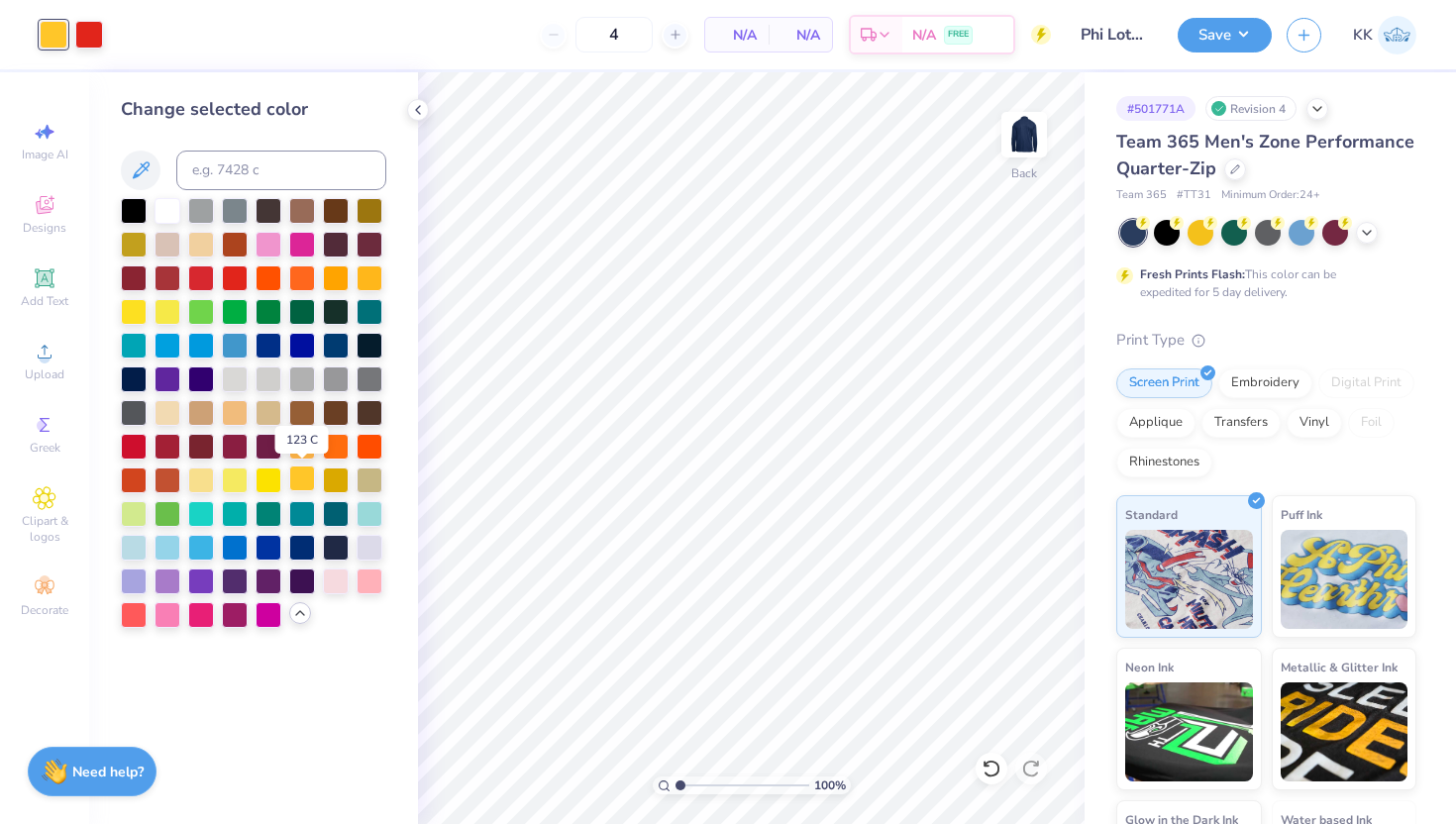 click at bounding box center [302, 478] 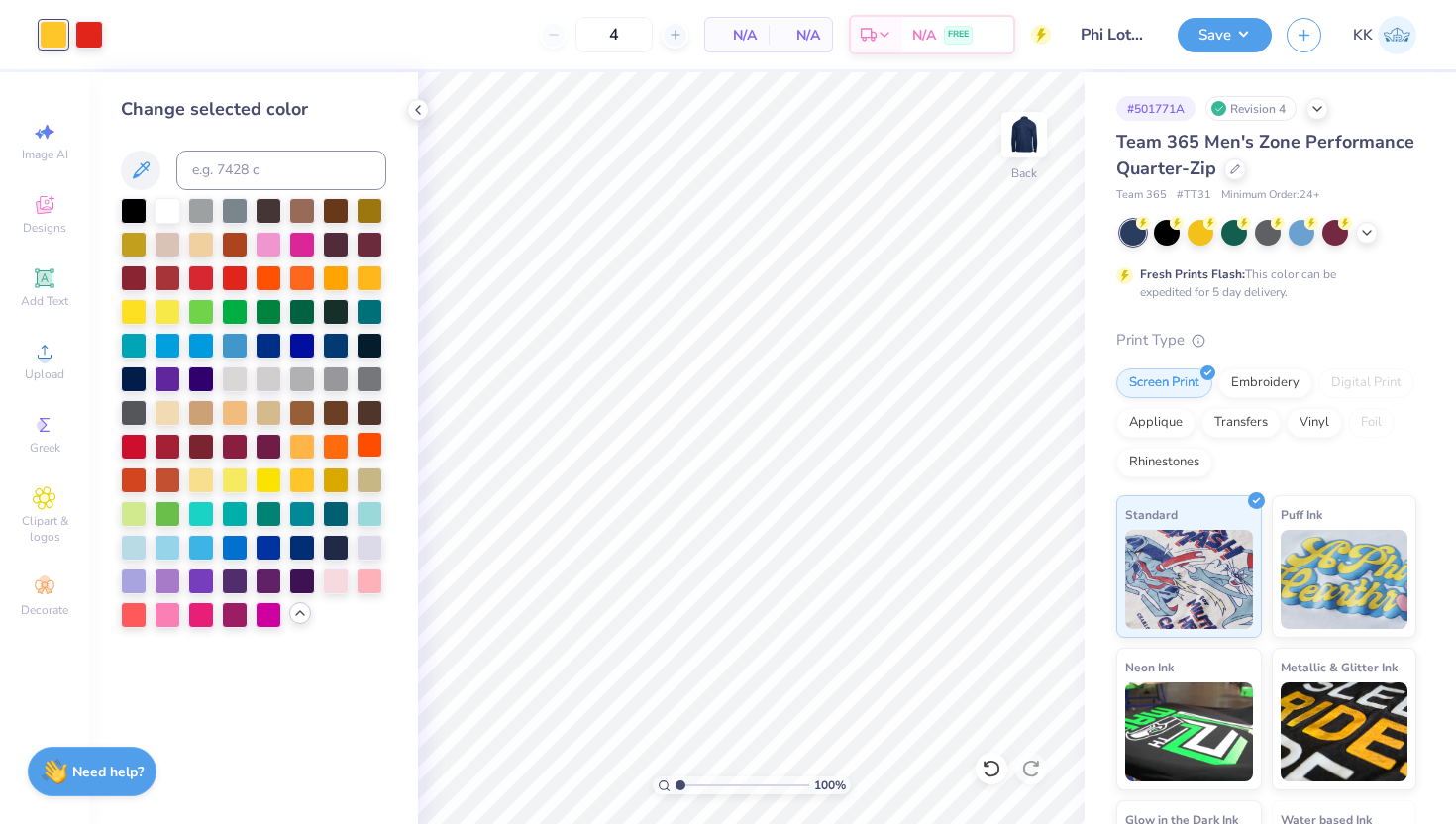 click at bounding box center [369, 445] 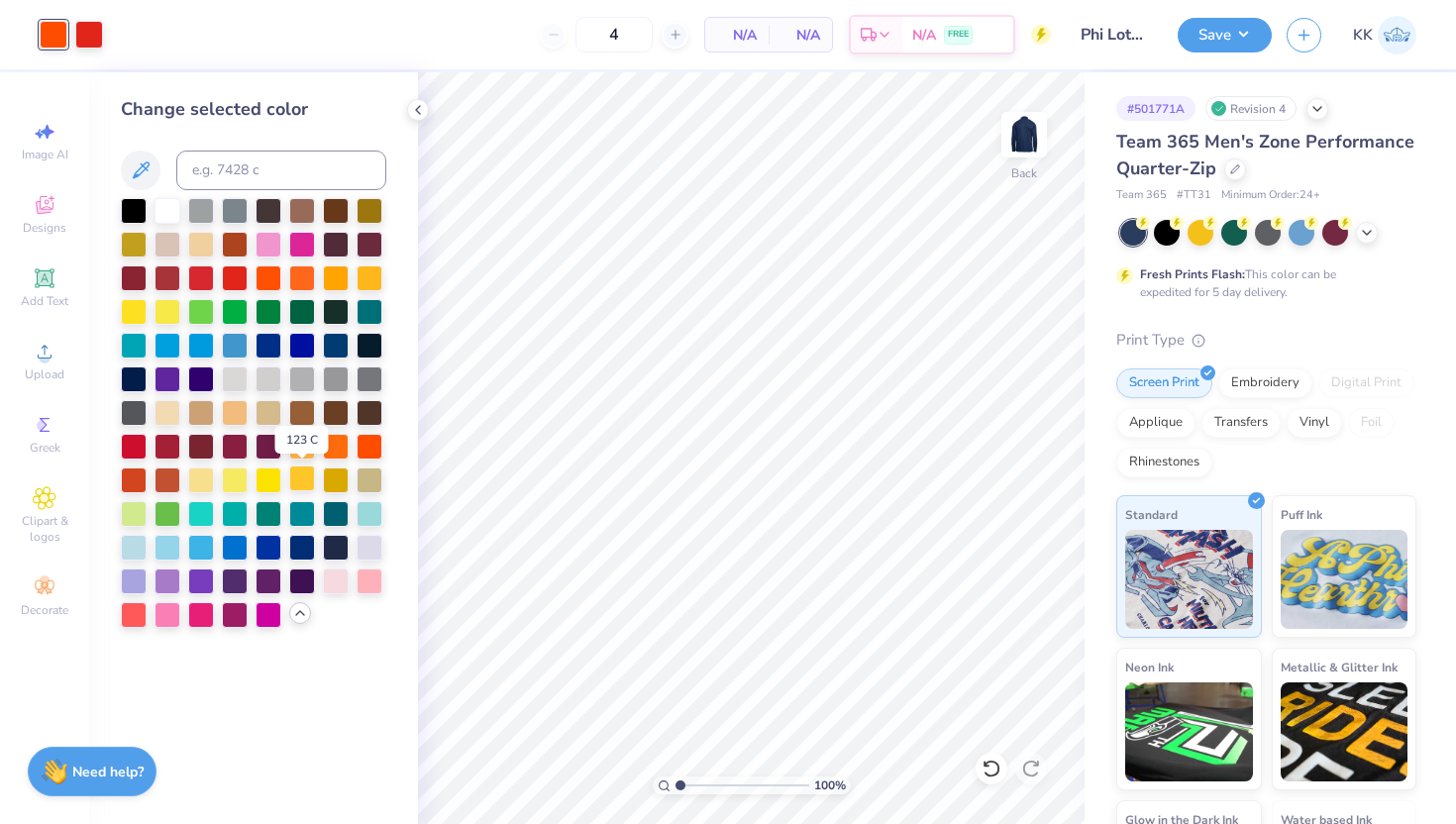 click at bounding box center (302, 478) 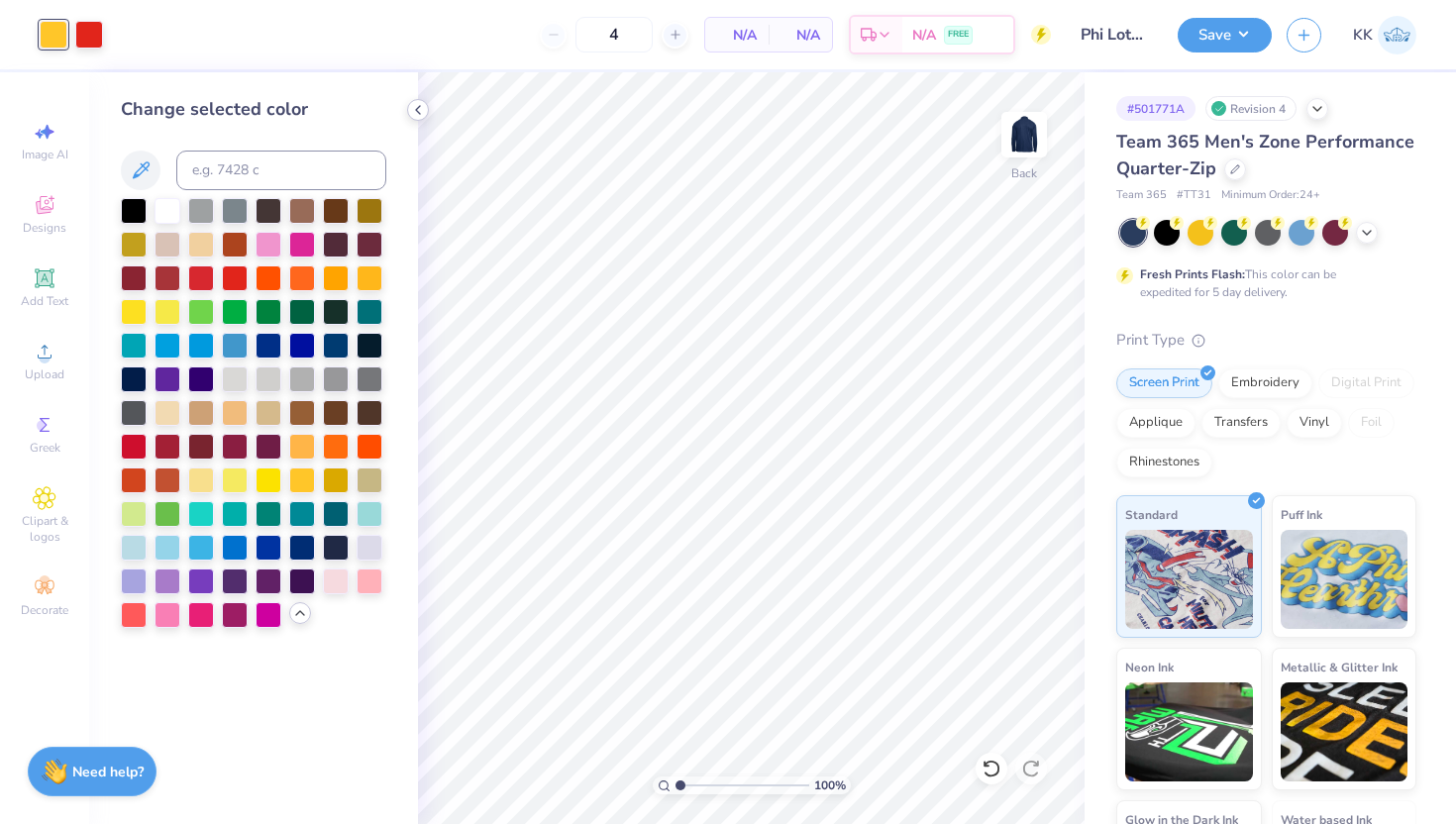 click 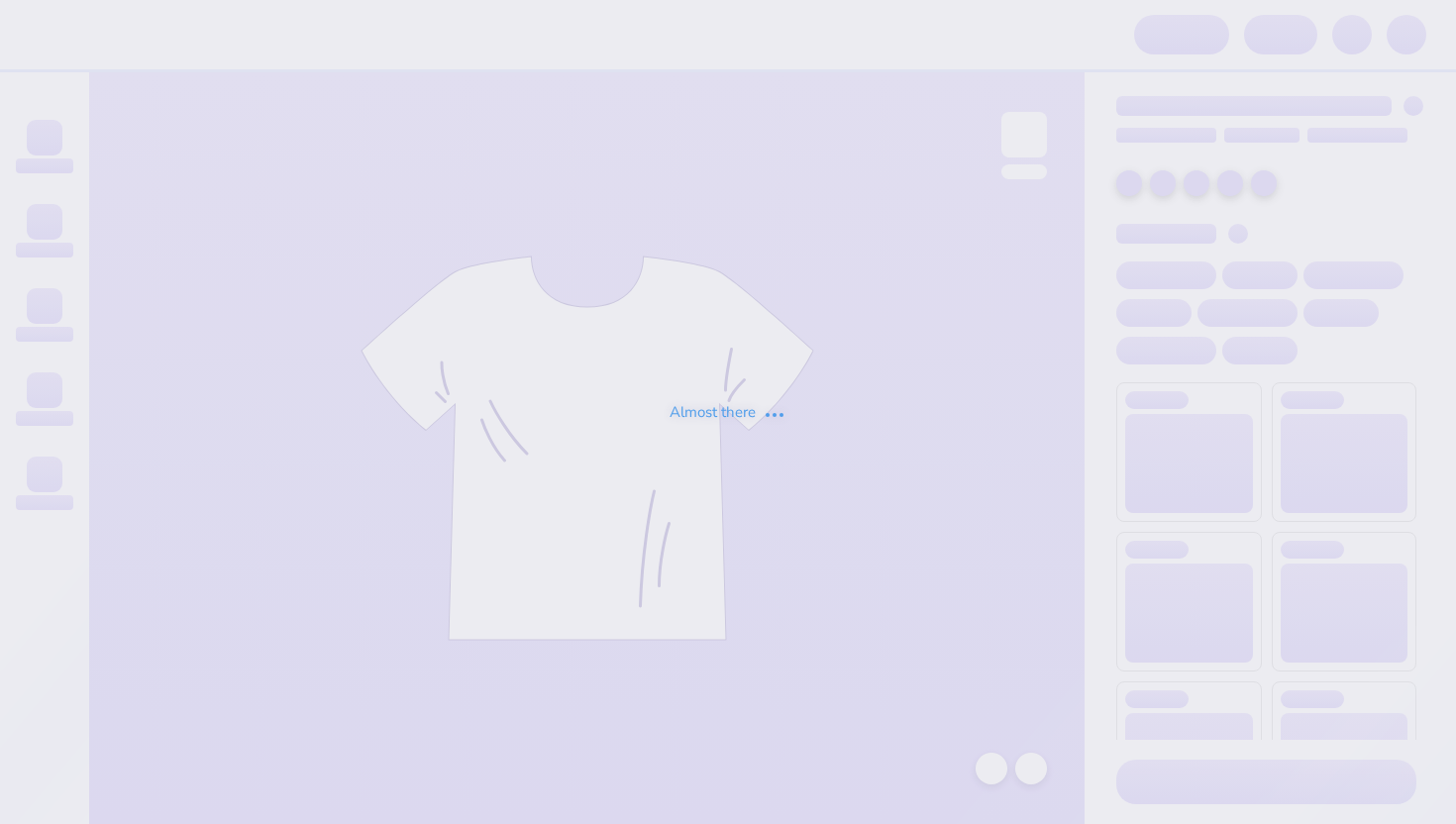 scroll, scrollTop: 0, scrollLeft: 0, axis: both 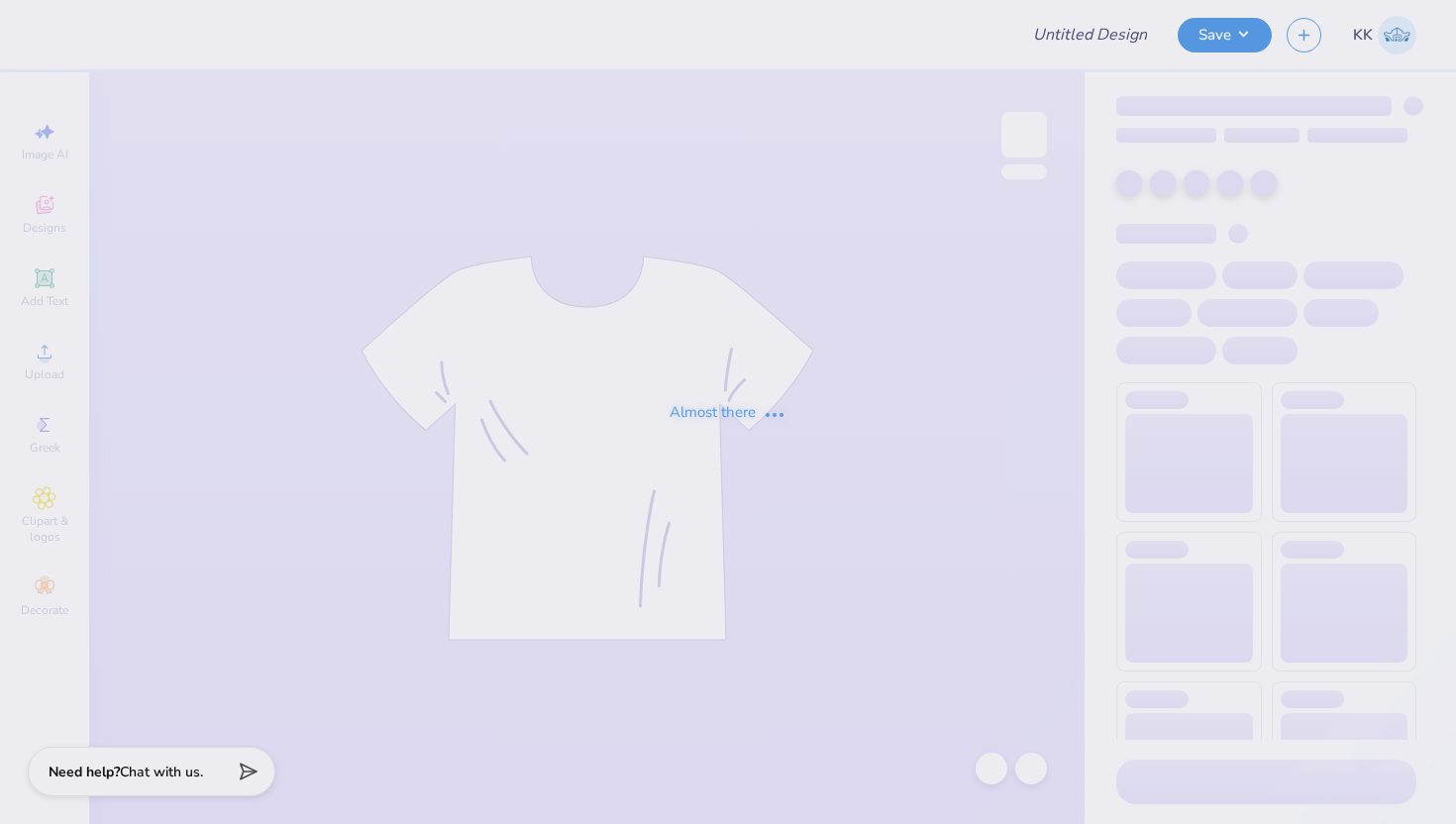 type on "Phi Lota Alpha Shirts" 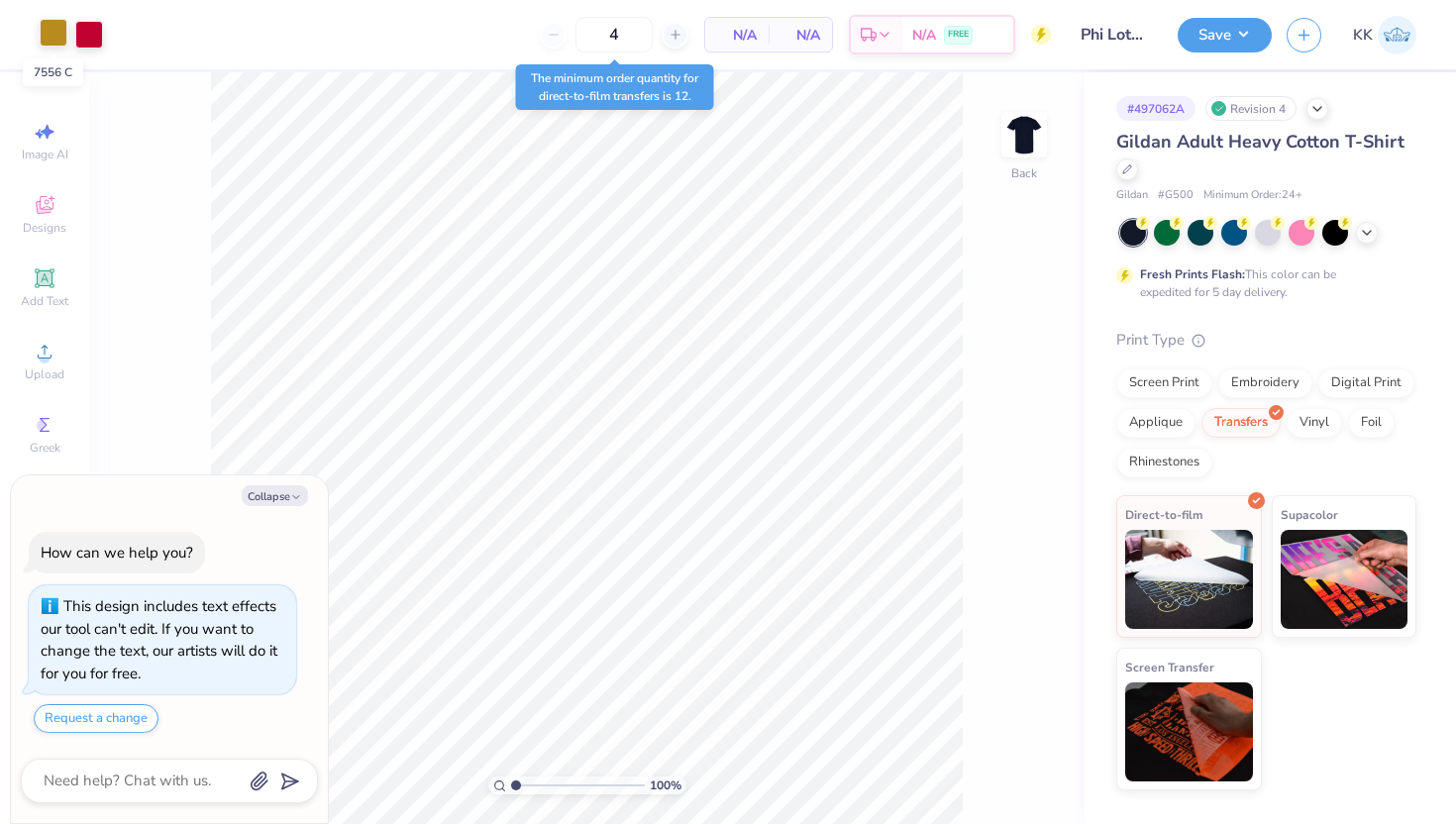 click at bounding box center [53, 33] 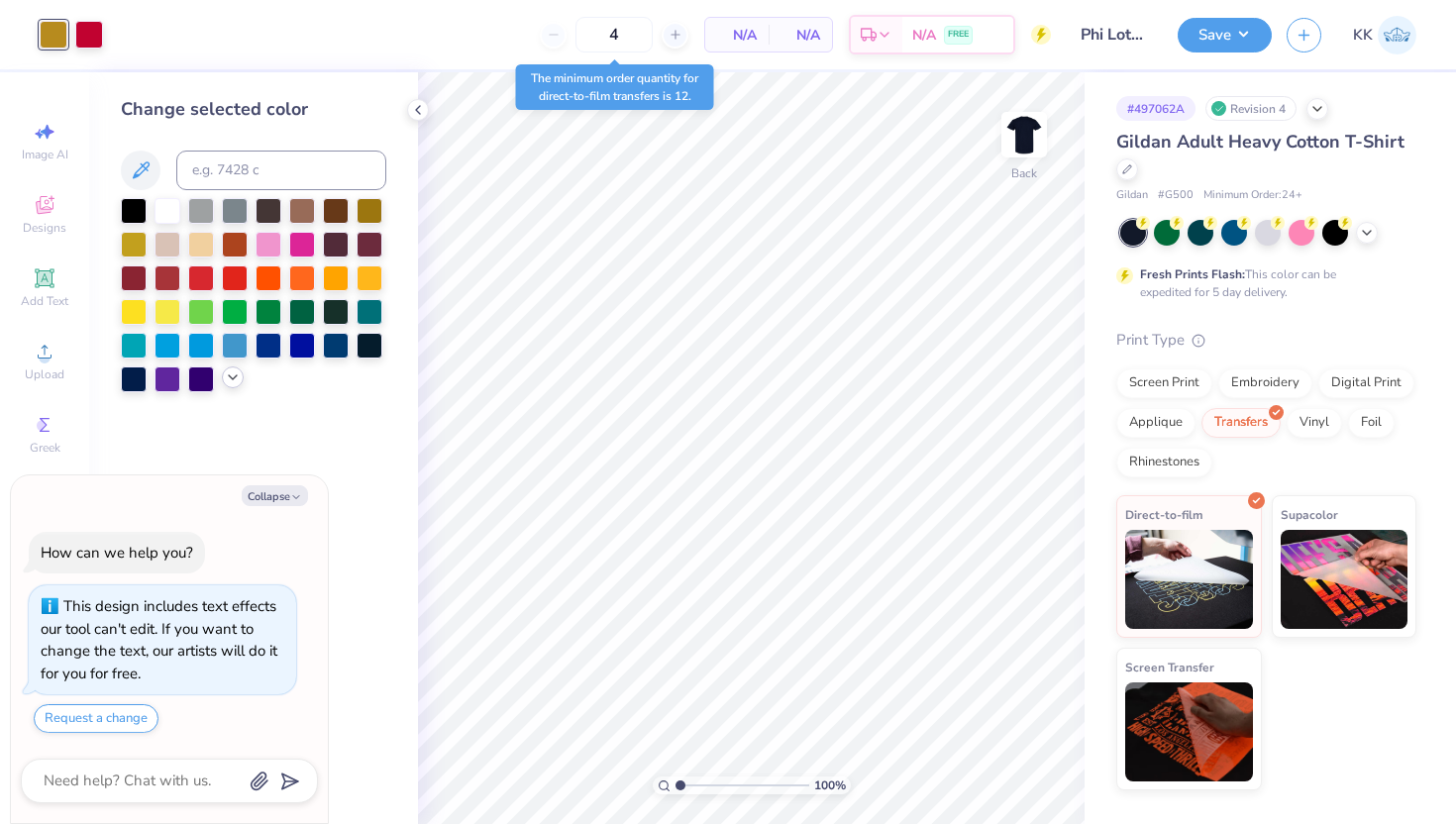 click 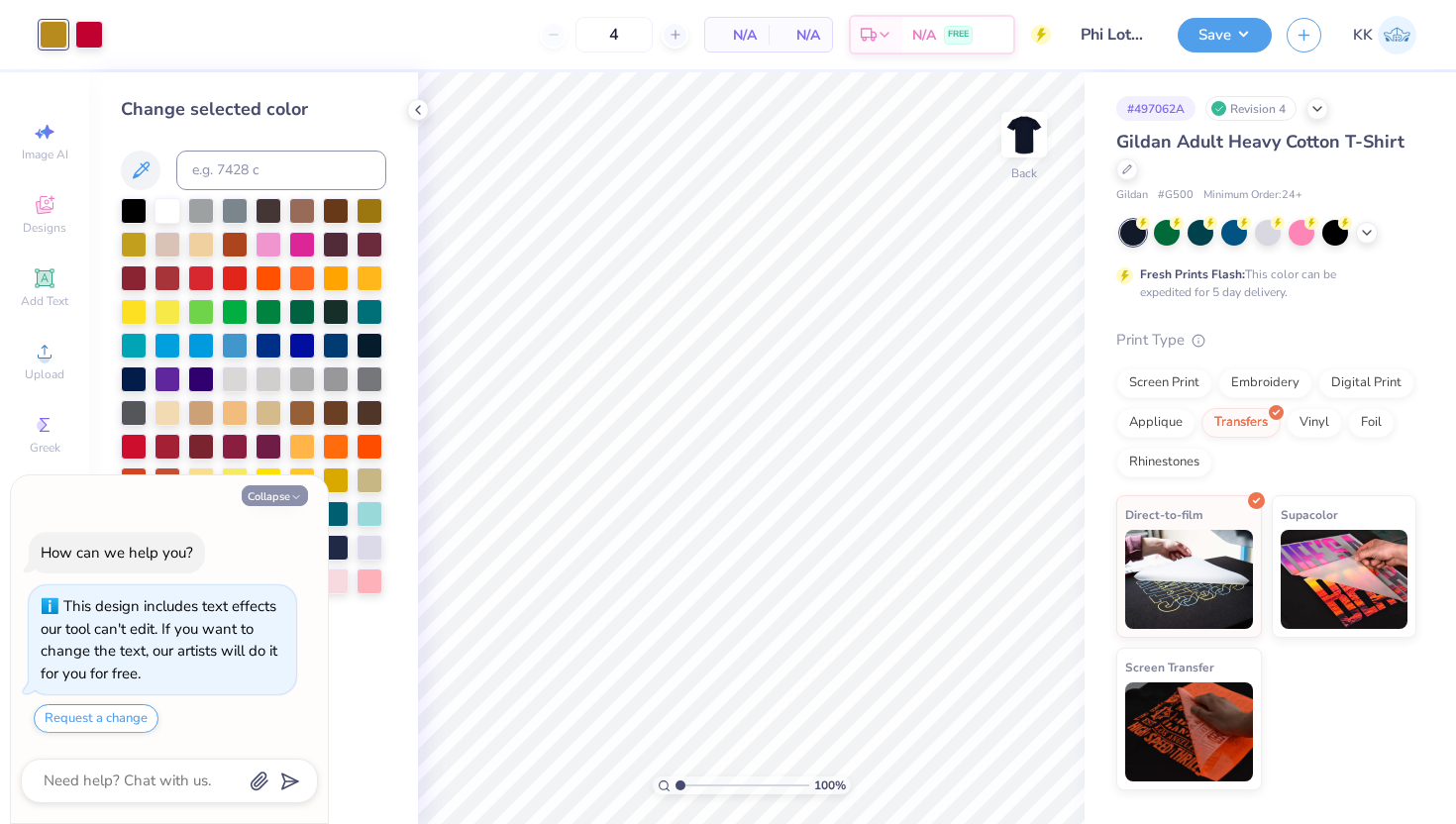 click on "Collapse" at bounding box center [274, 495] 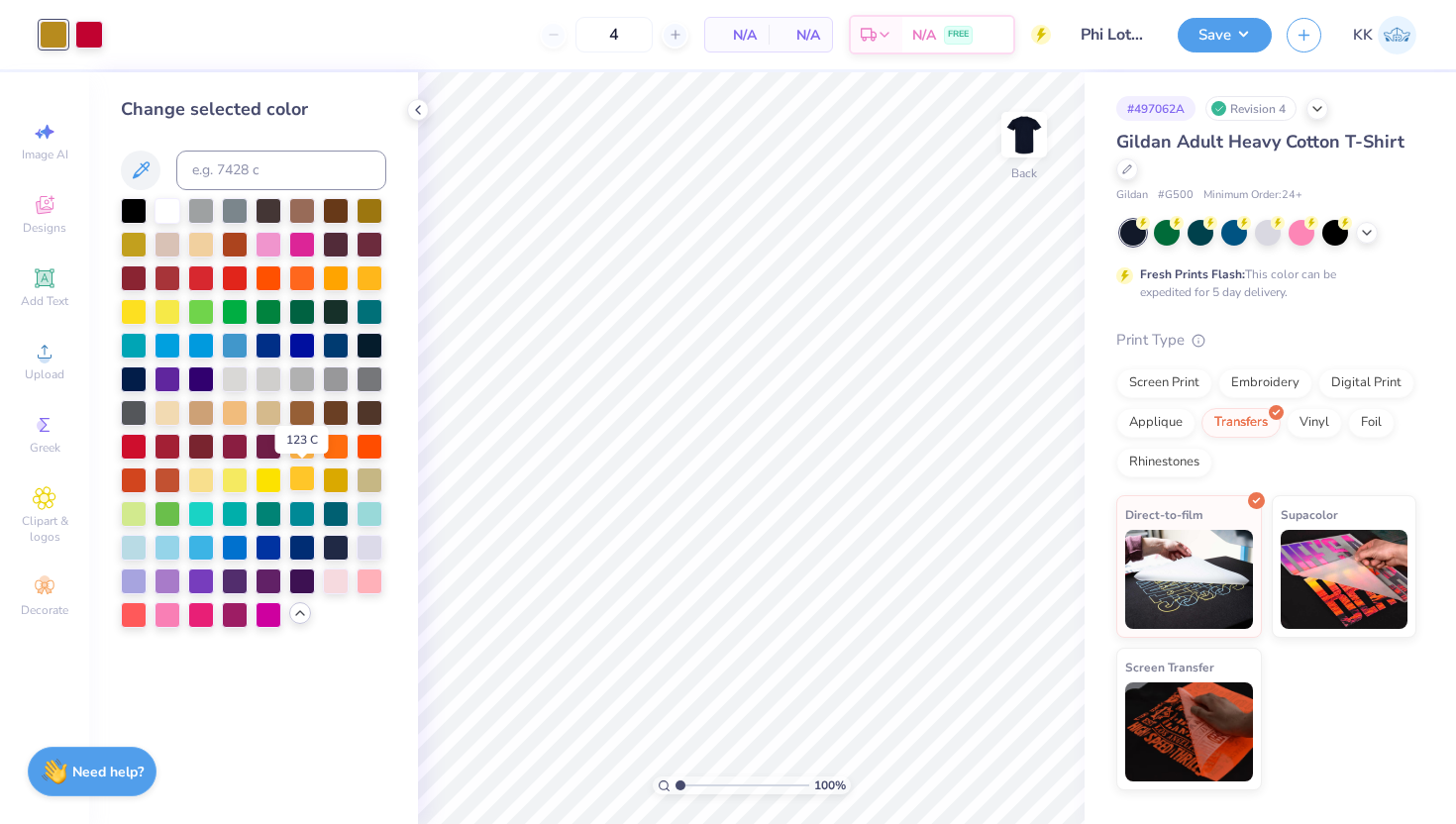 click at bounding box center [302, 478] 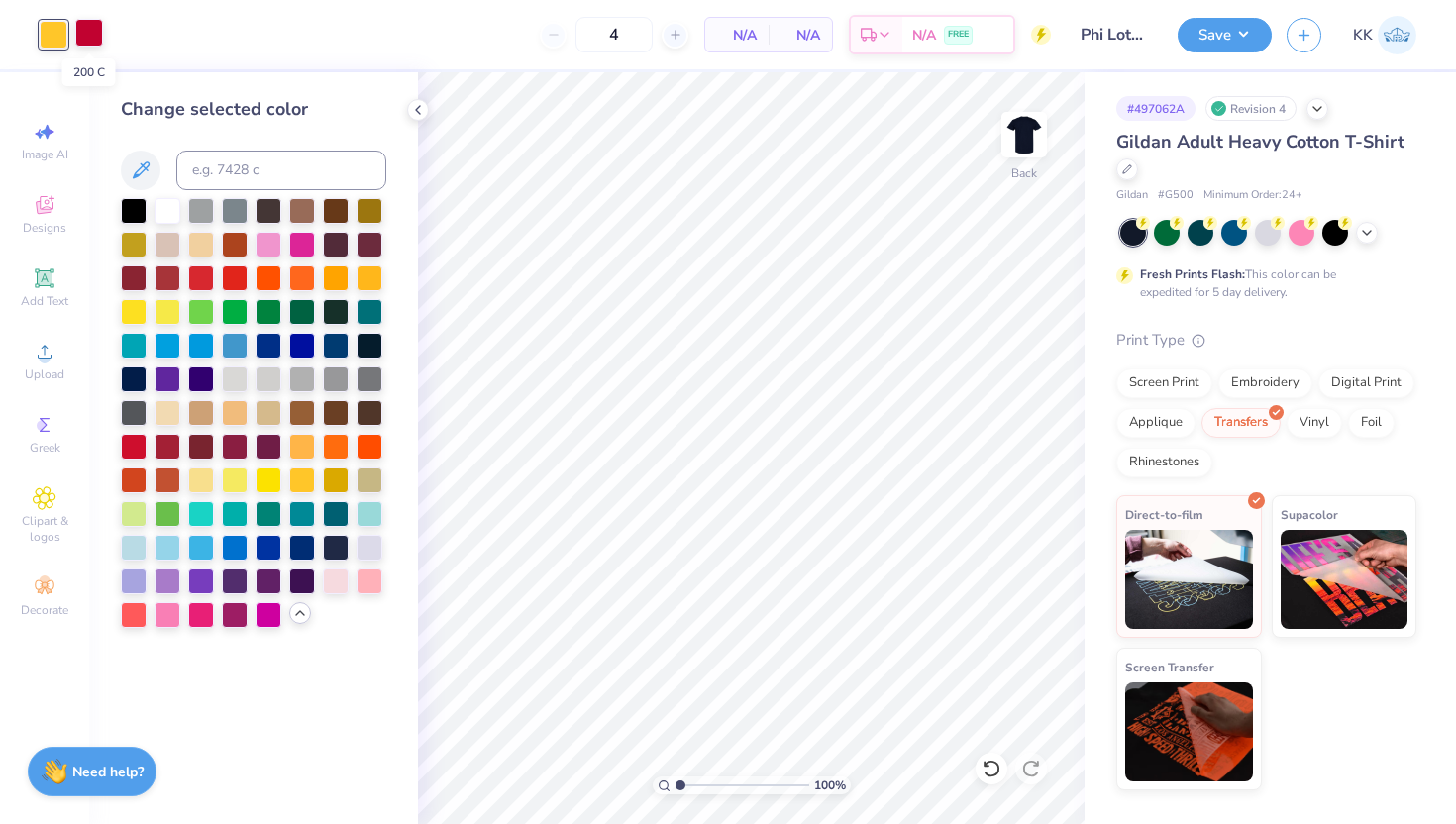 click at bounding box center [89, 33] 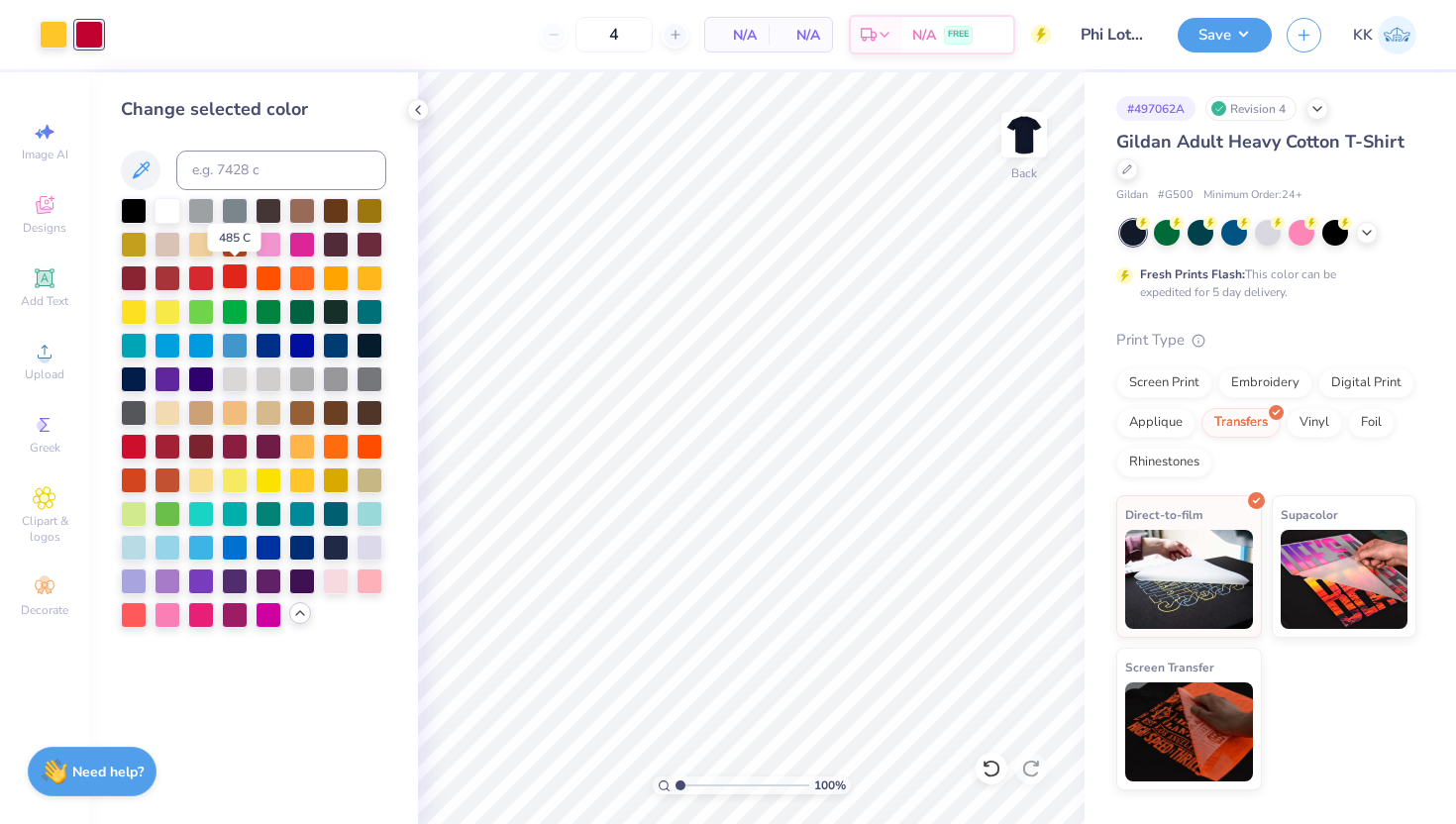 click at bounding box center [235, 276] 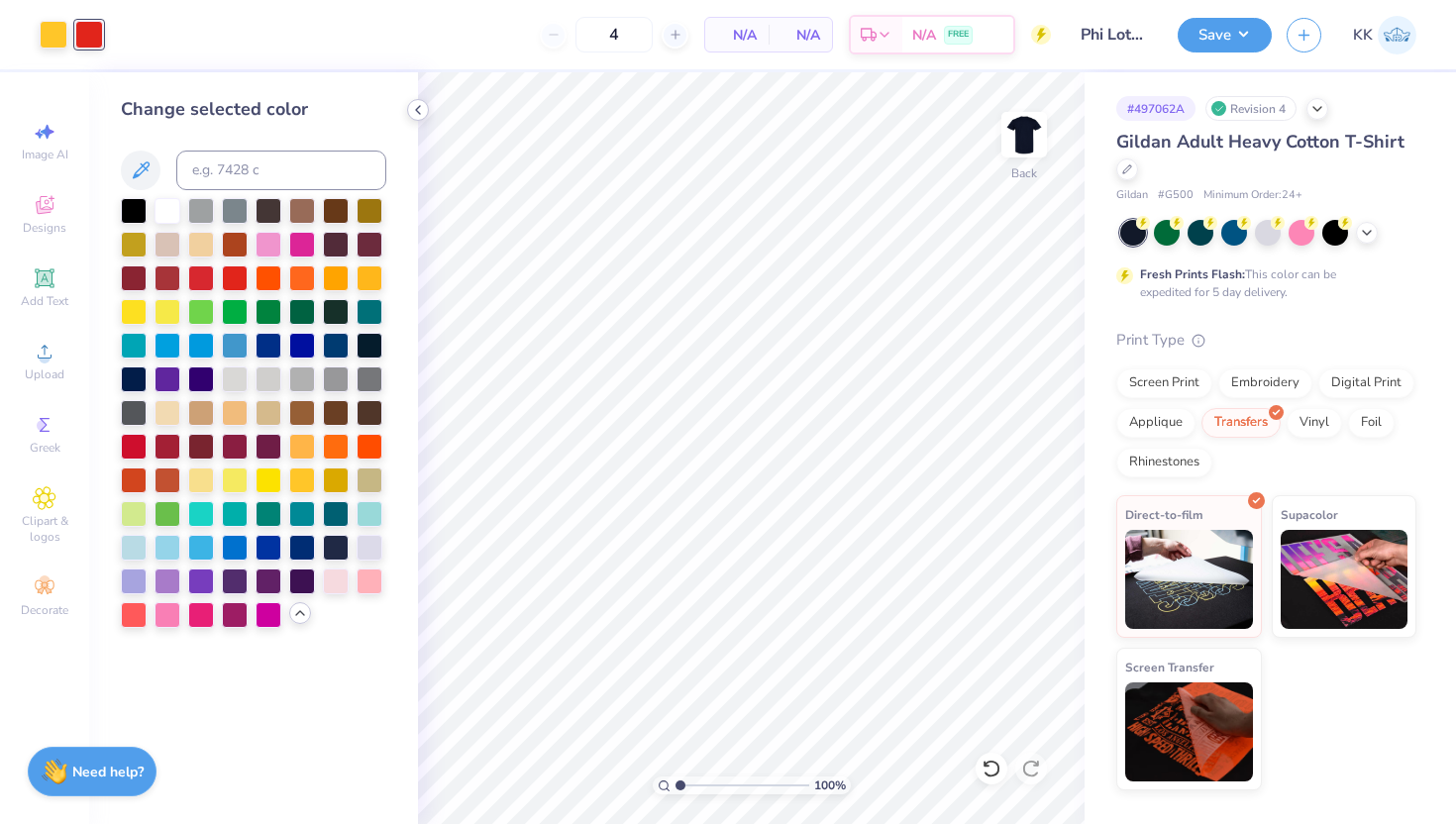 click 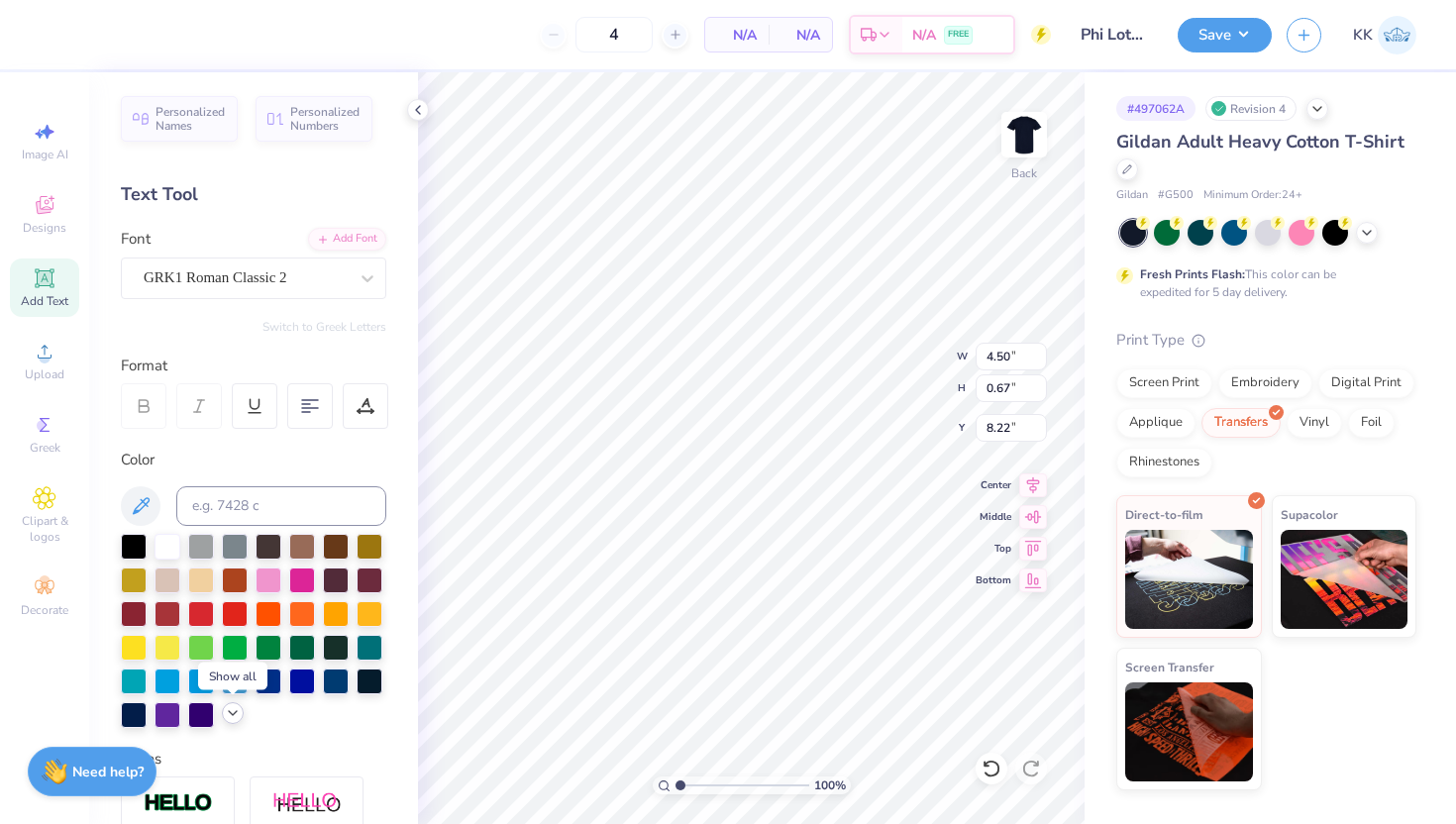 click 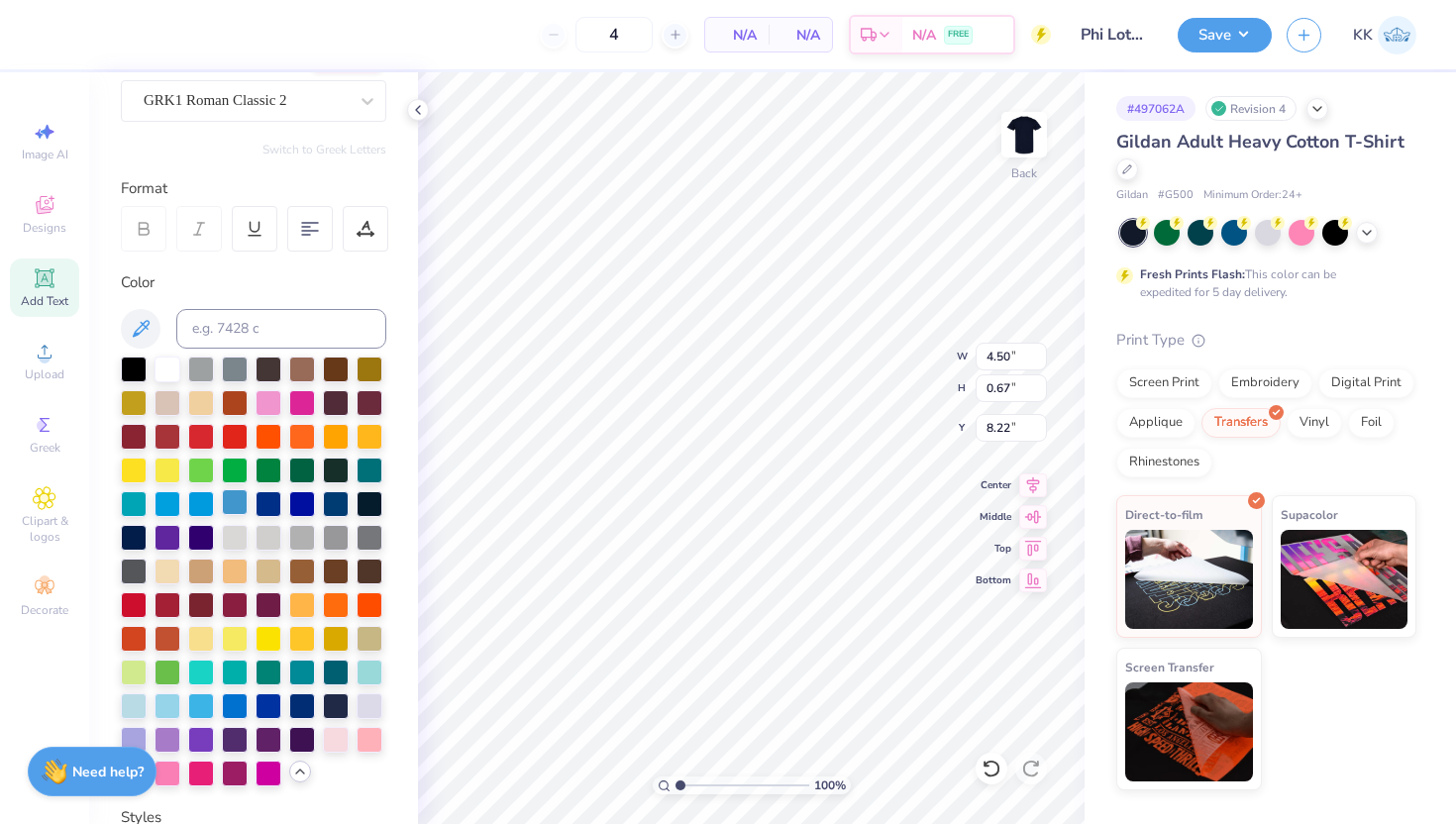 scroll, scrollTop: 188, scrollLeft: 0, axis: vertical 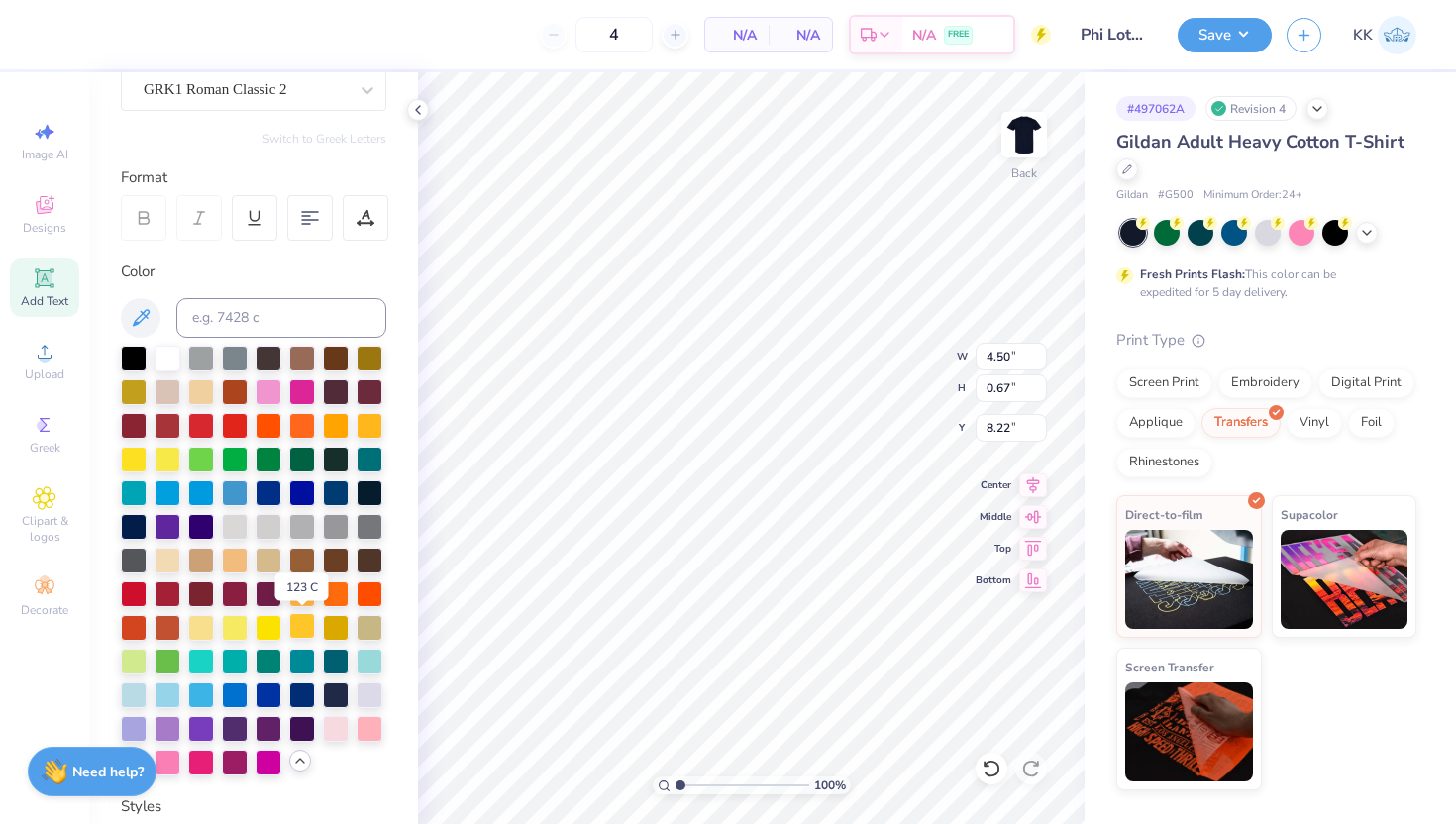 click at bounding box center (302, 626) 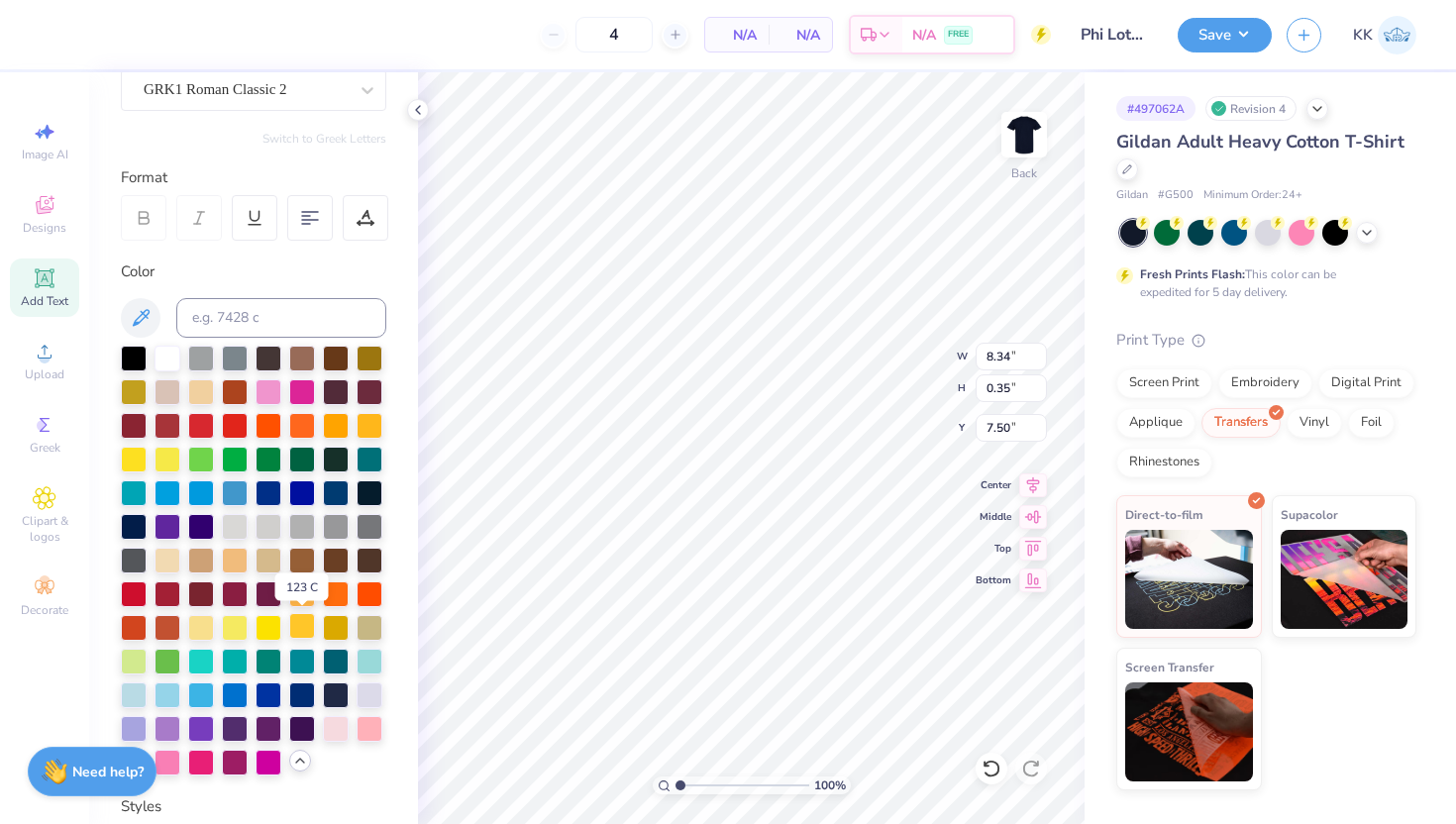 click at bounding box center (302, 626) 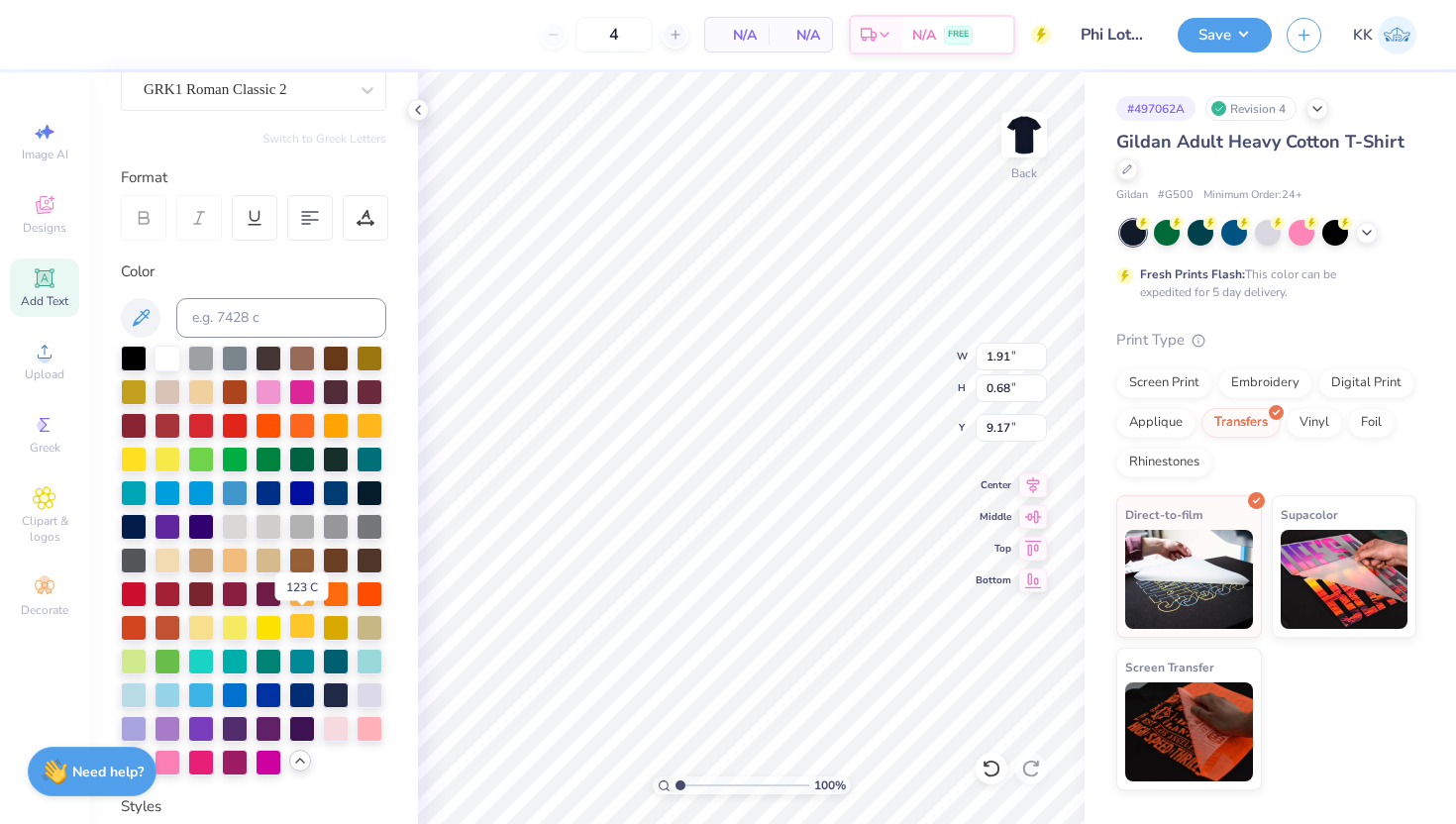 click at bounding box center [302, 626] 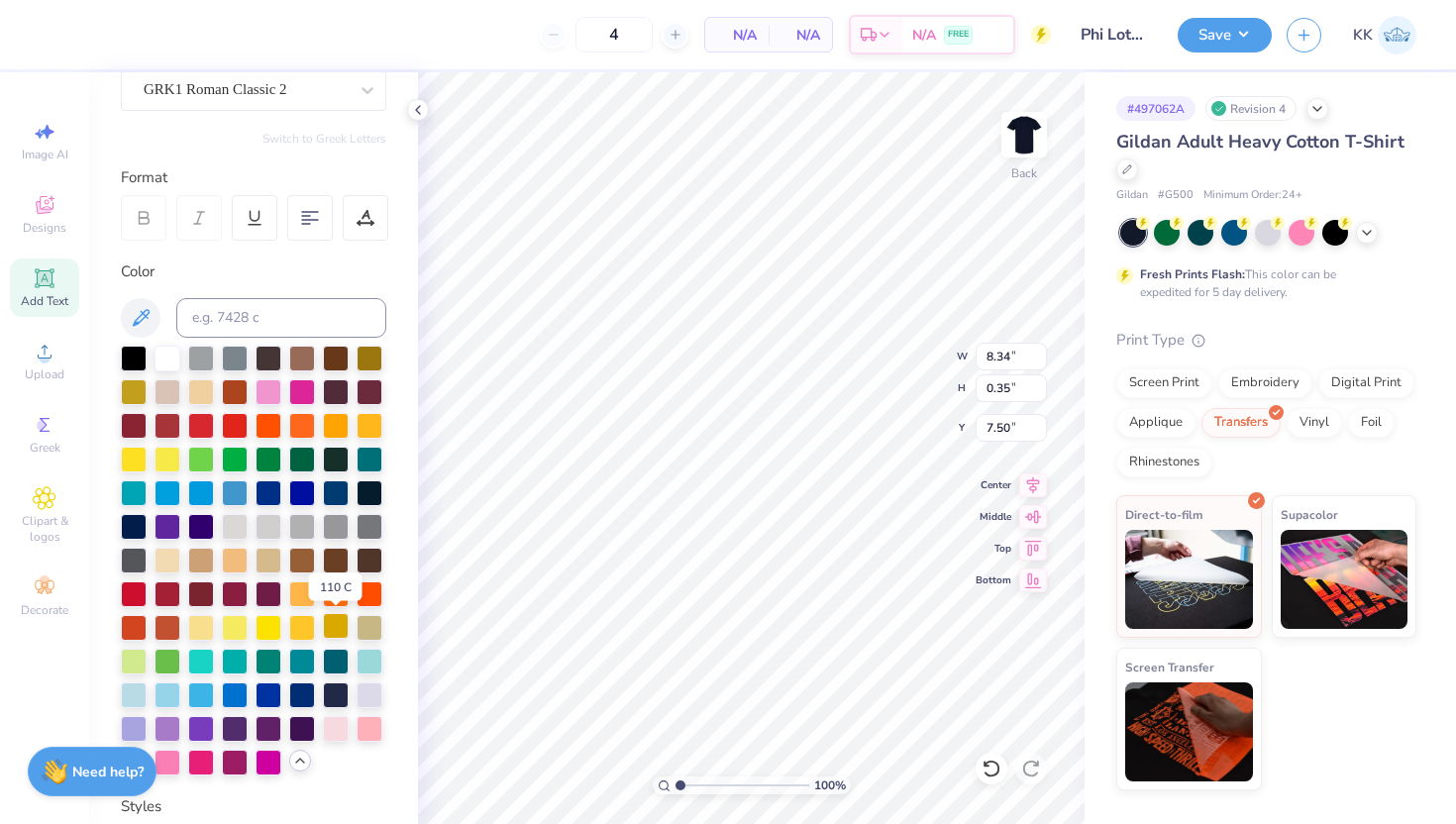 click at bounding box center [336, 626] 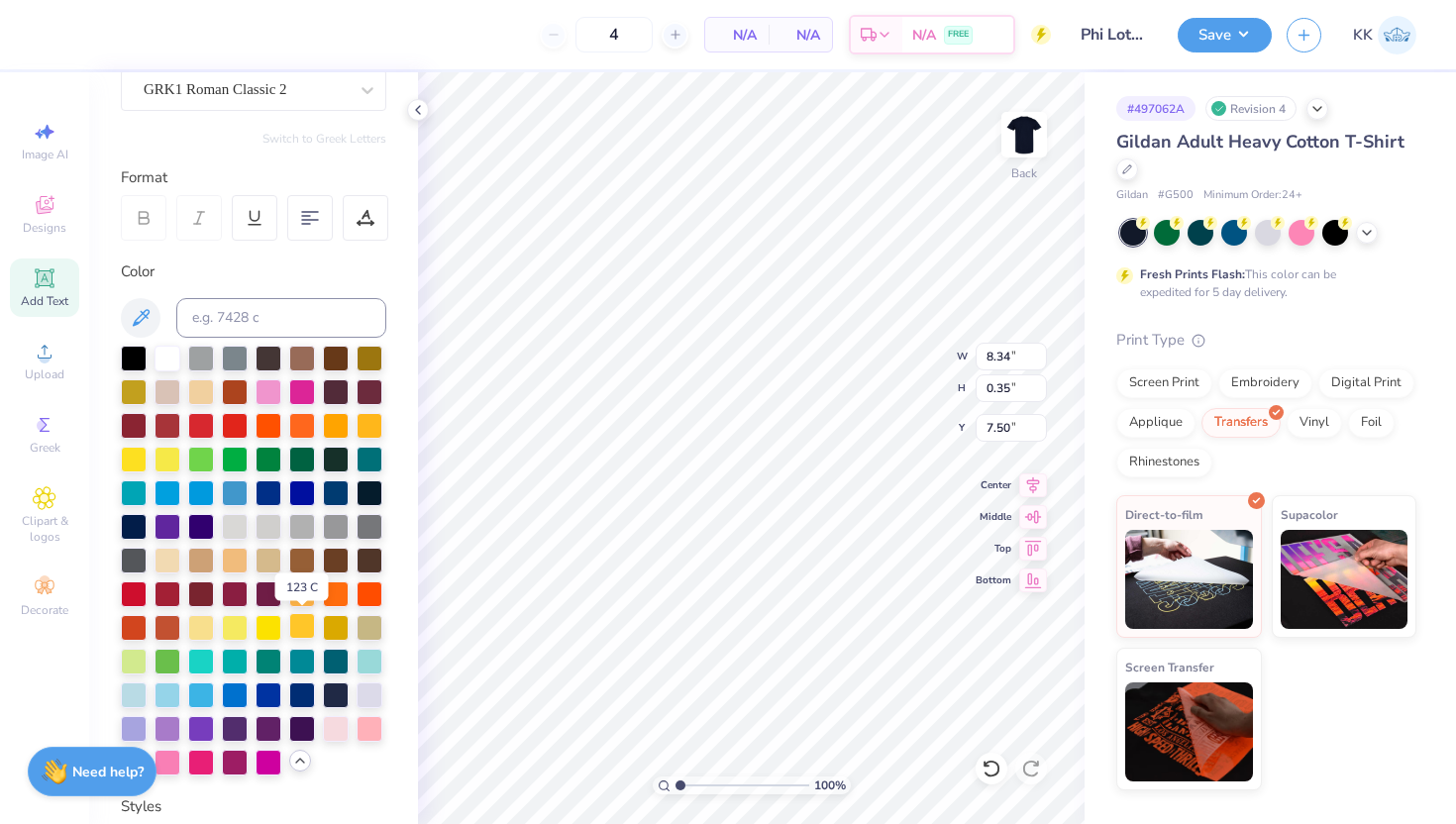 click at bounding box center [302, 626] 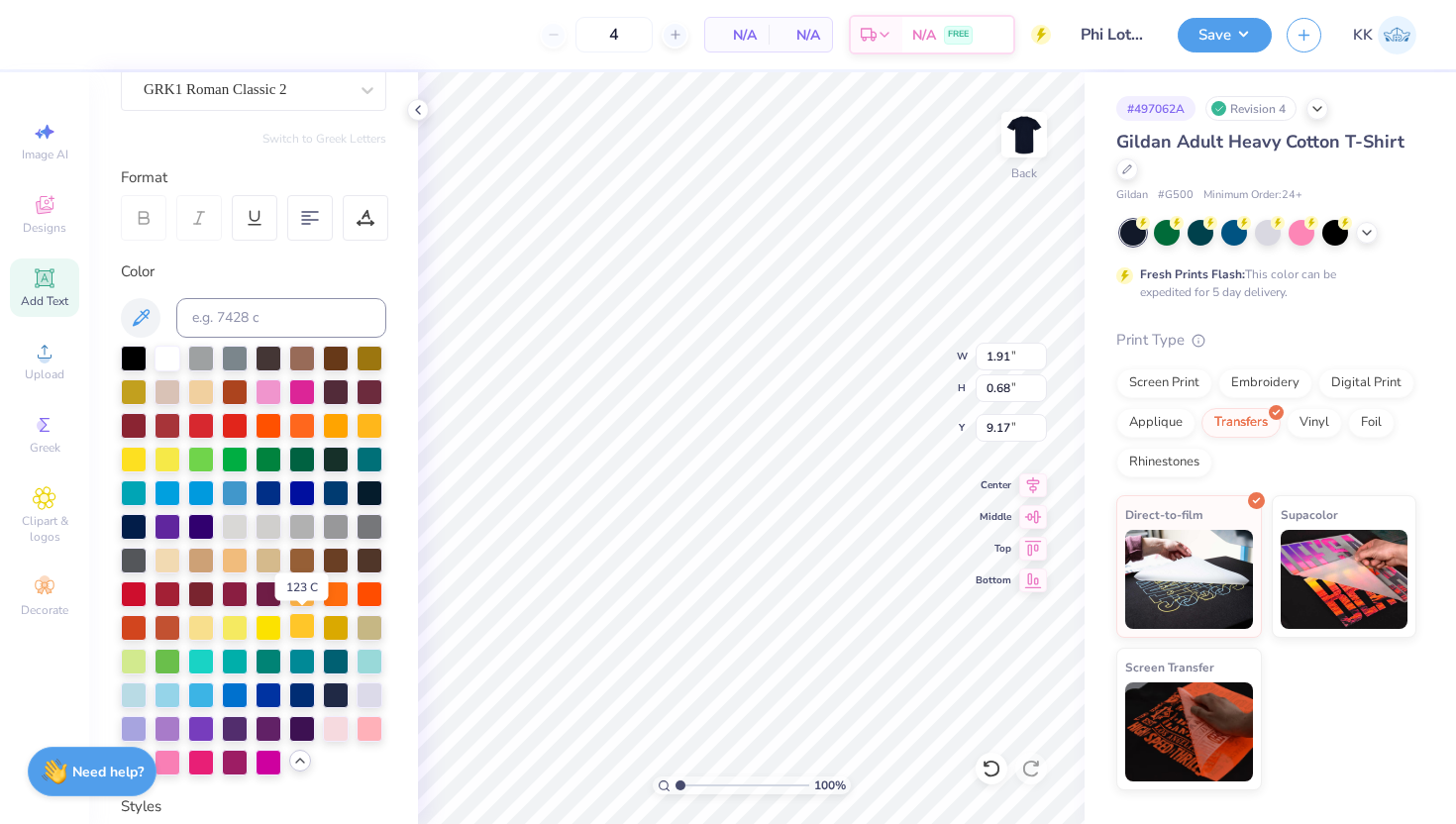 click at bounding box center [302, 626] 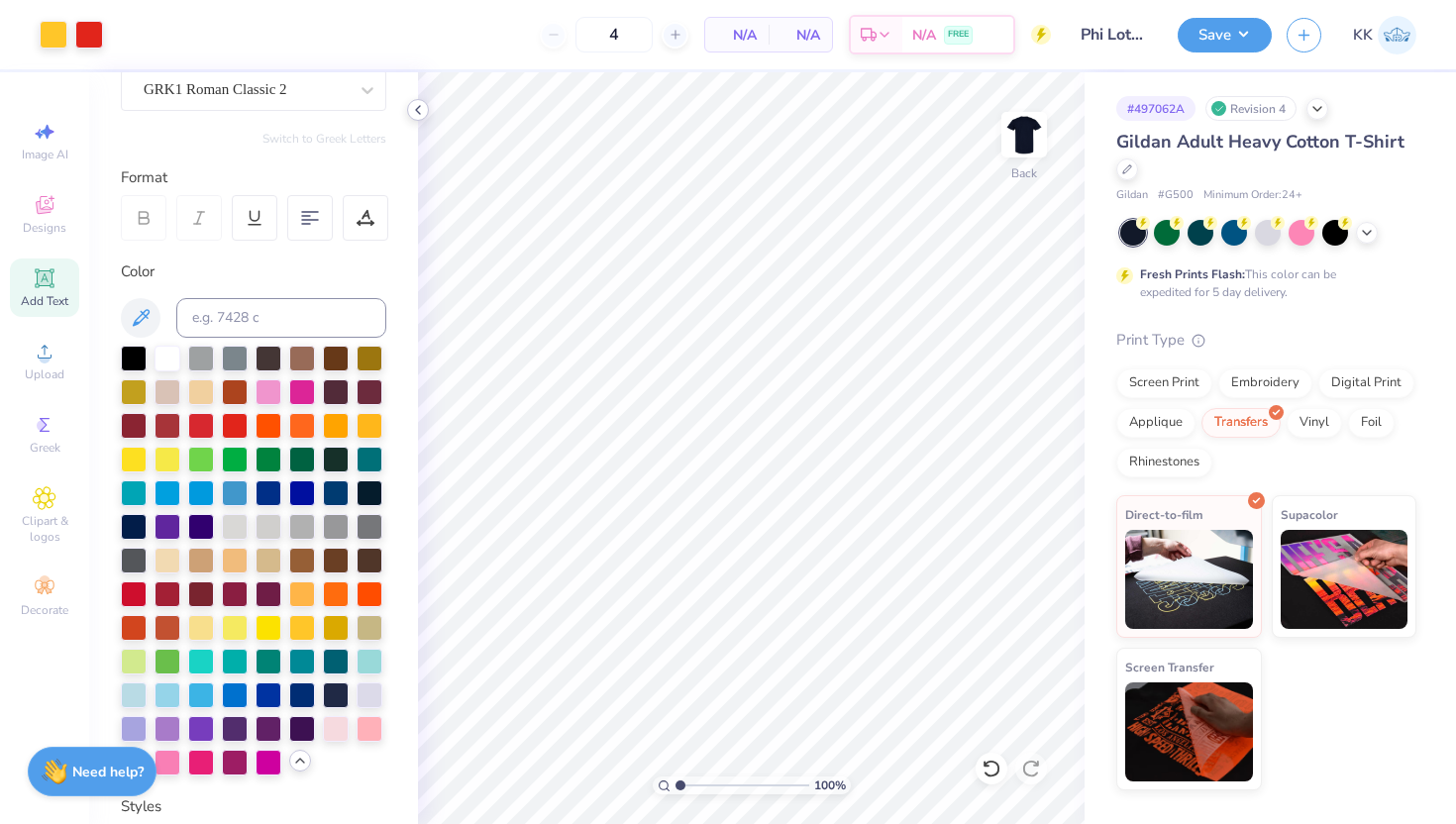 click 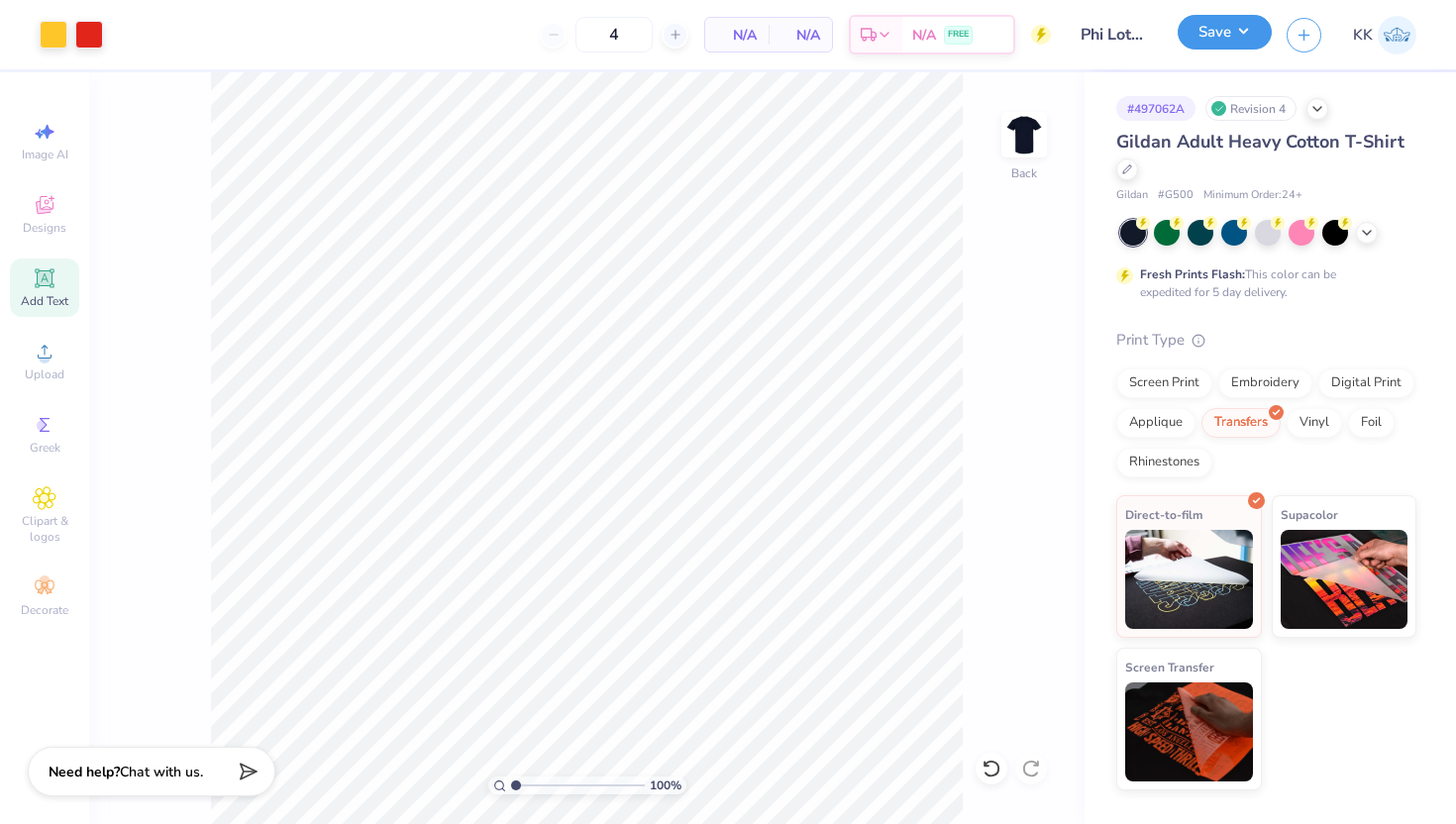 click on "Save" at bounding box center [1224, 32] 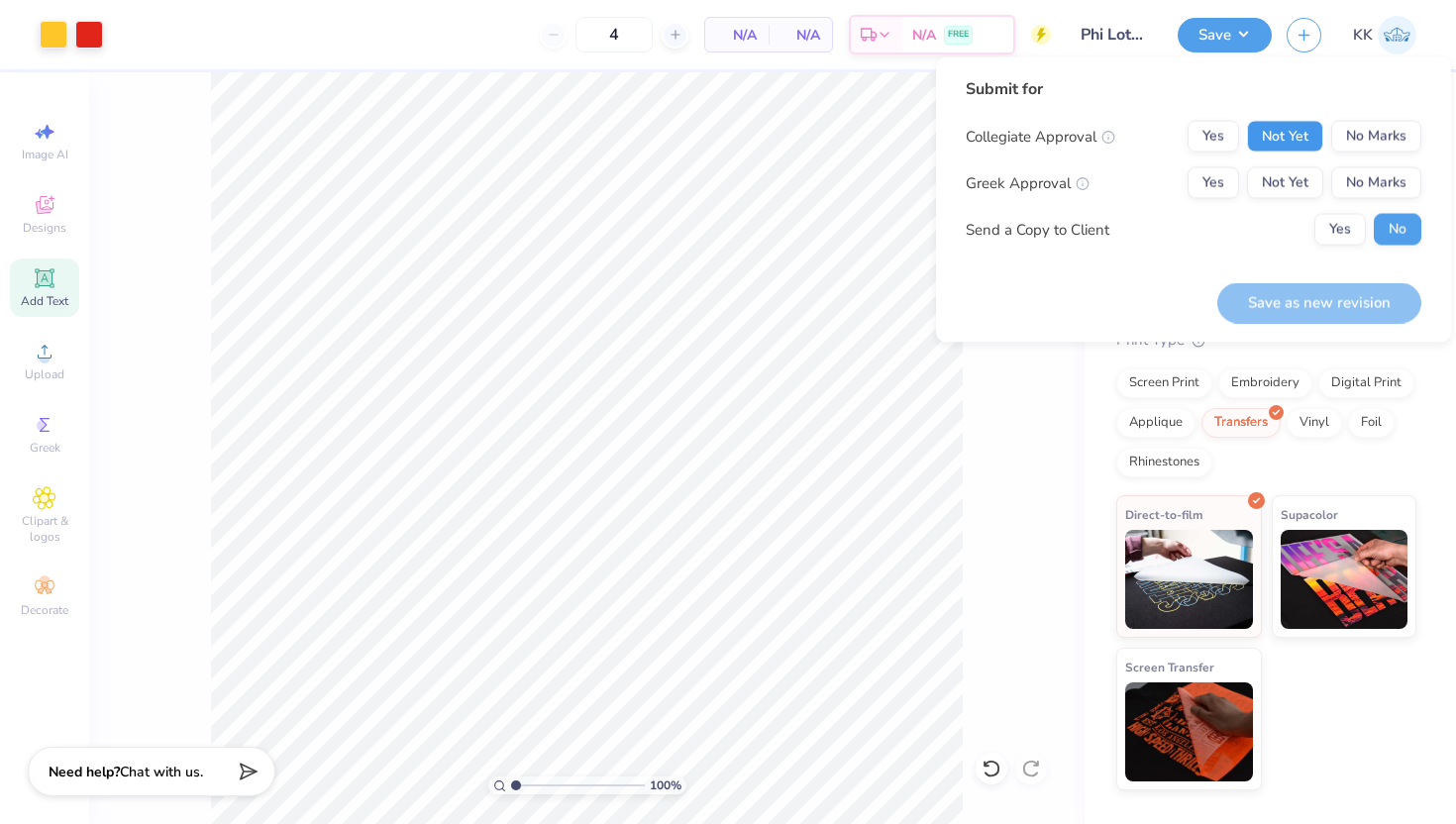 click on "Not Yet" at bounding box center (1285, 137) 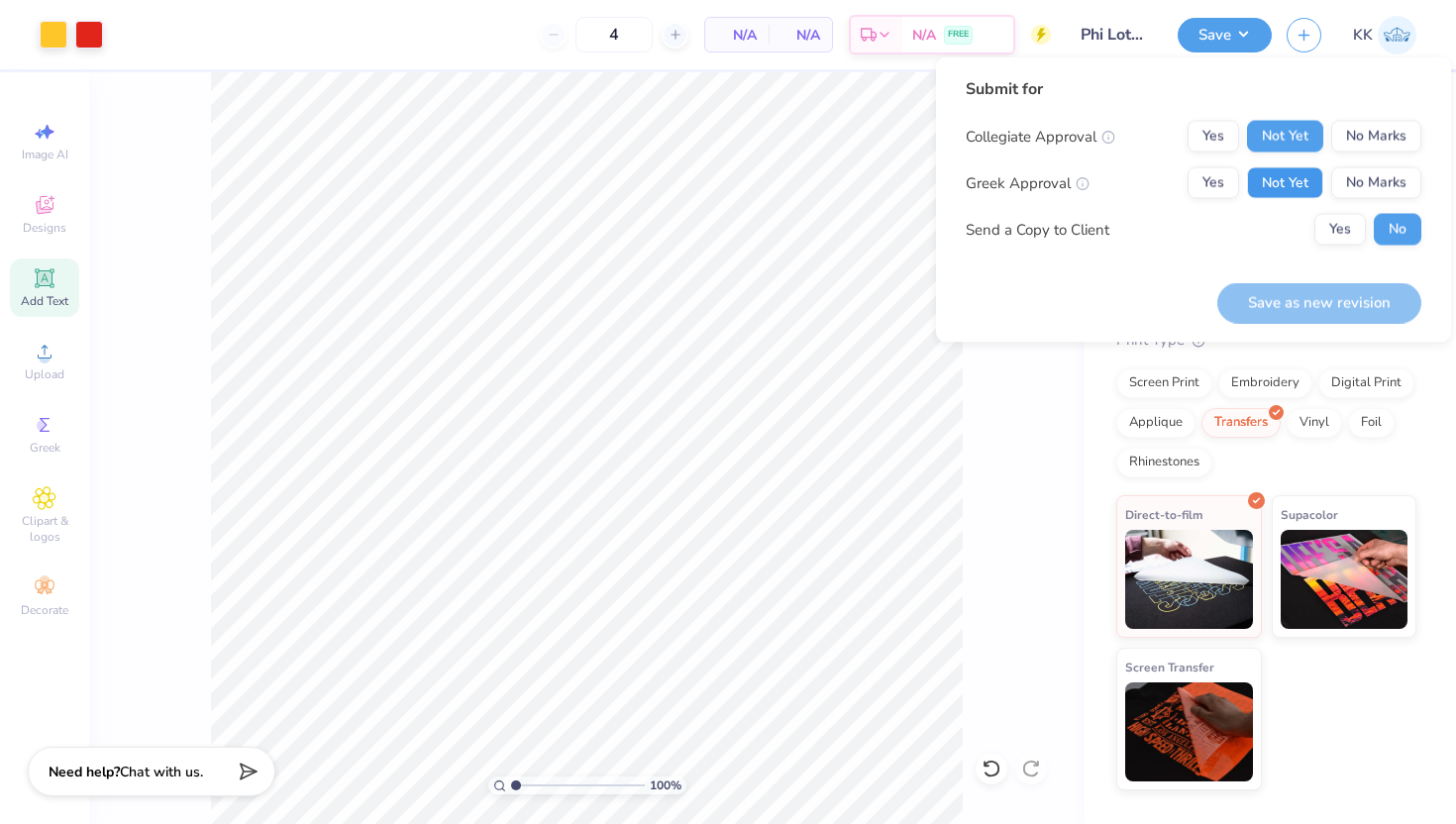 click on "Not Yet" at bounding box center [1285, 183] 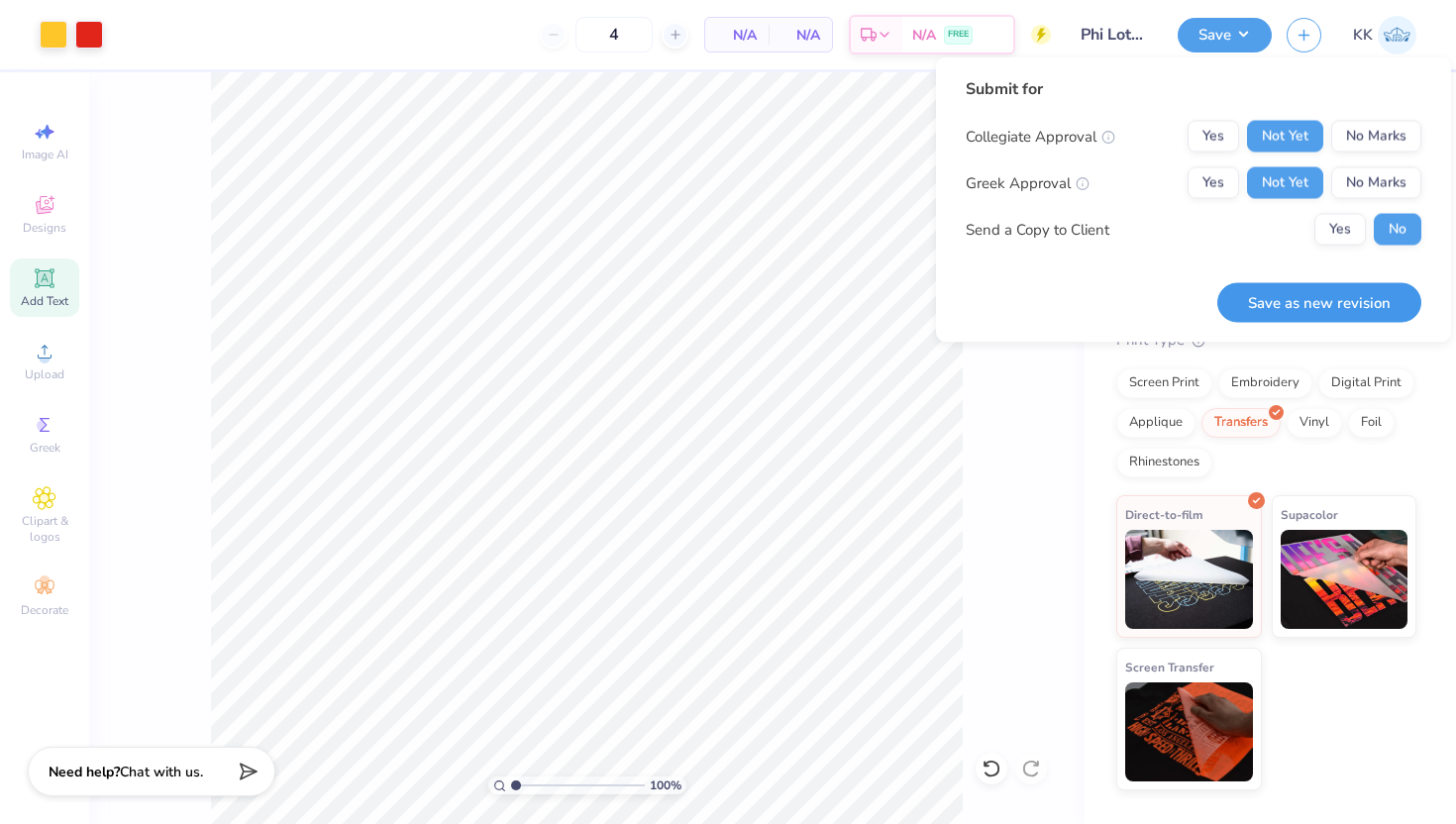 click on "Save as new revision" at bounding box center [1319, 302] 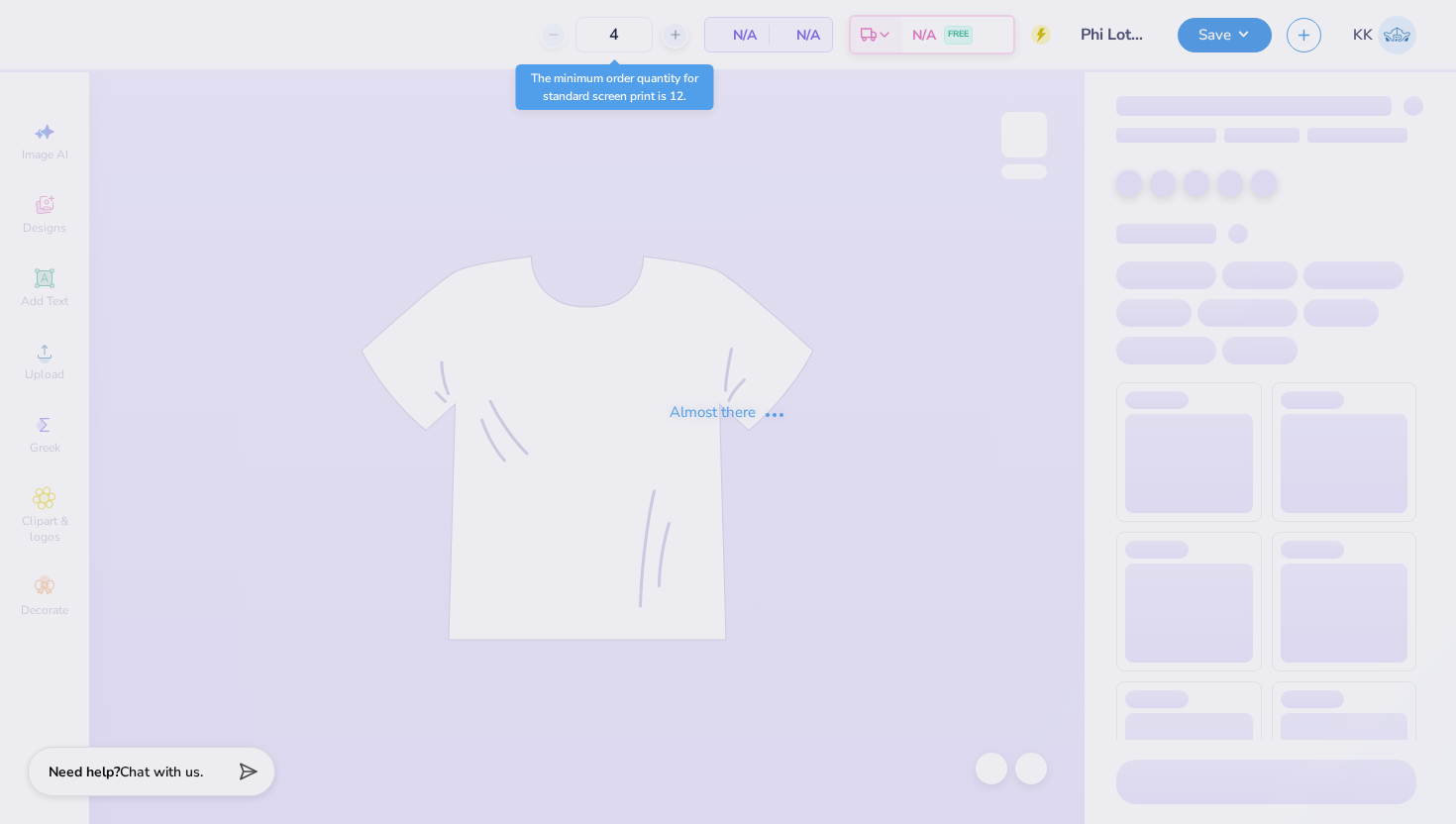 scroll, scrollTop: 0, scrollLeft: 0, axis: both 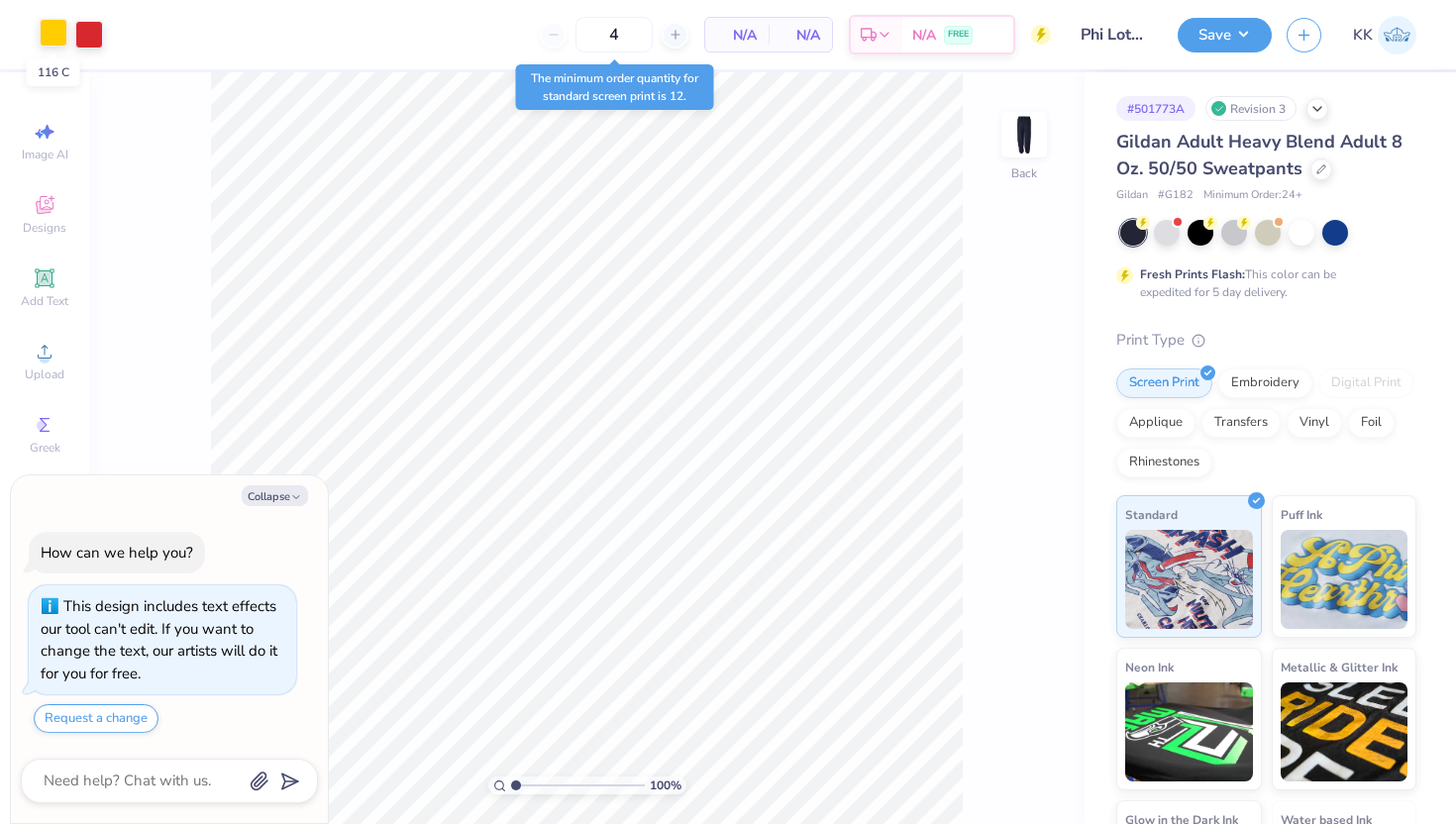 click at bounding box center [53, 33] 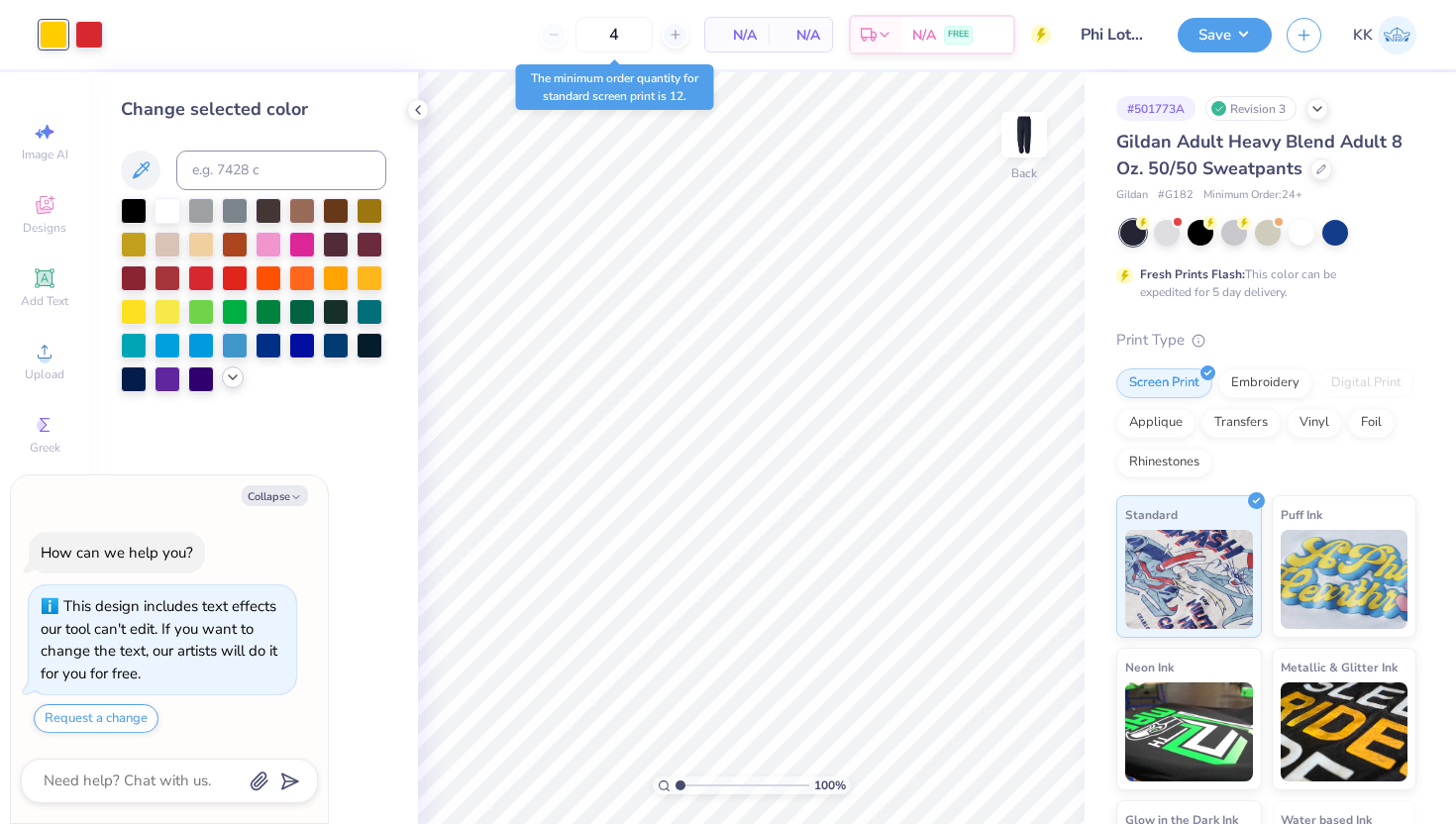 click 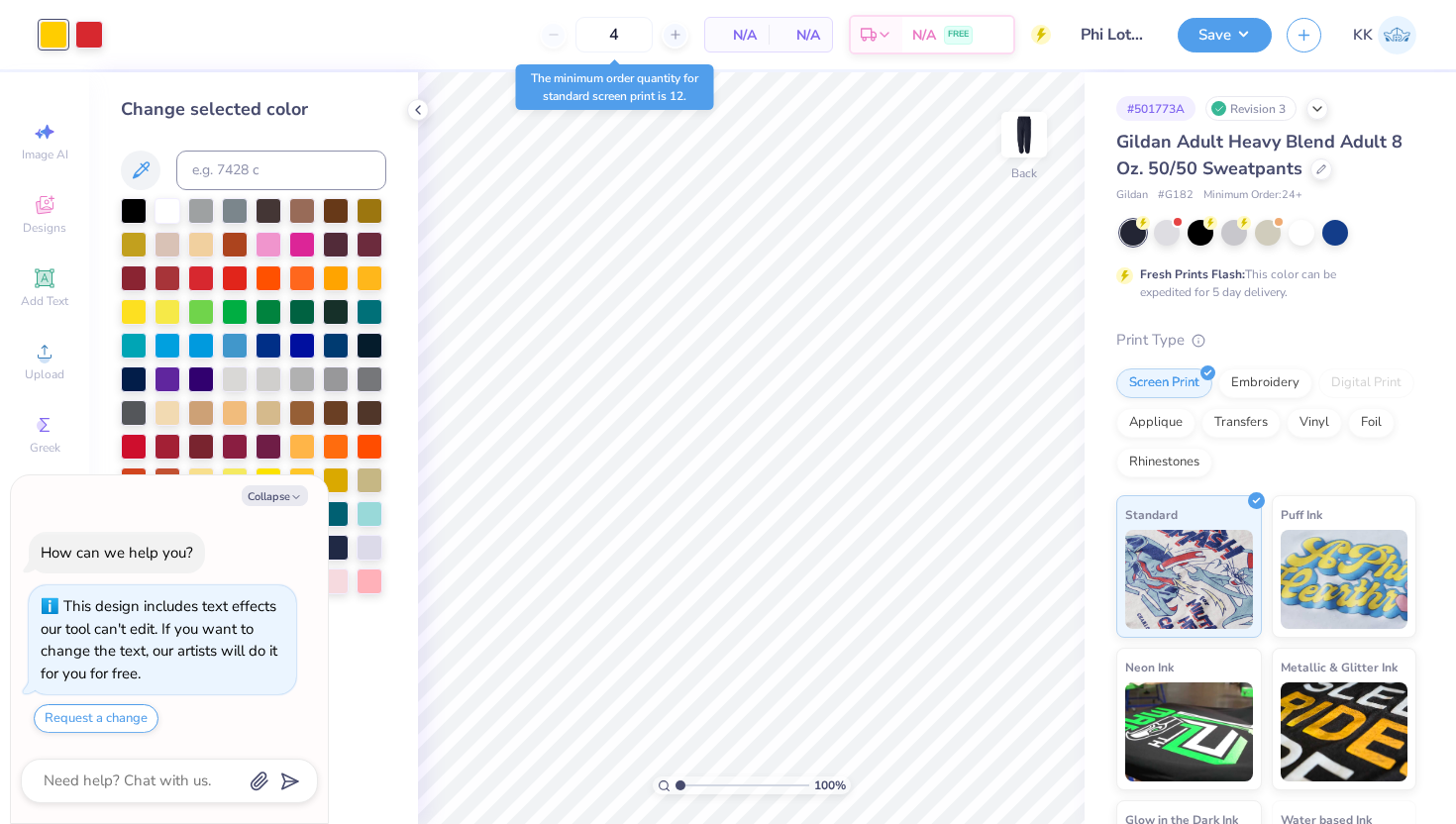 click on "Collapse How can we help you? This design includes text effects our tool can't edit. If you want to change the text, our artists will do it for you for free. Request a change" at bounding box center [169, 650] 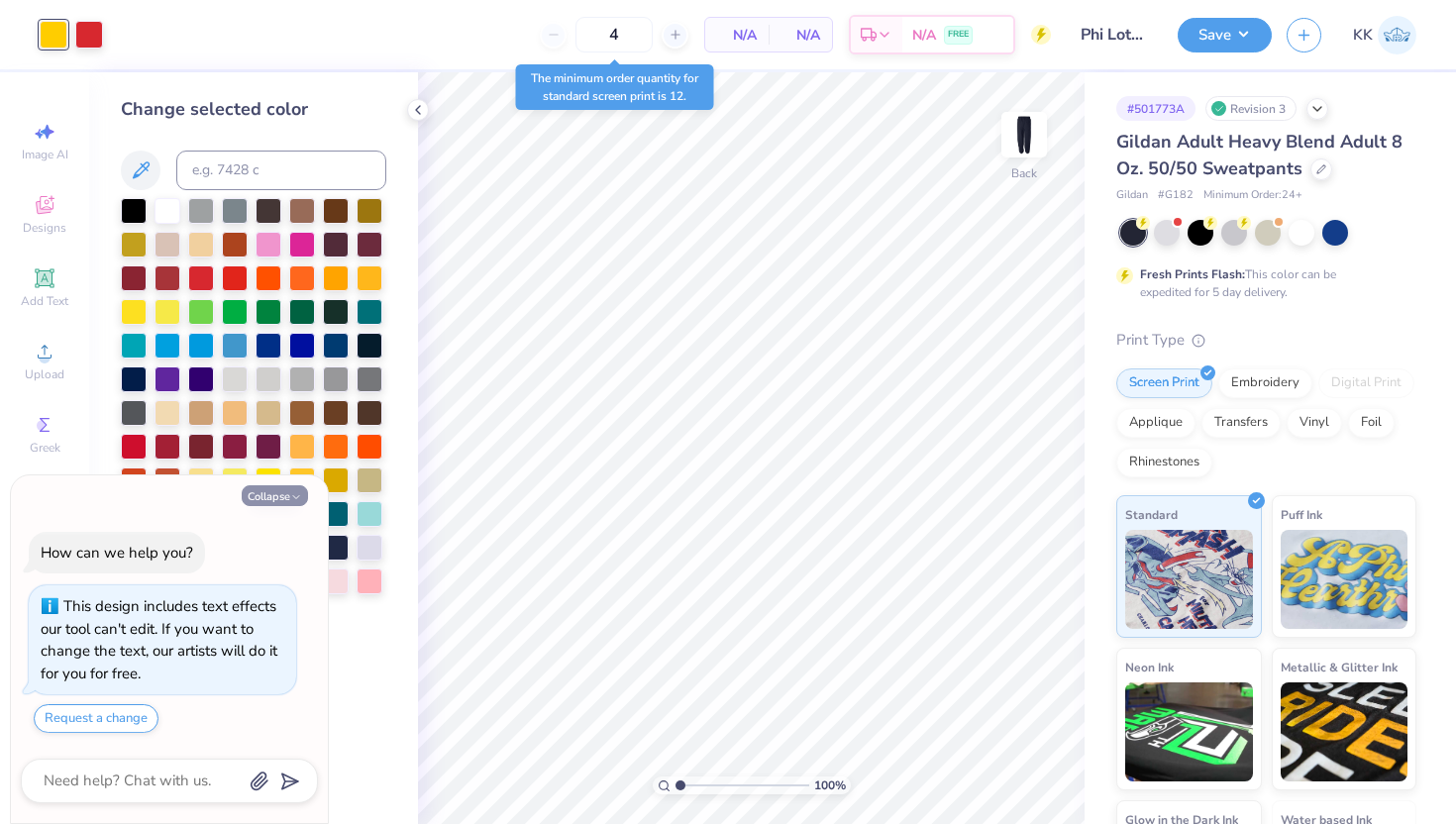 click 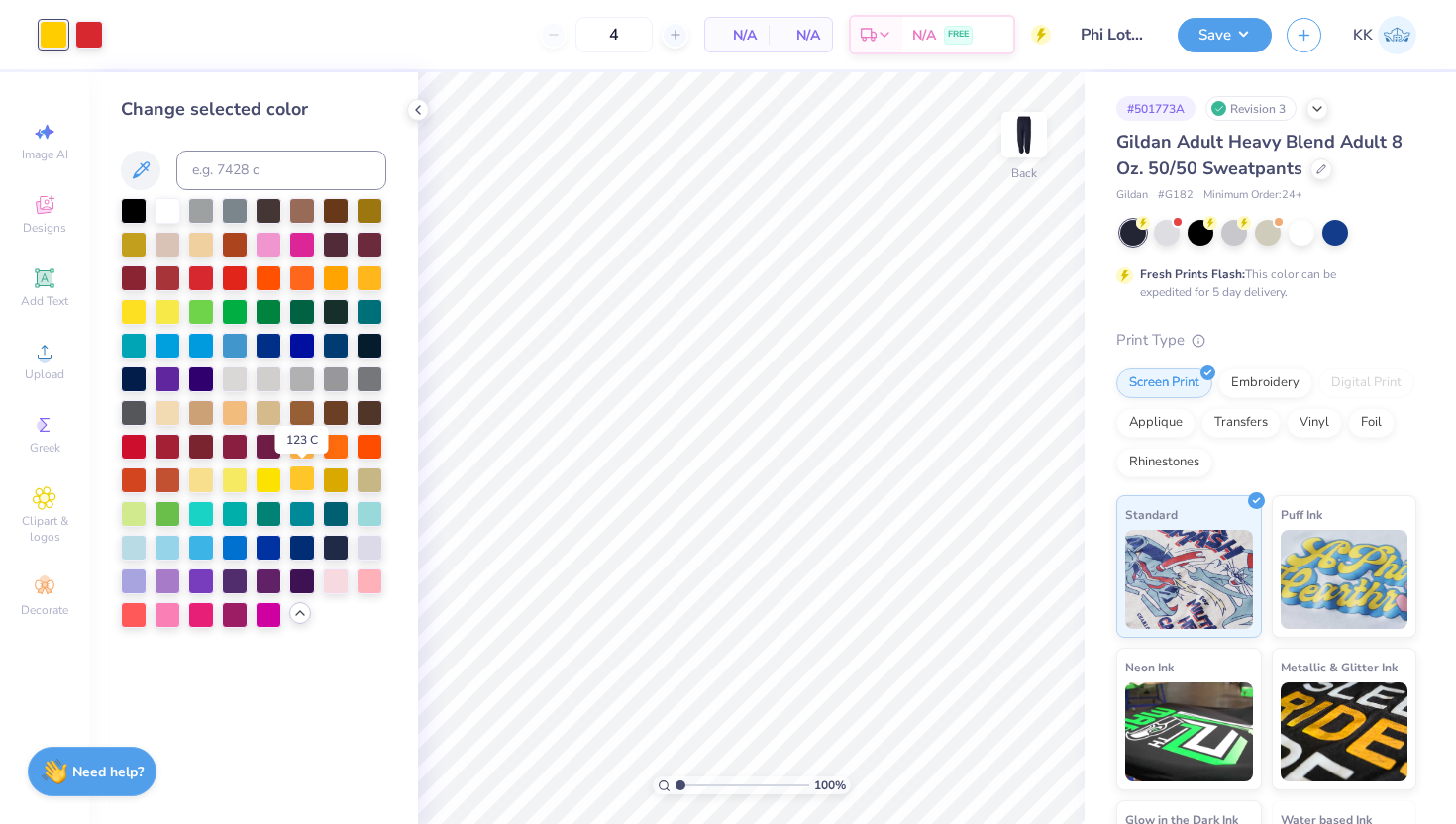 click at bounding box center [302, 478] 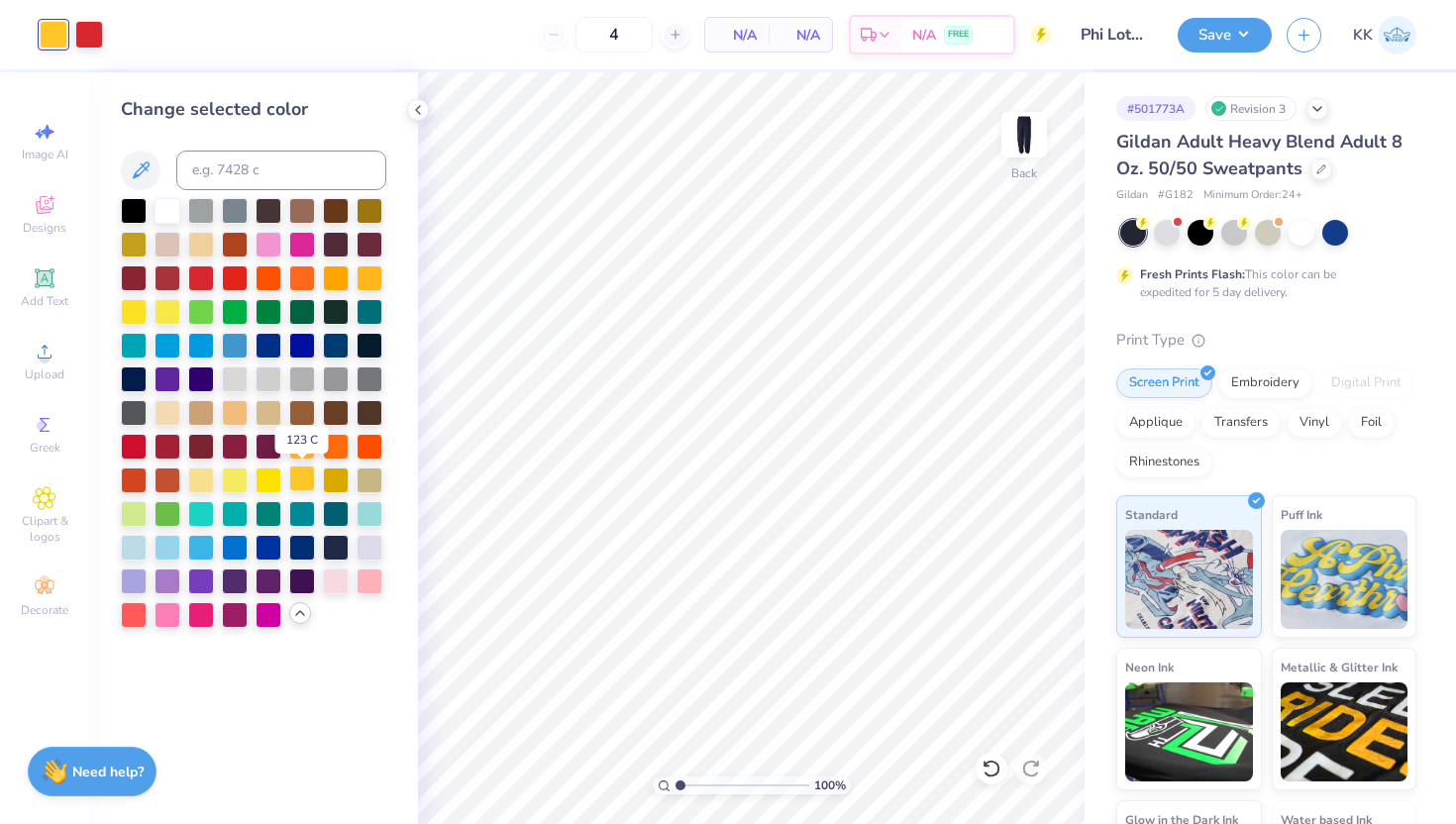click at bounding box center (302, 478) 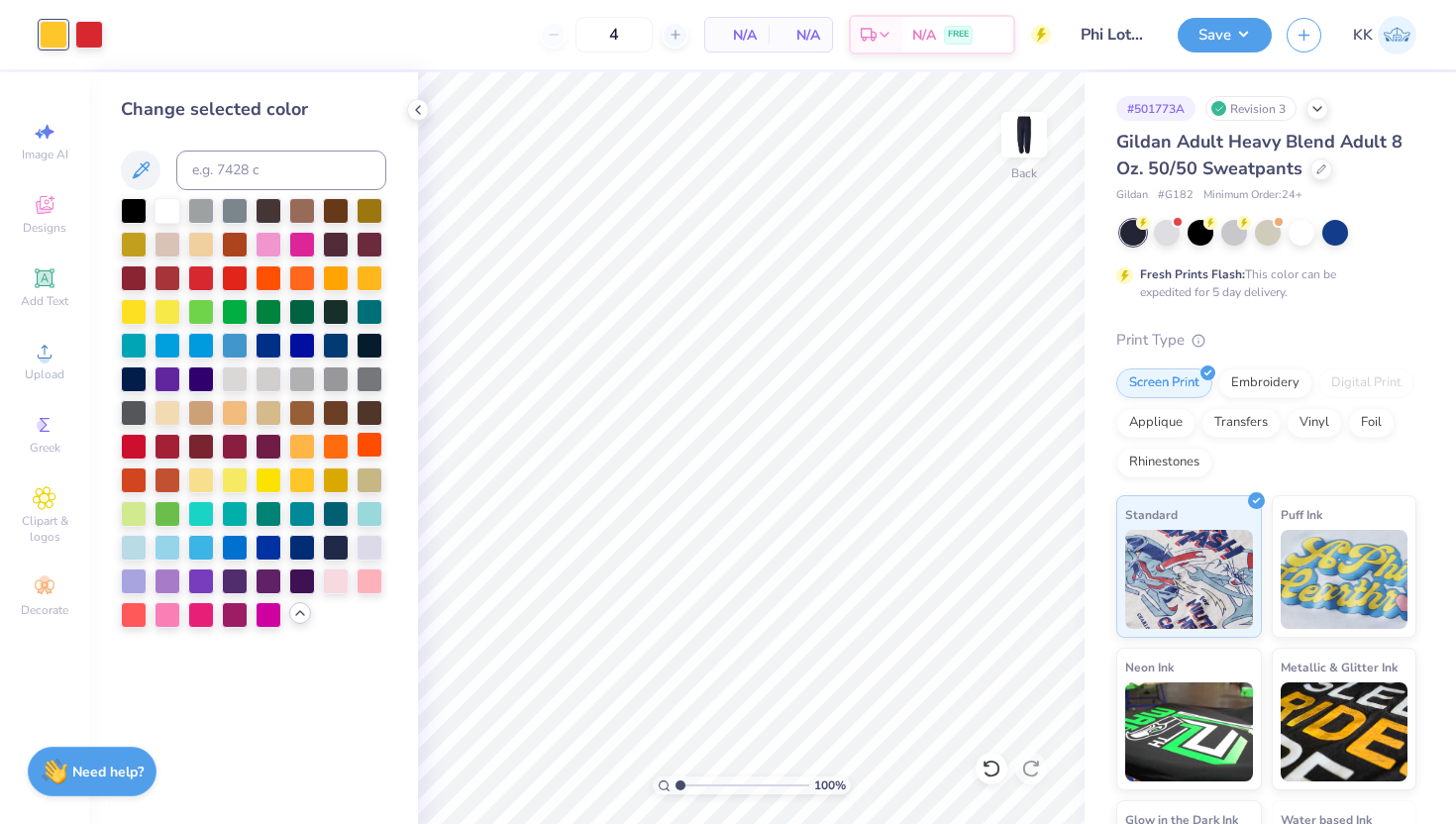 click at bounding box center (369, 445) 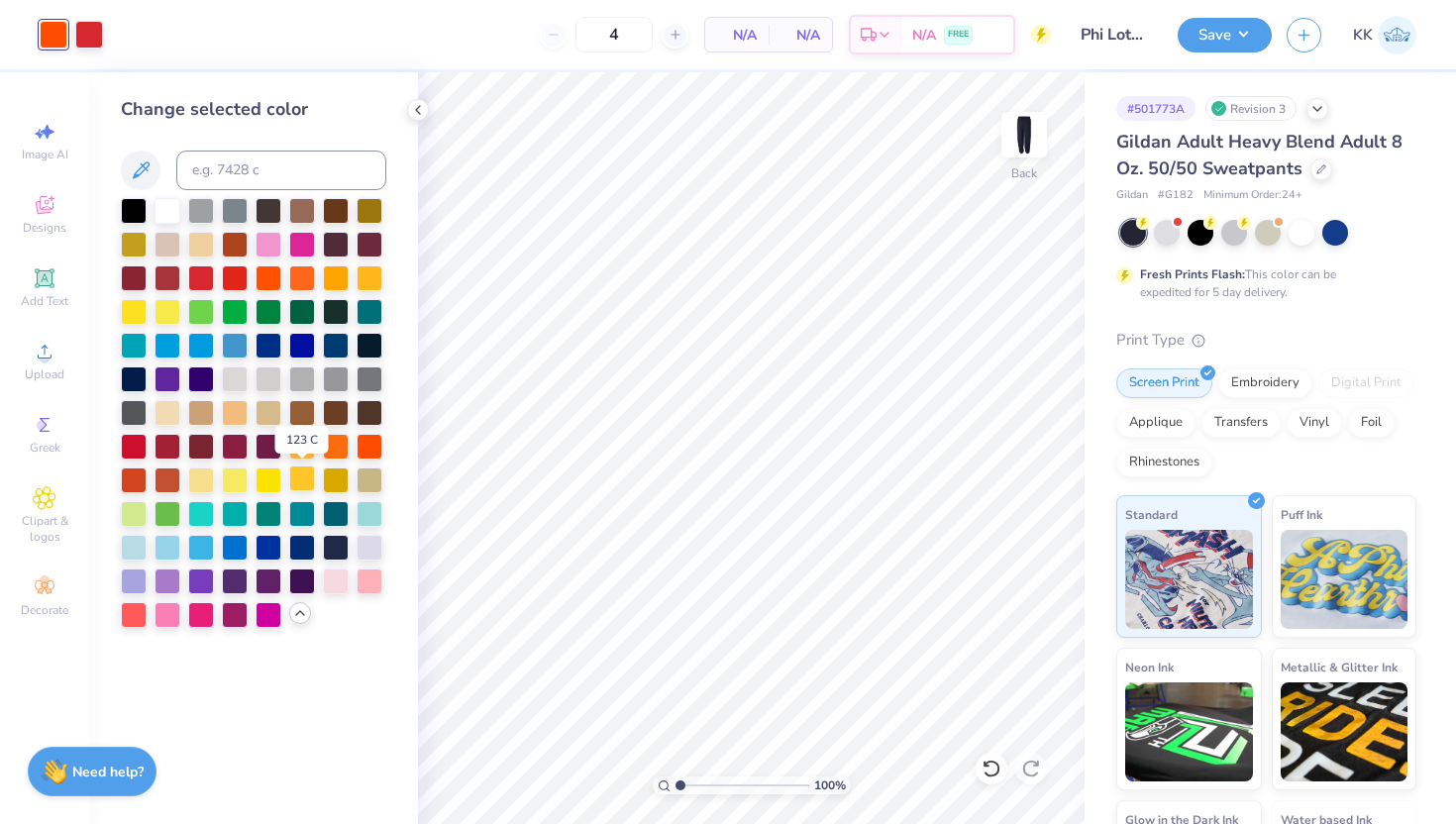 click at bounding box center (302, 478) 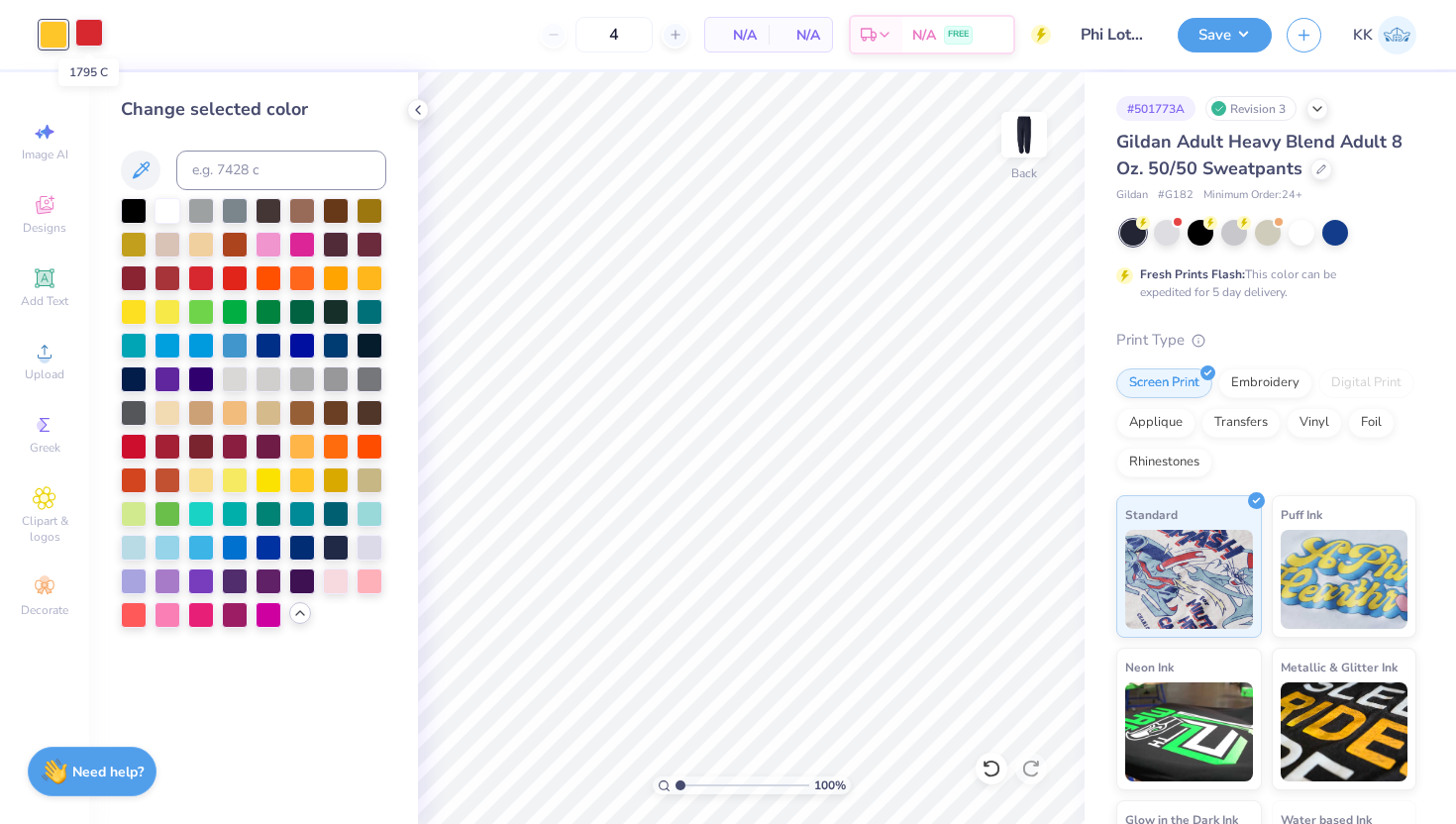 click at bounding box center (89, 33) 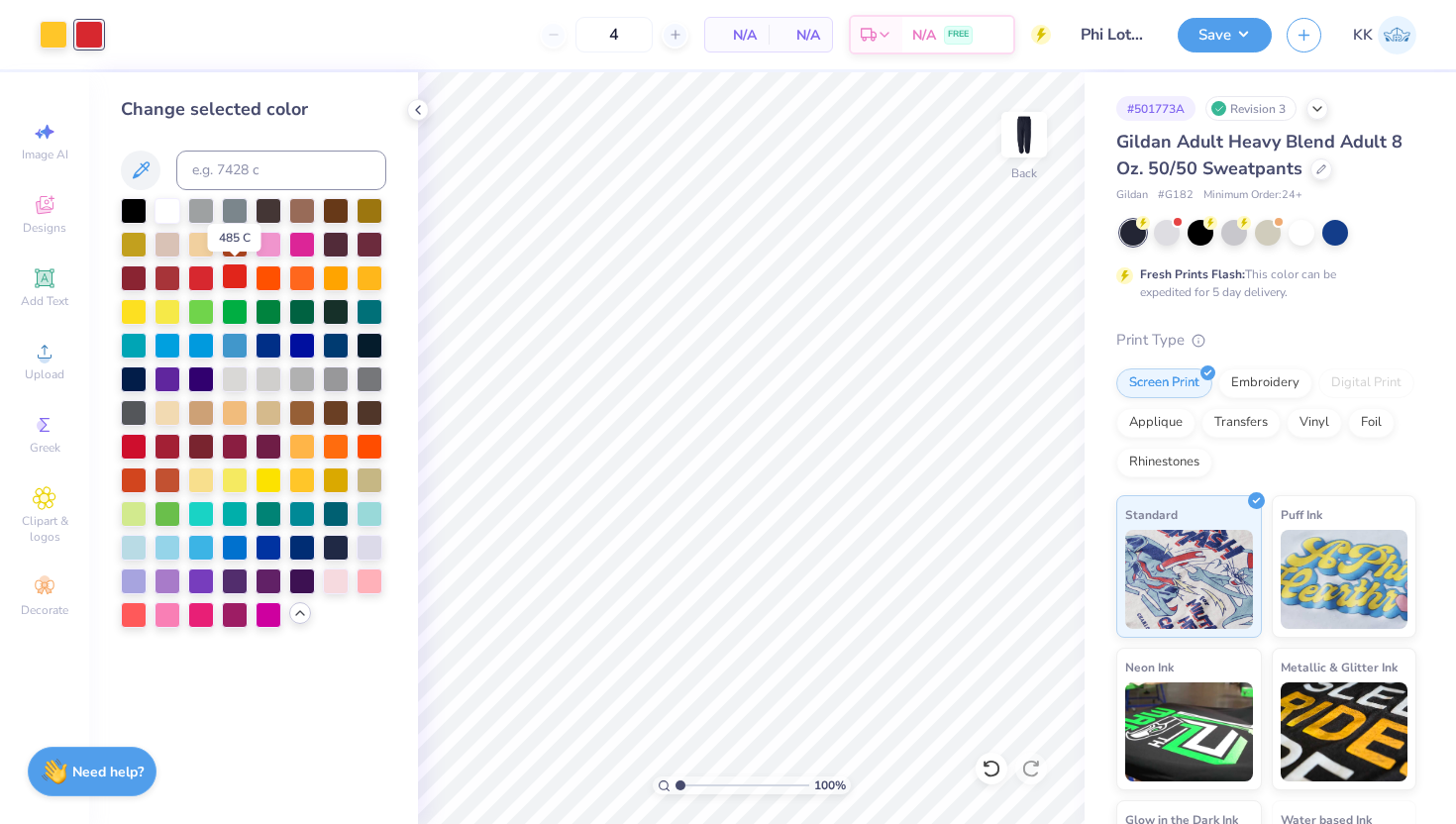 click at bounding box center [235, 276] 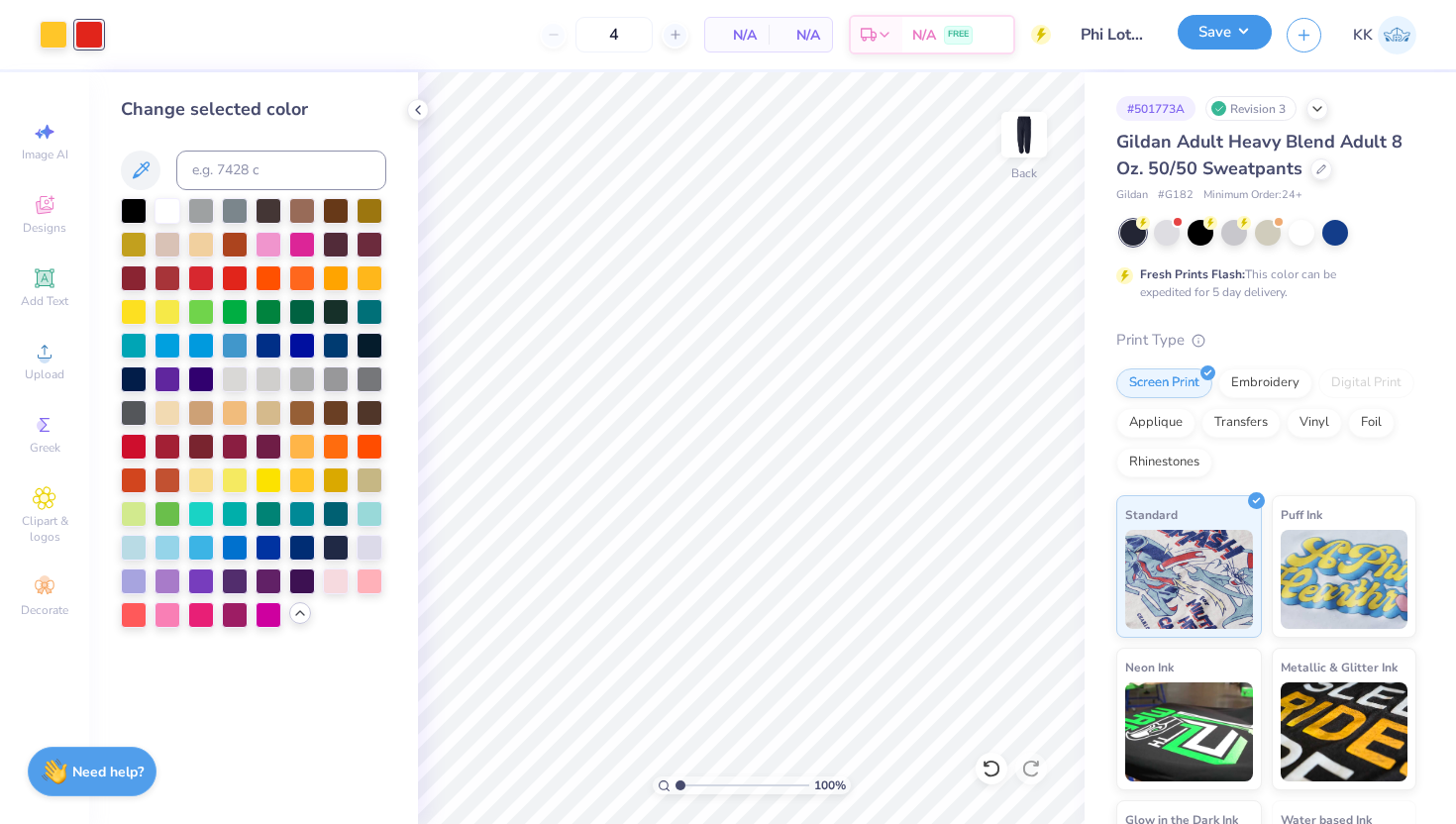 click on "Save" at bounding box center [1224, 32] 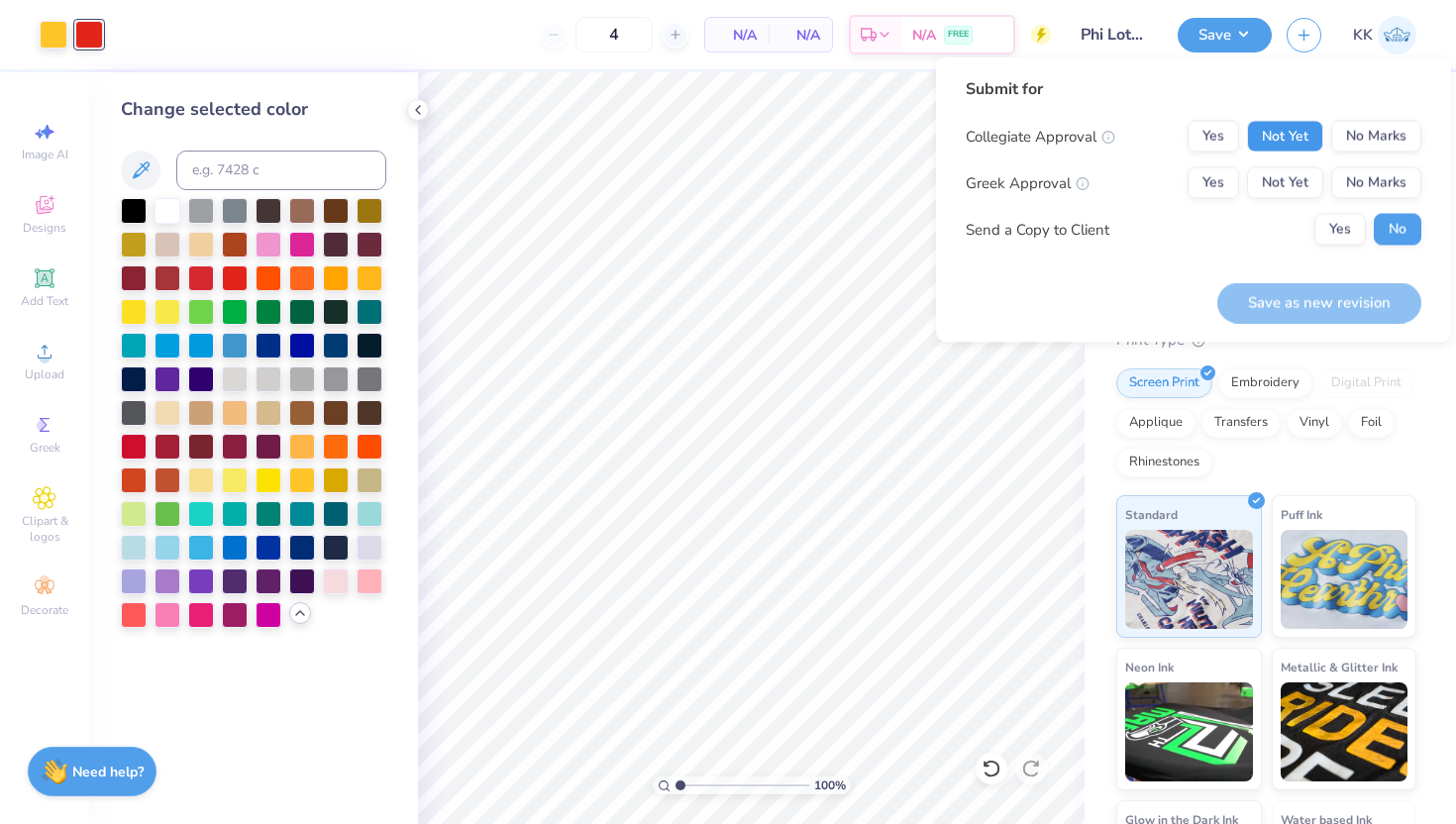 click on "Not Yet" at bounding box center (1285, 137) 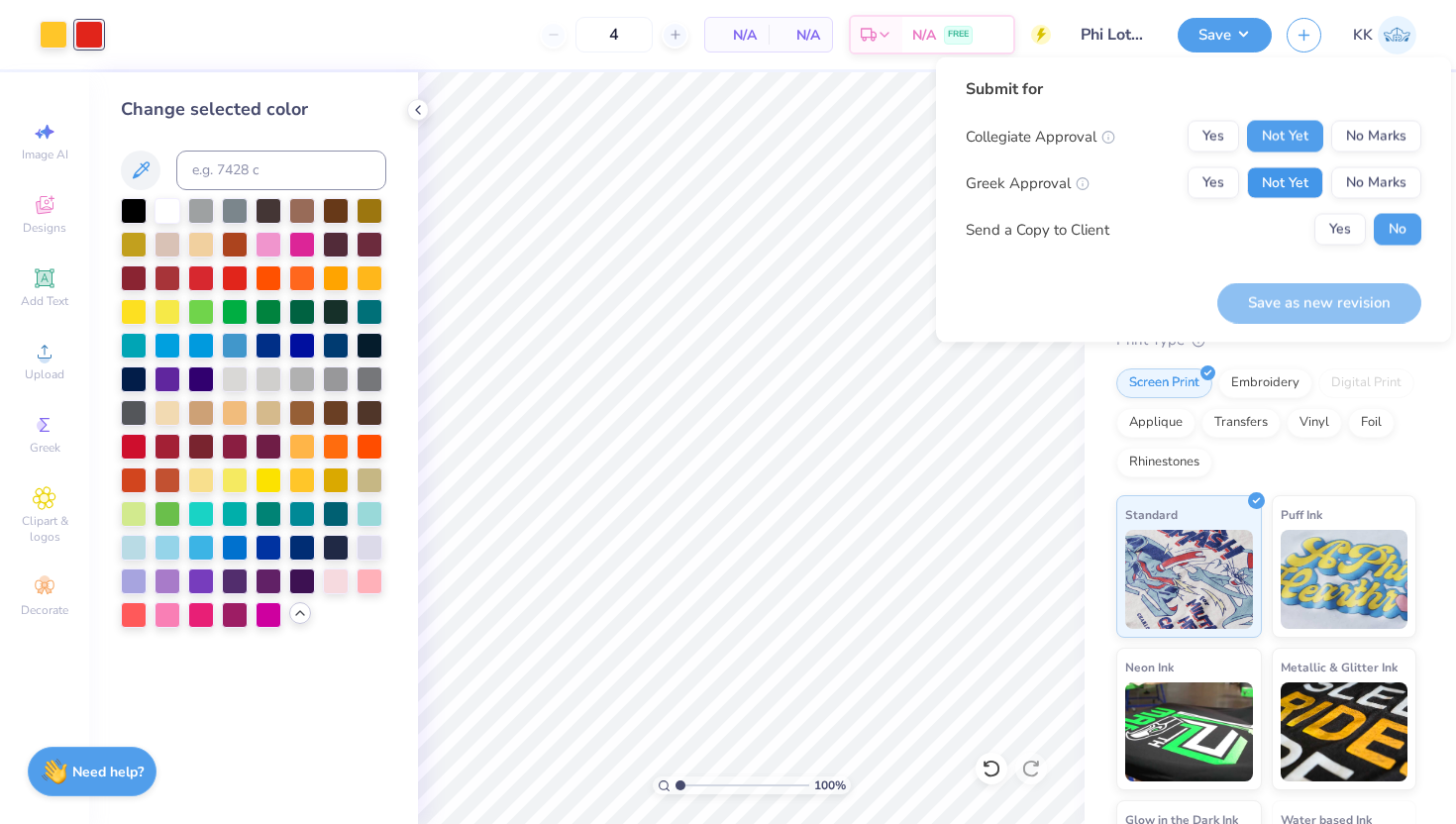 click on "Not Yet" at bounding box center (1285, 183) 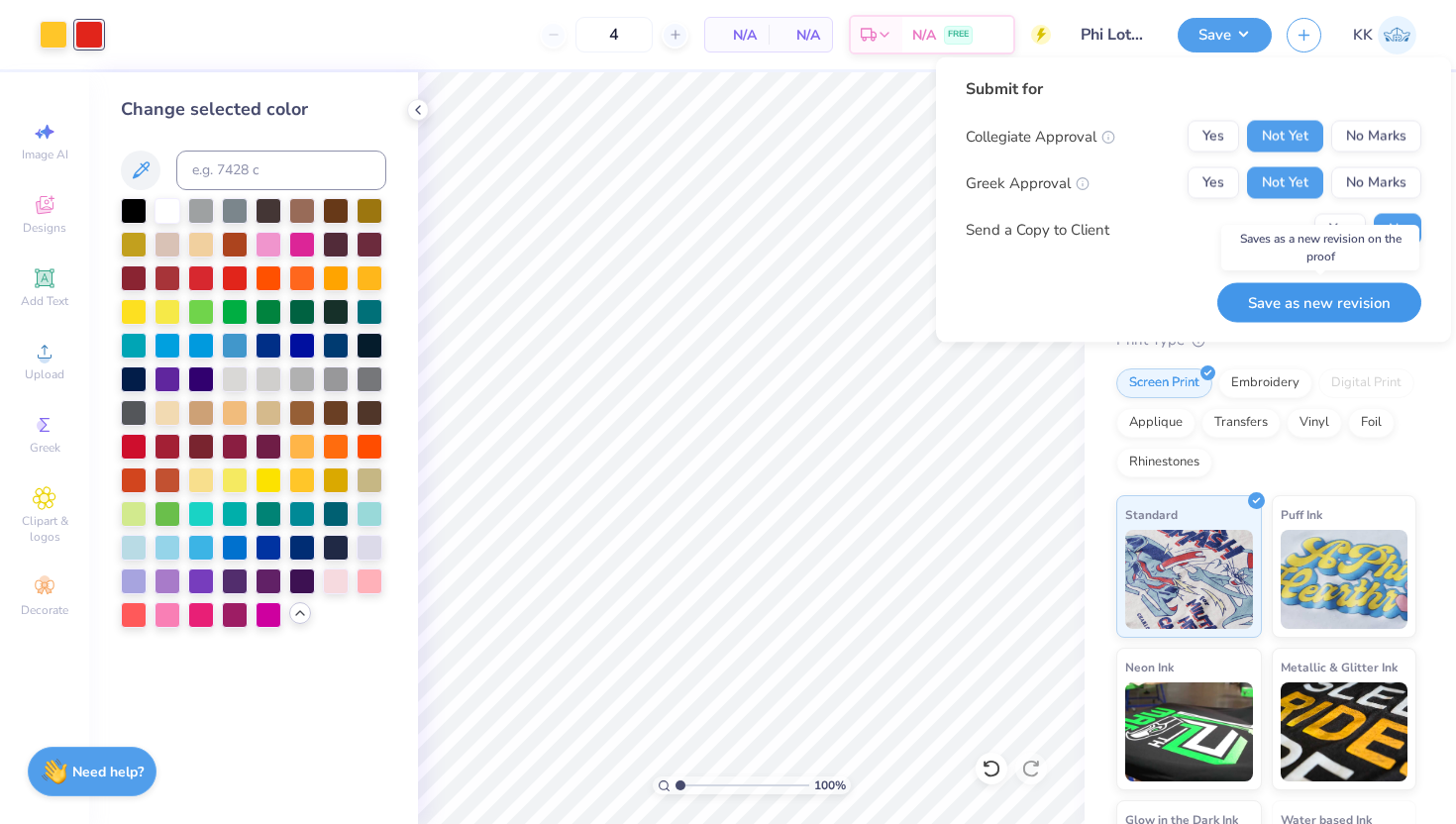 click on "Save as new revision" at bounding box center (1319, 302) 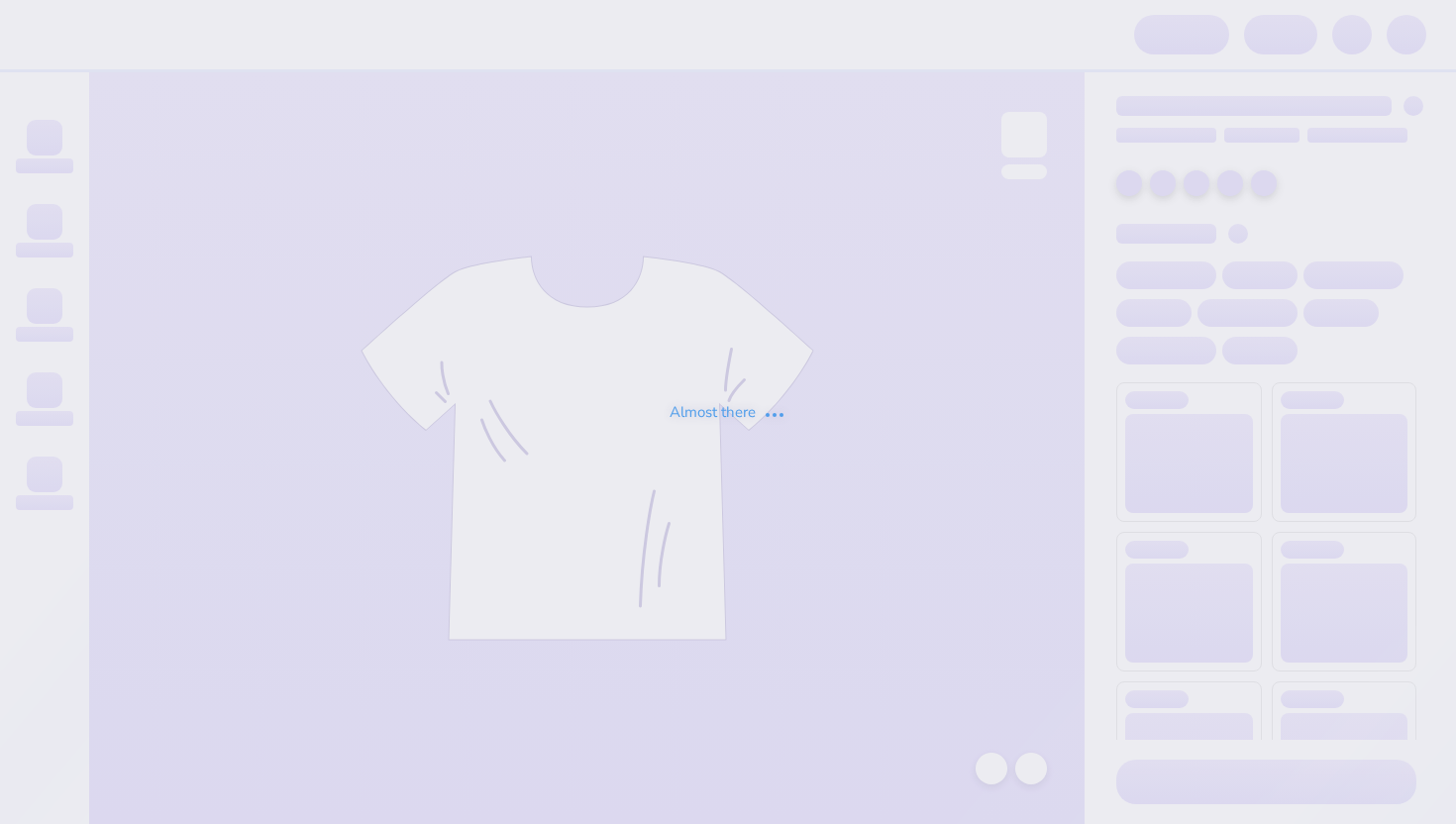 scroll, scrollTop: 0, scrollLeft: 0, axis: both 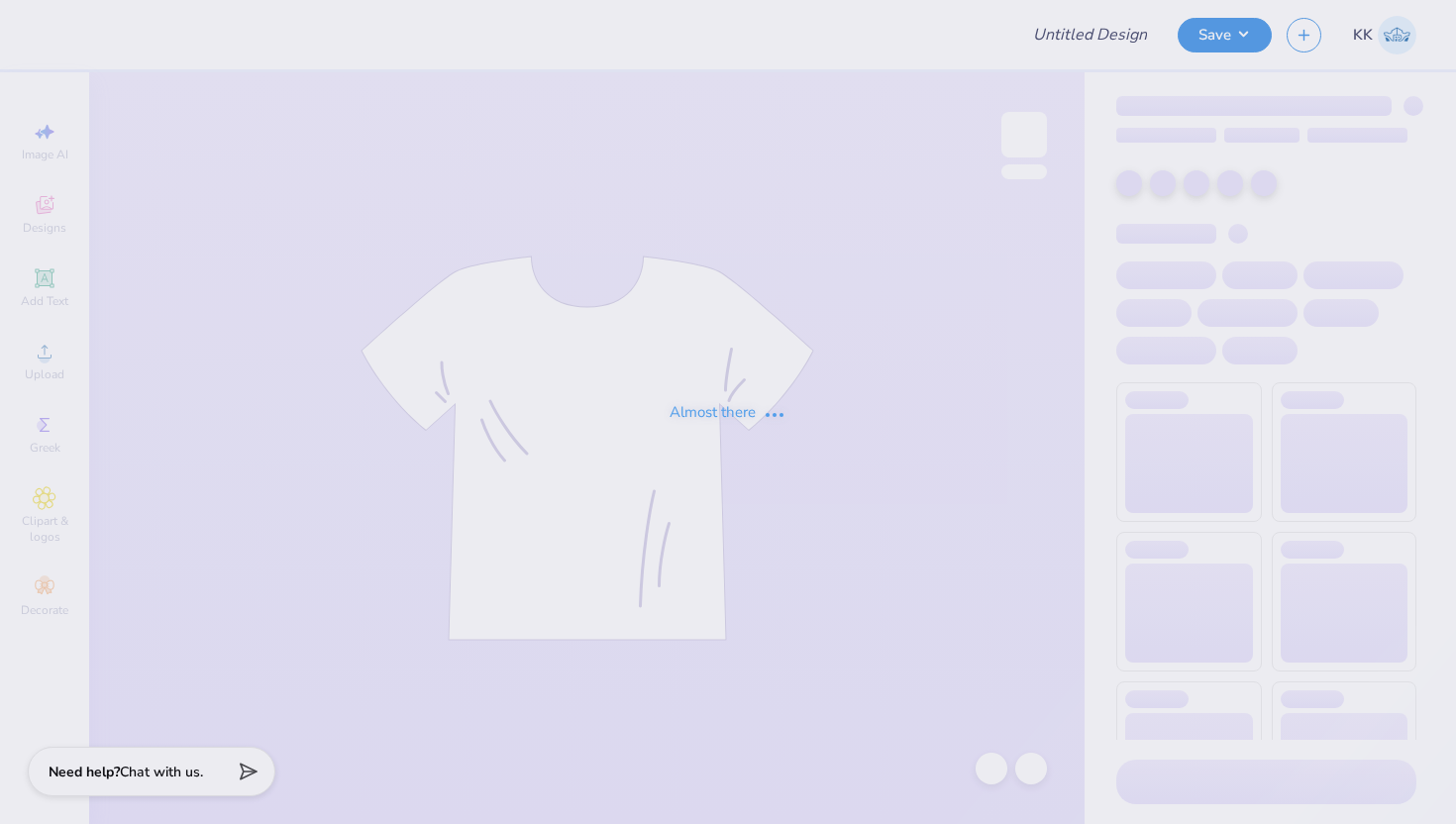type on "Phi Lota Alpha Shirts" 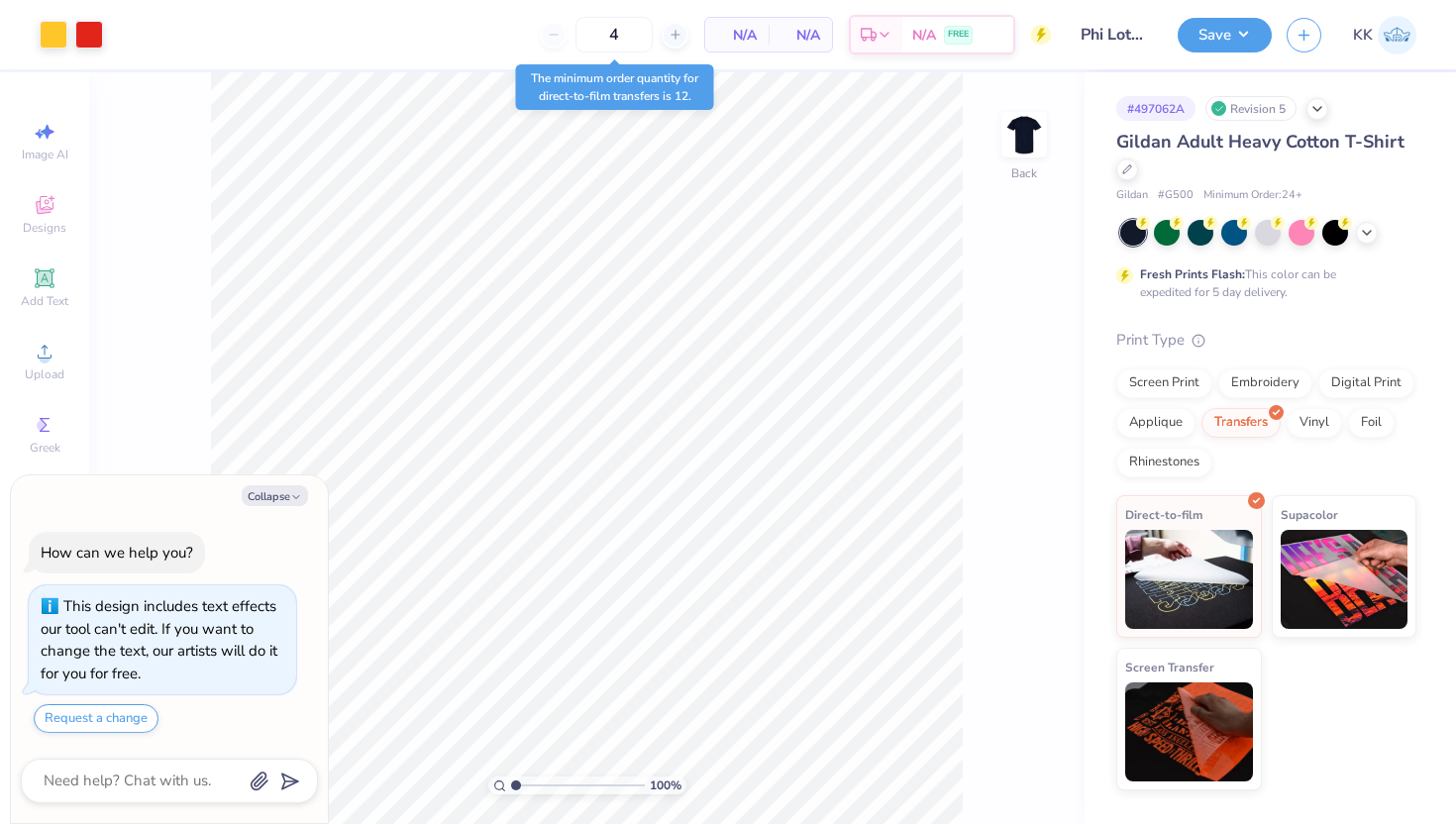type on "x" 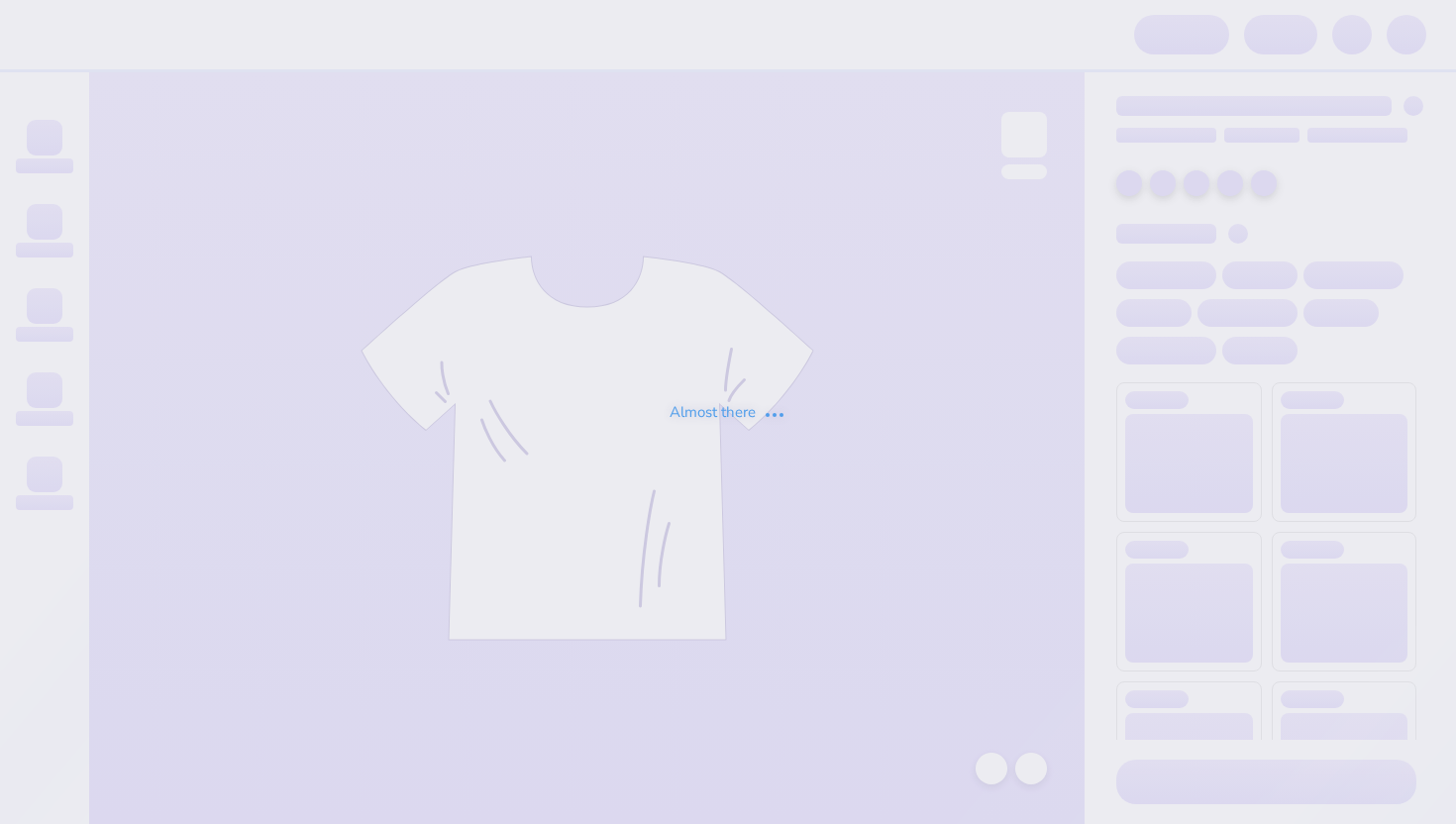 scroll, scrollTop: 0, scrollLeft: 0, axis: both 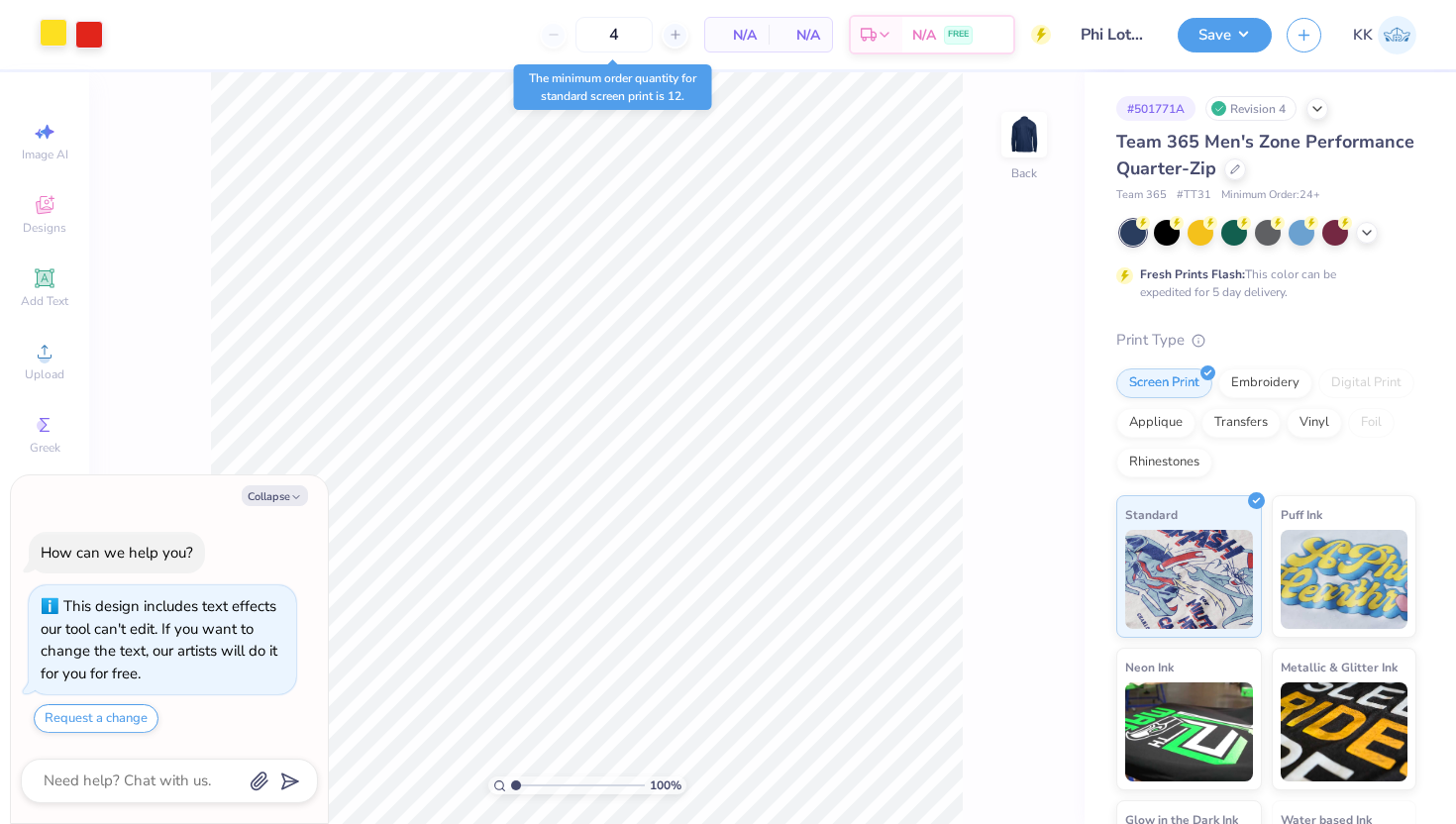 click at bounding box center (53, 33) 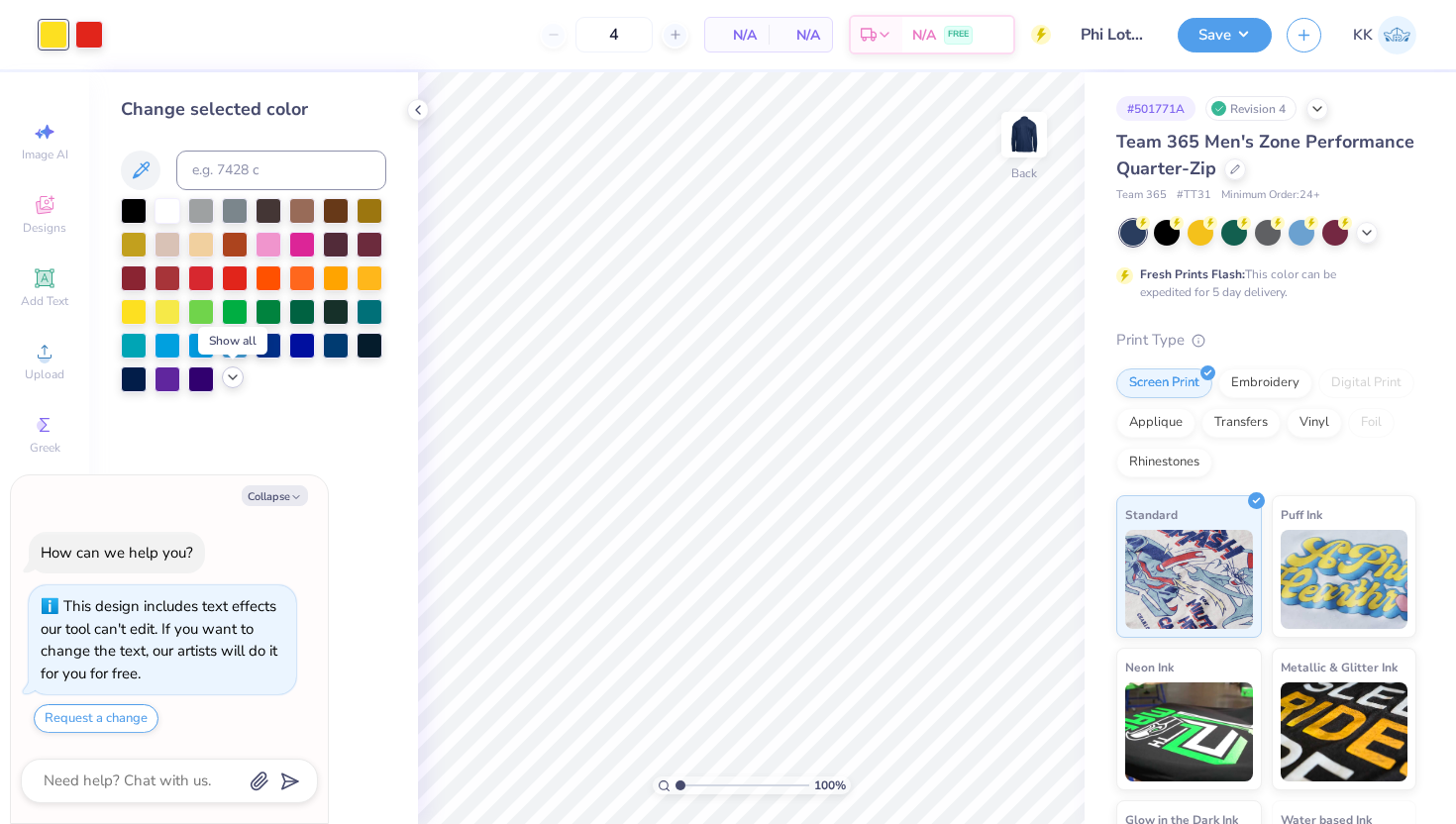 click 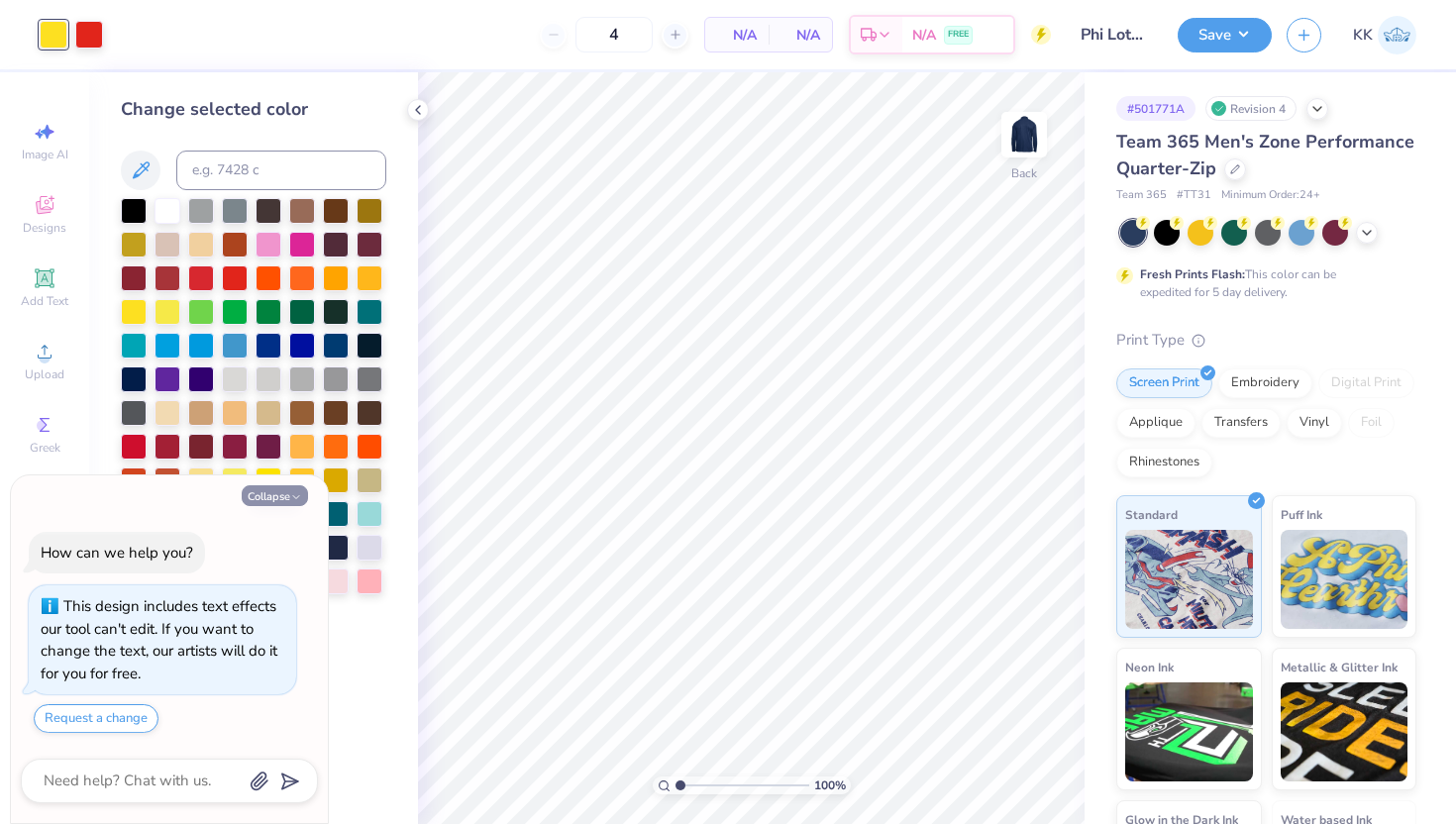 click on "Collapse" at bounding box center (274, 495) 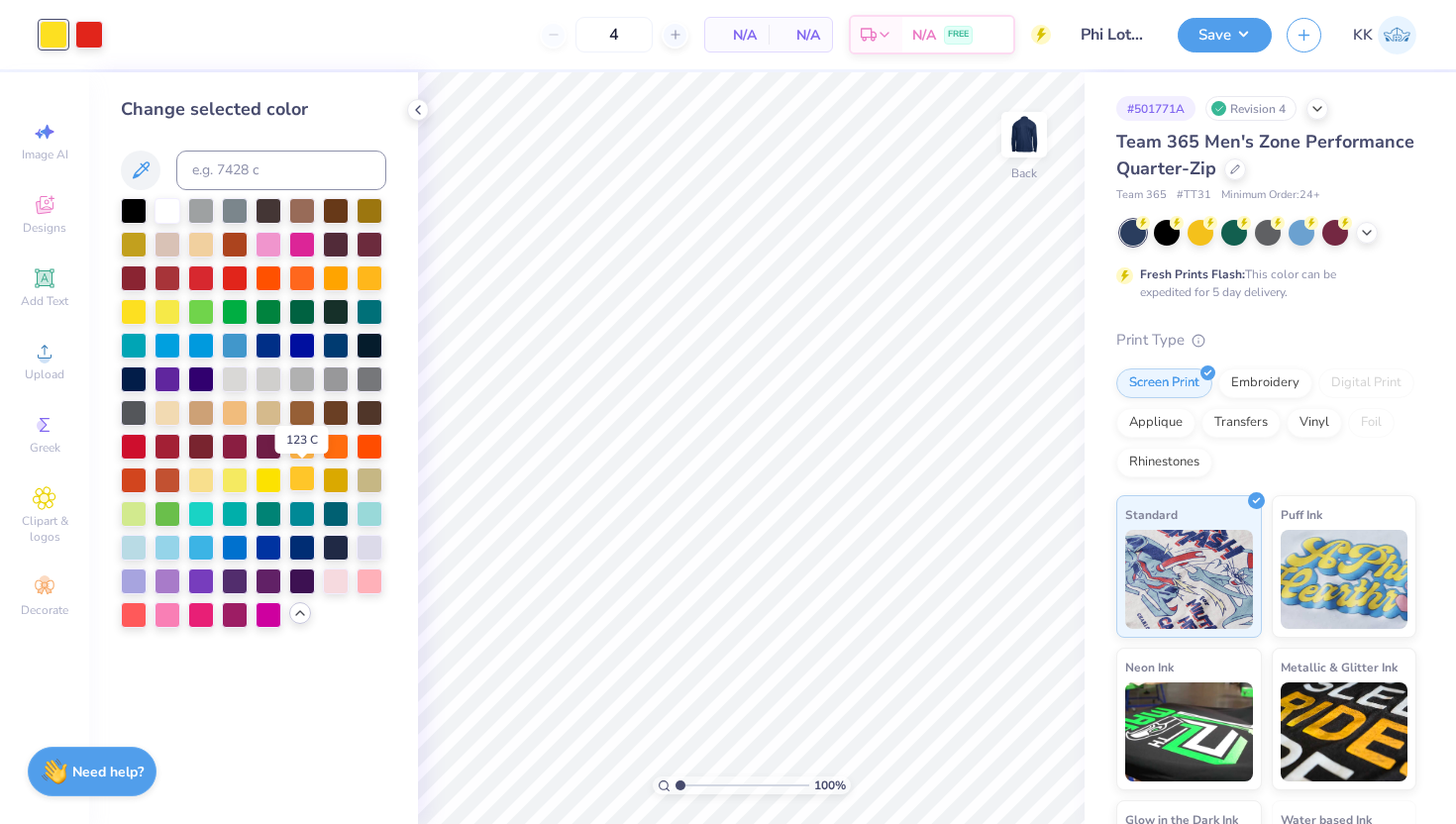 click at bounding box center [302, 478] 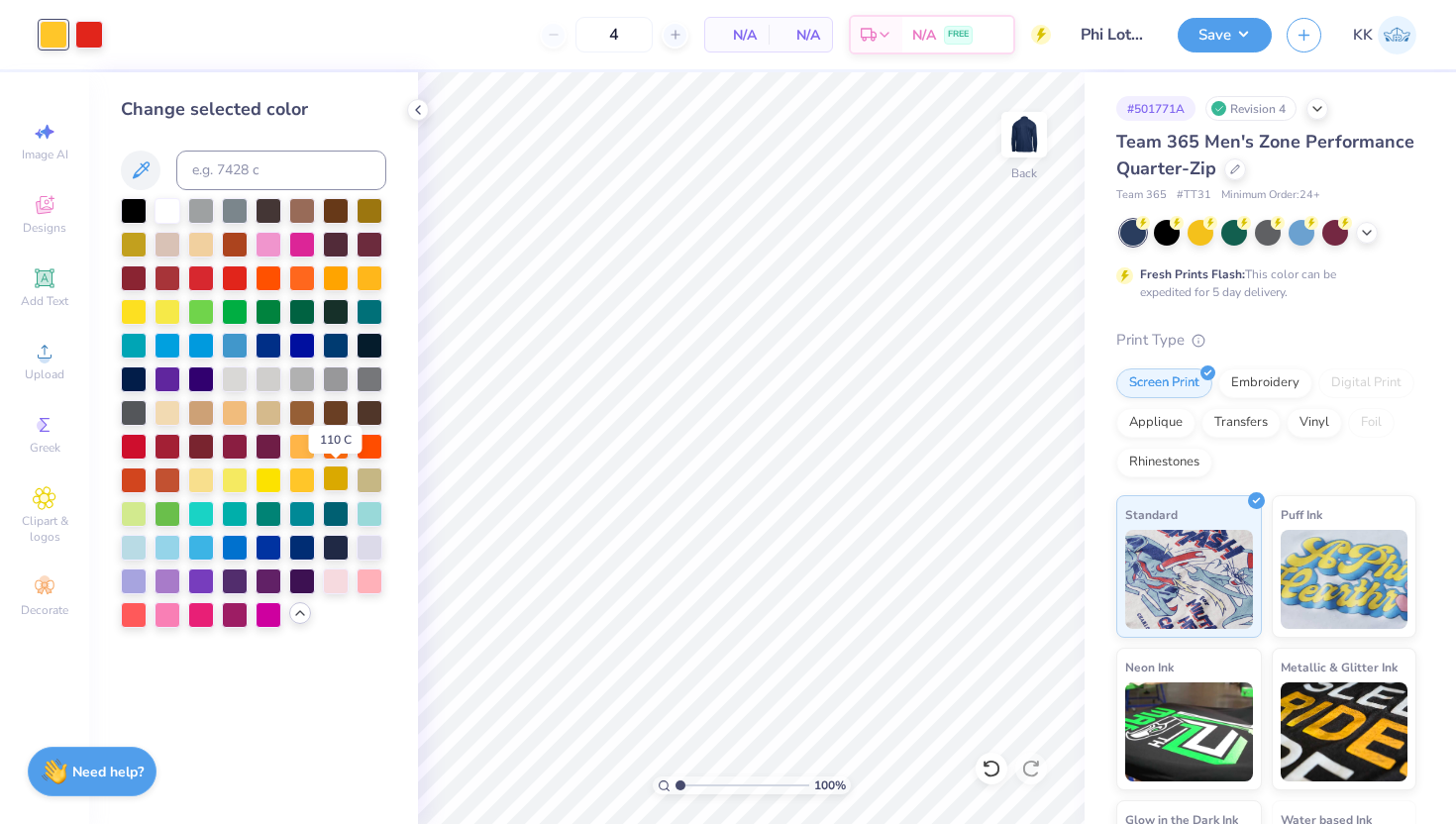 click at bounding box center [336, 478] 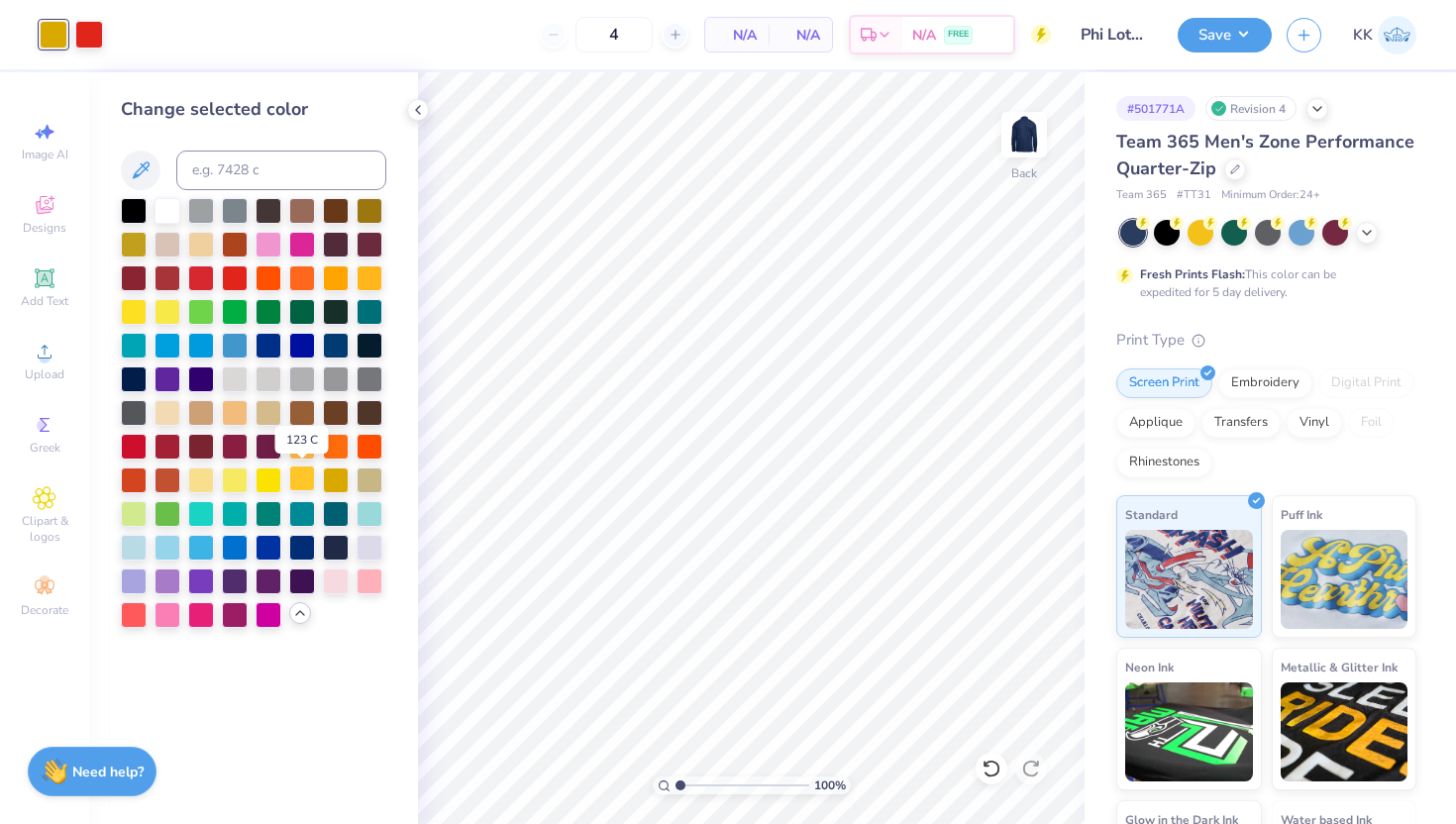 click at bounding box center [302, 478] 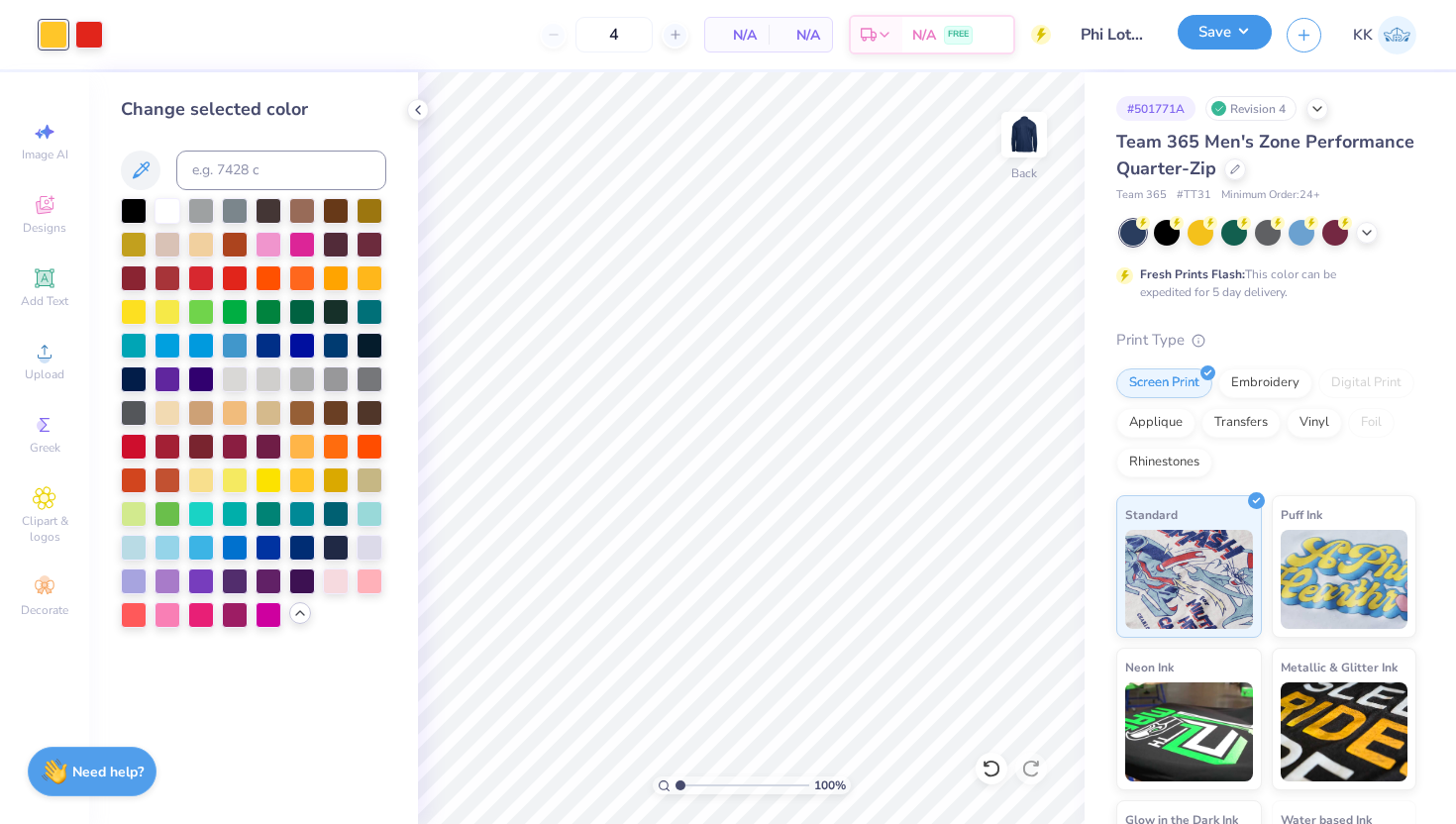 click on "Save" at bounding box center (1224, 32) 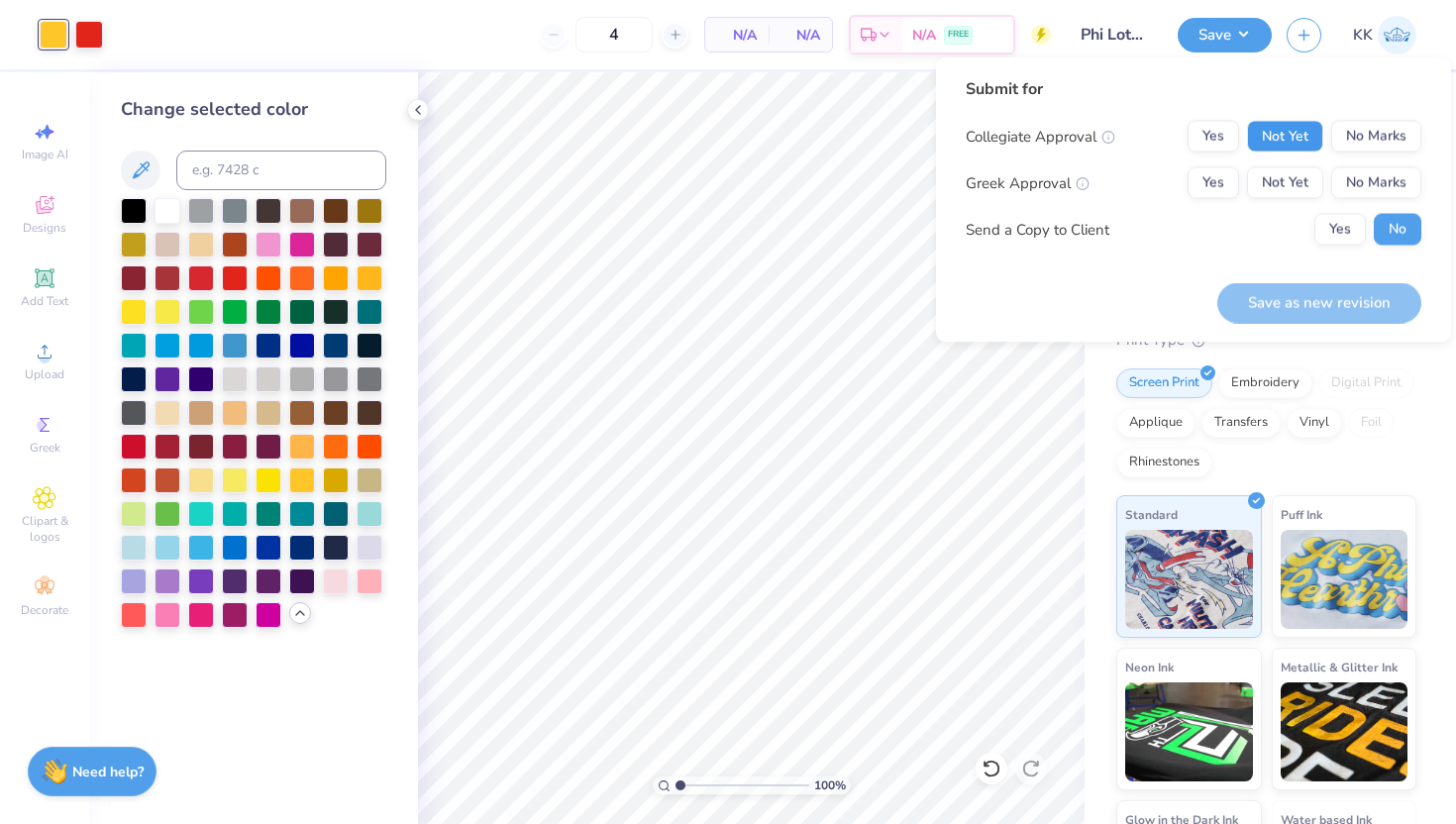 click on "Not Yet" at bounding box center [1285, 137] 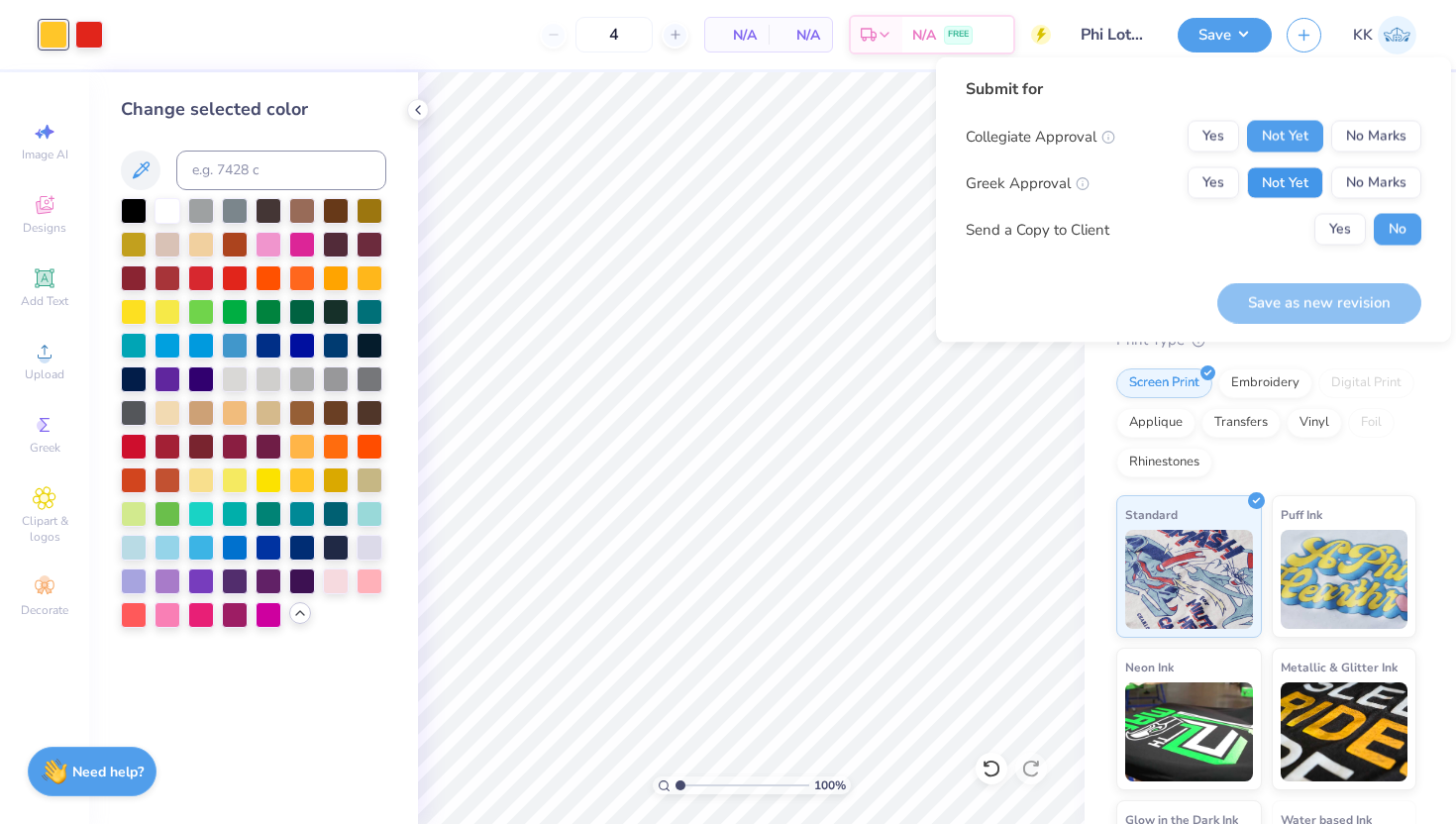 click on "Not Yet" at bounding box center [1285, 183] 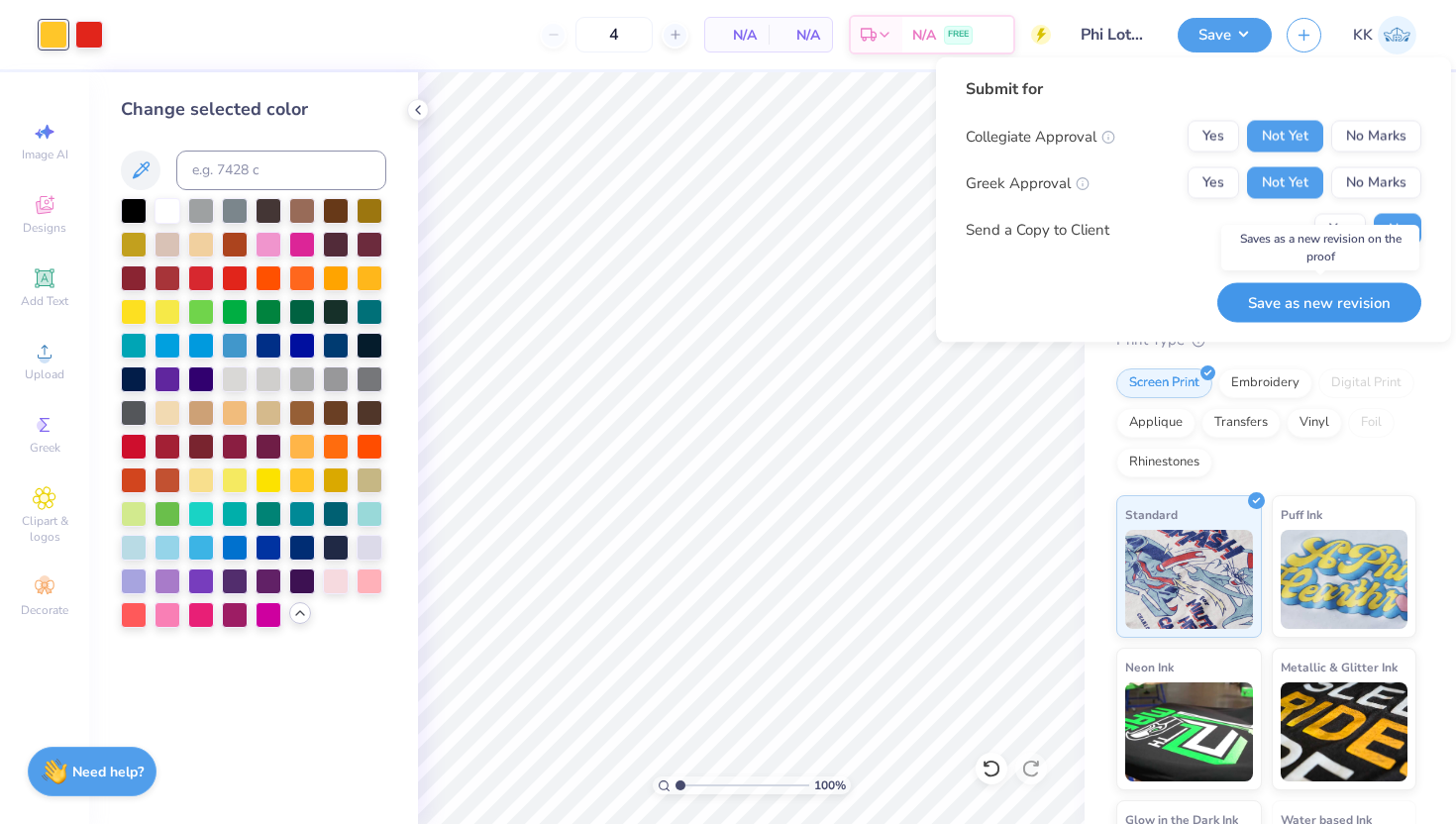 click on "Save as new revision" at bounding box center [1319, 302] 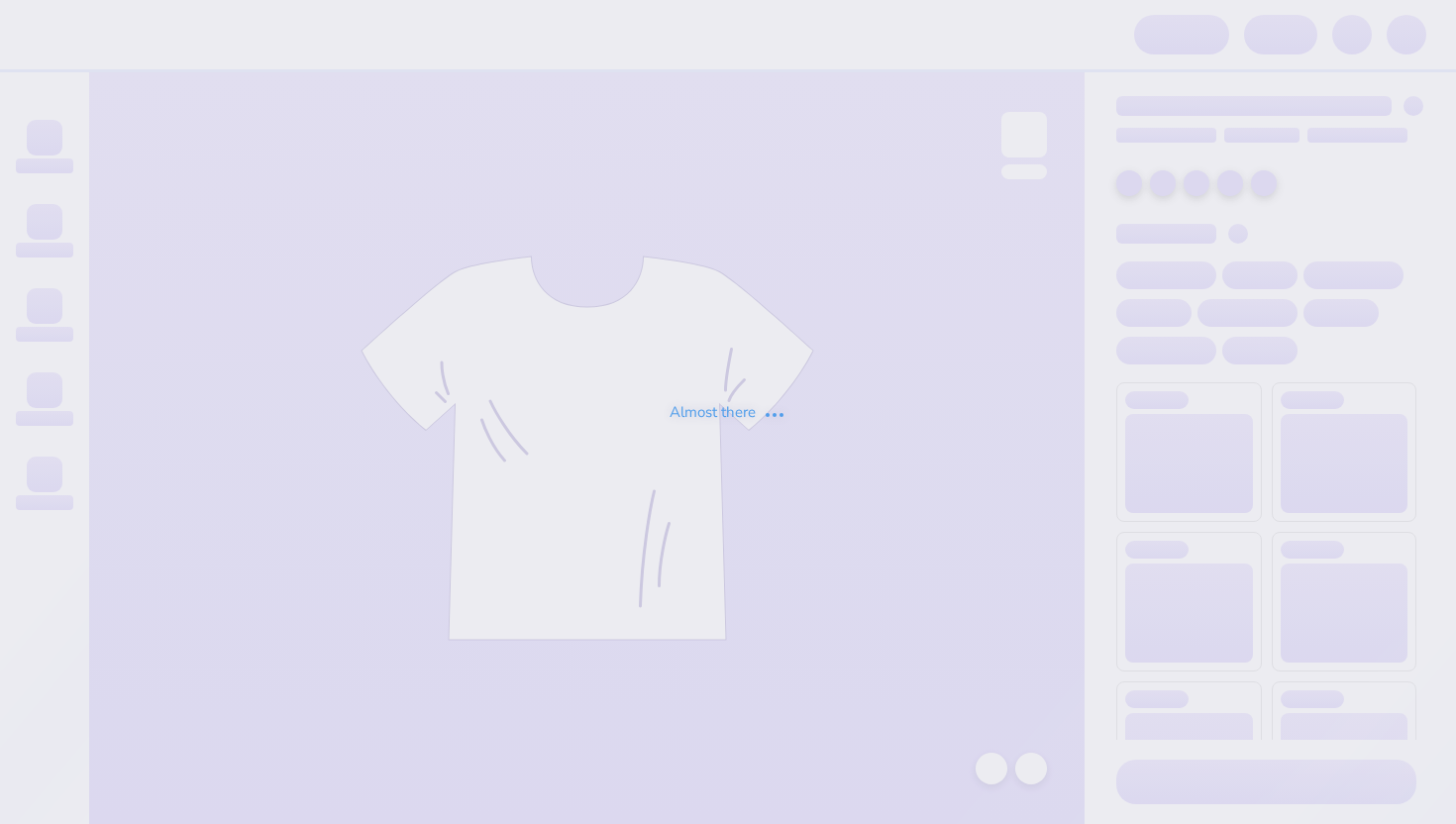 scroll, scrollTop: 0, scrollLeft: 0, axis: both 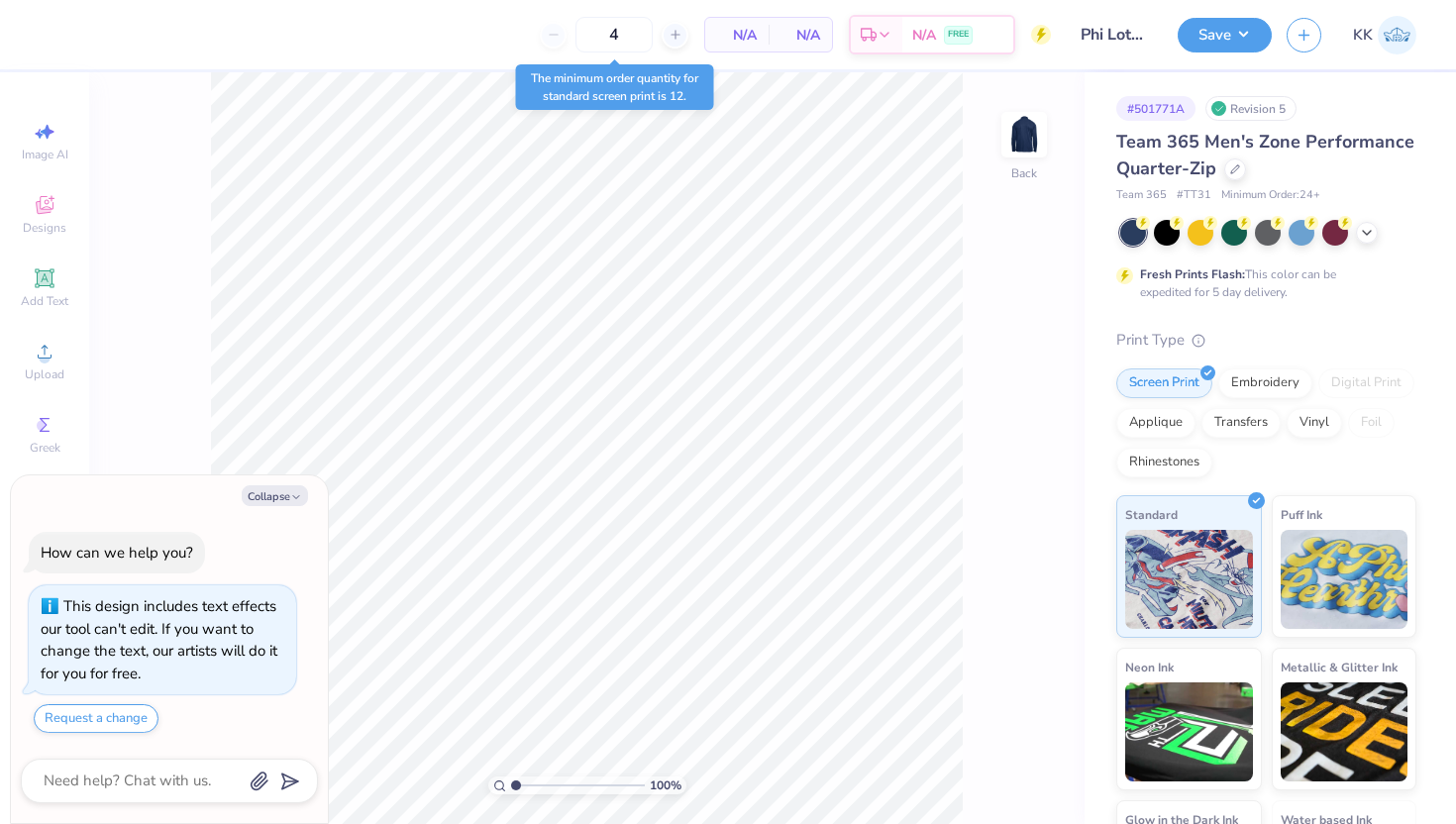 type on "x" 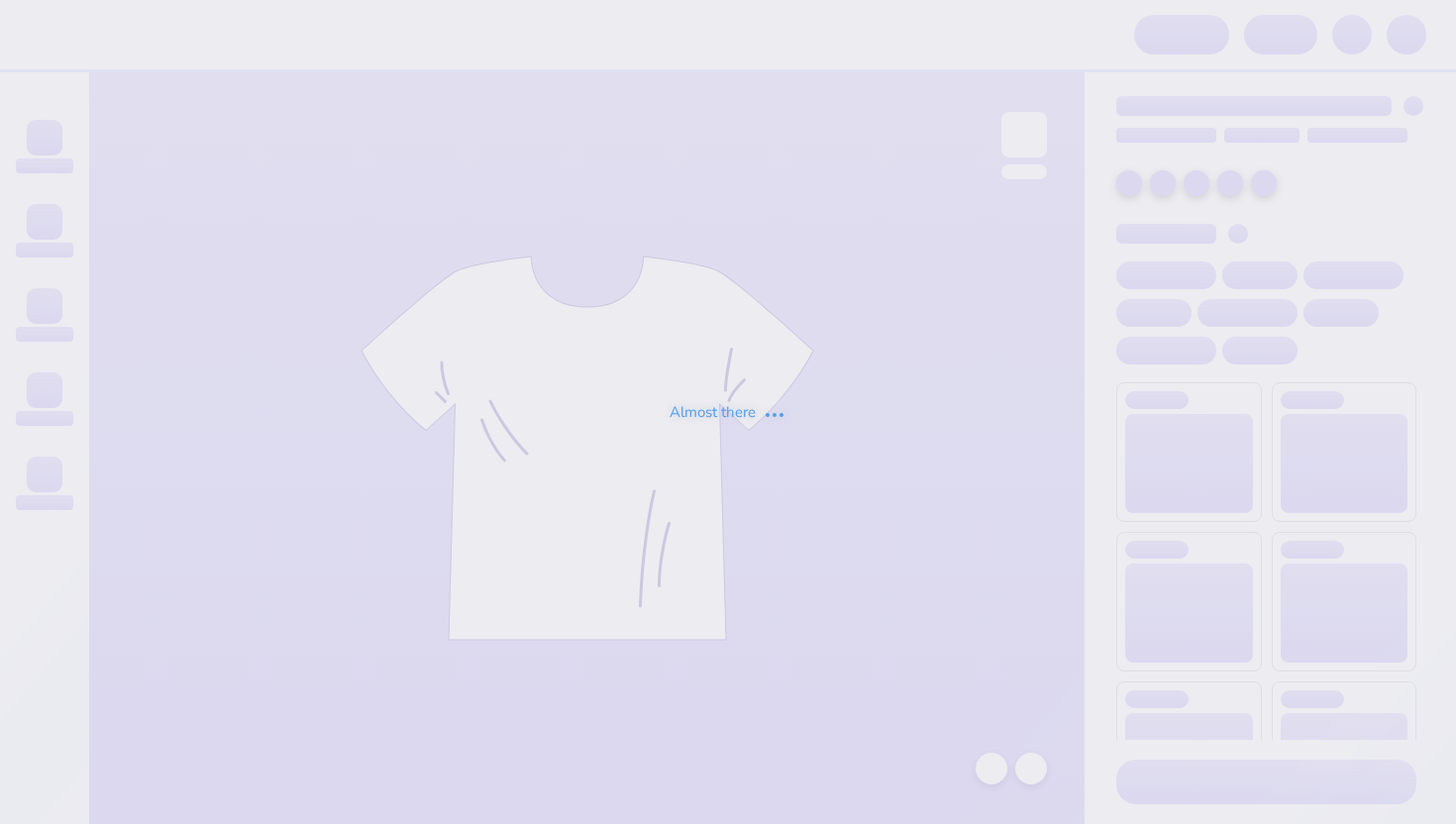 scroll, scrollTop: 0, scrollLeft: 0, axis: both 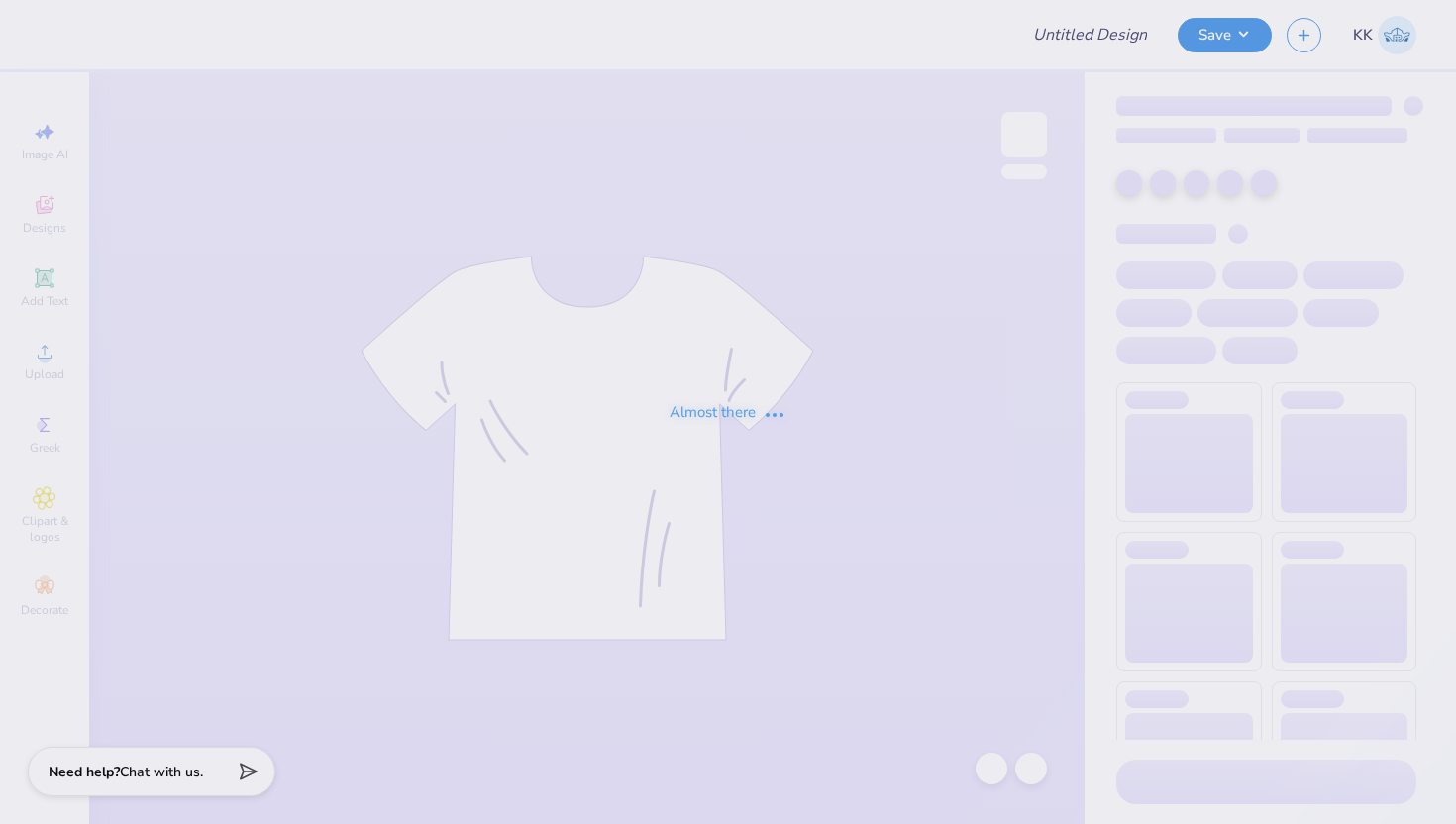 type on "Chapter Shirts" 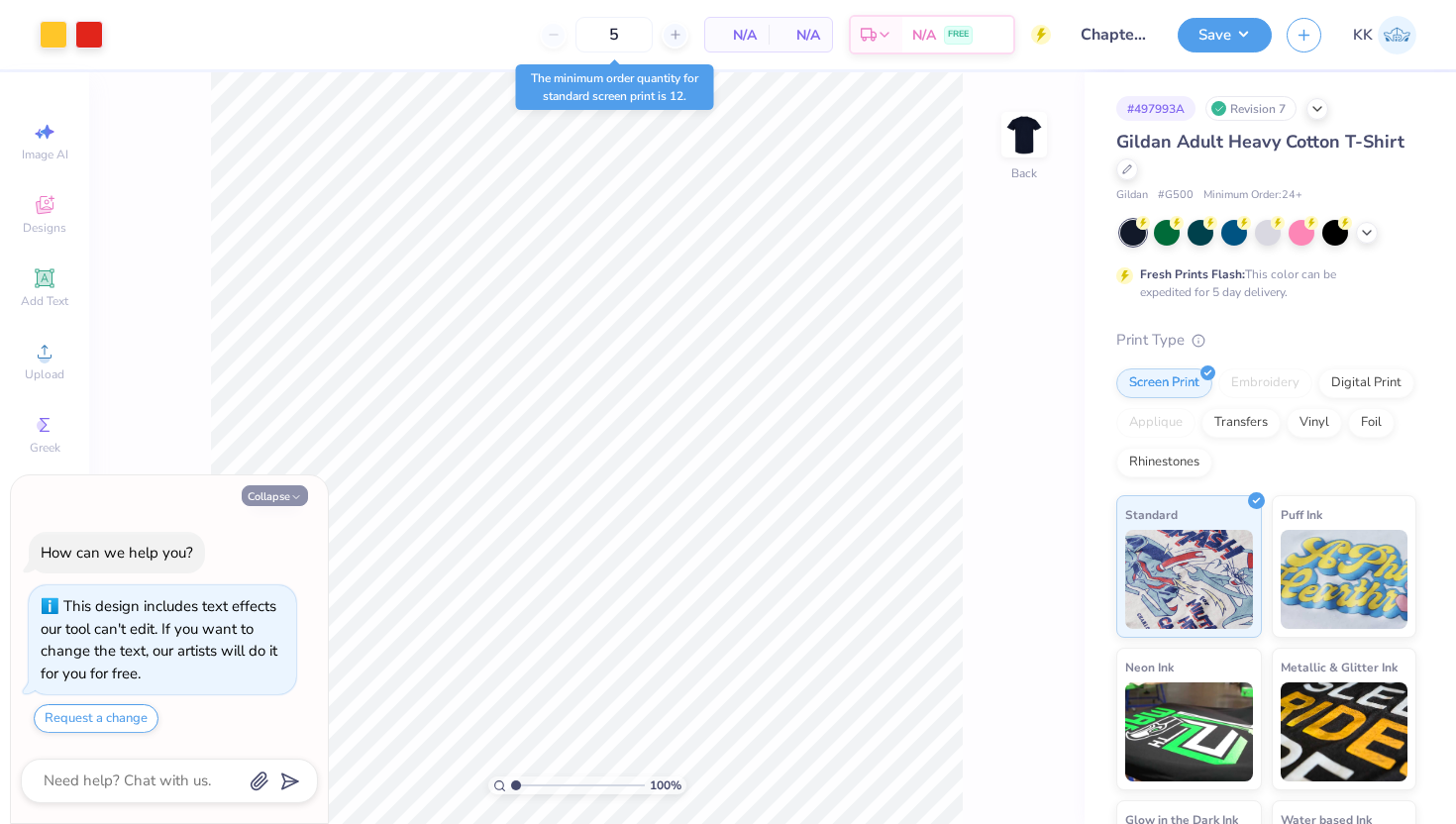 click on "Collapse" at bounding box center [274, 495] 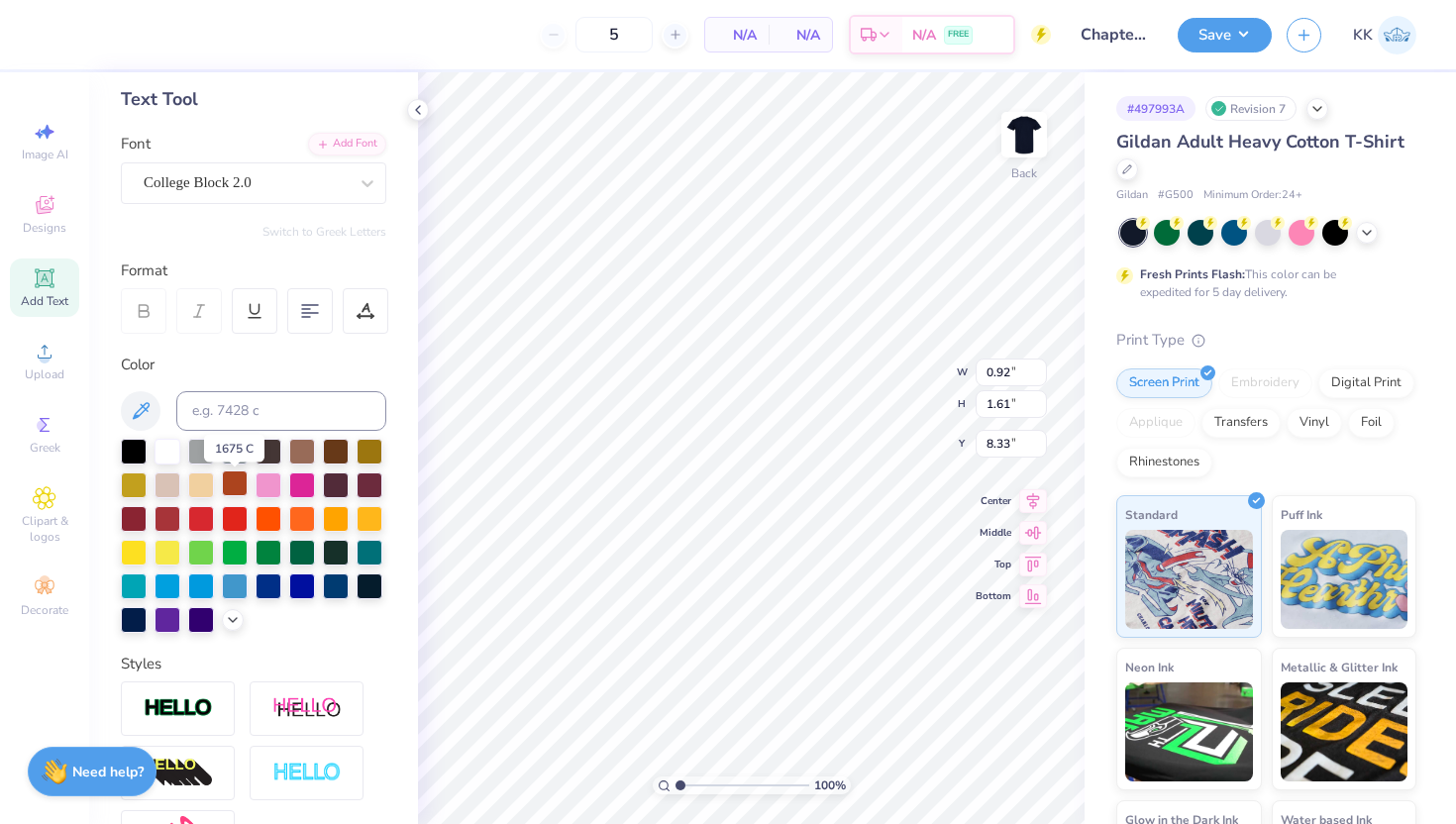 scroll, scrollTop: 98, scrollLeft: 0, axis: vertical 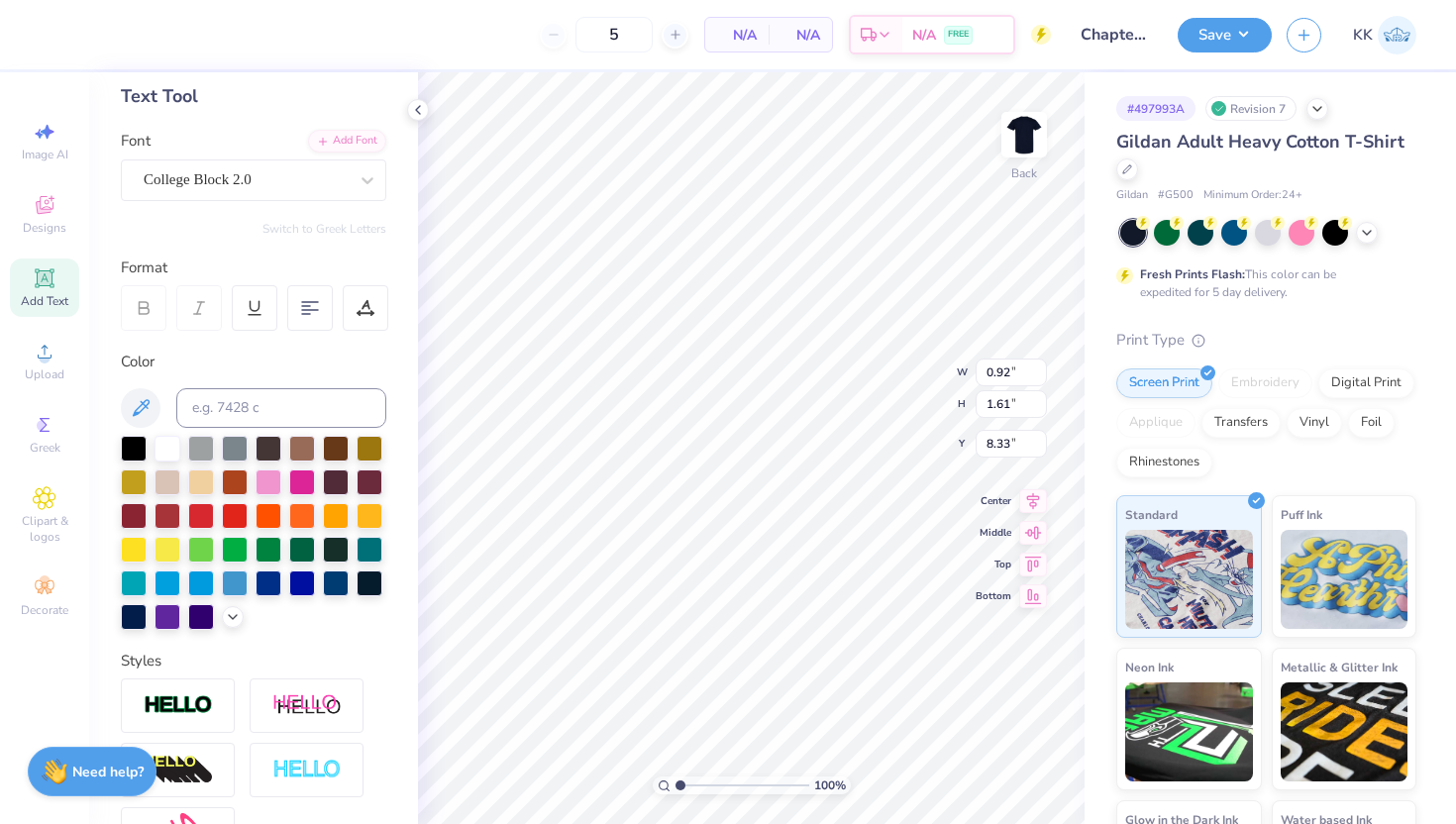 click at bounding box center [254, 533] 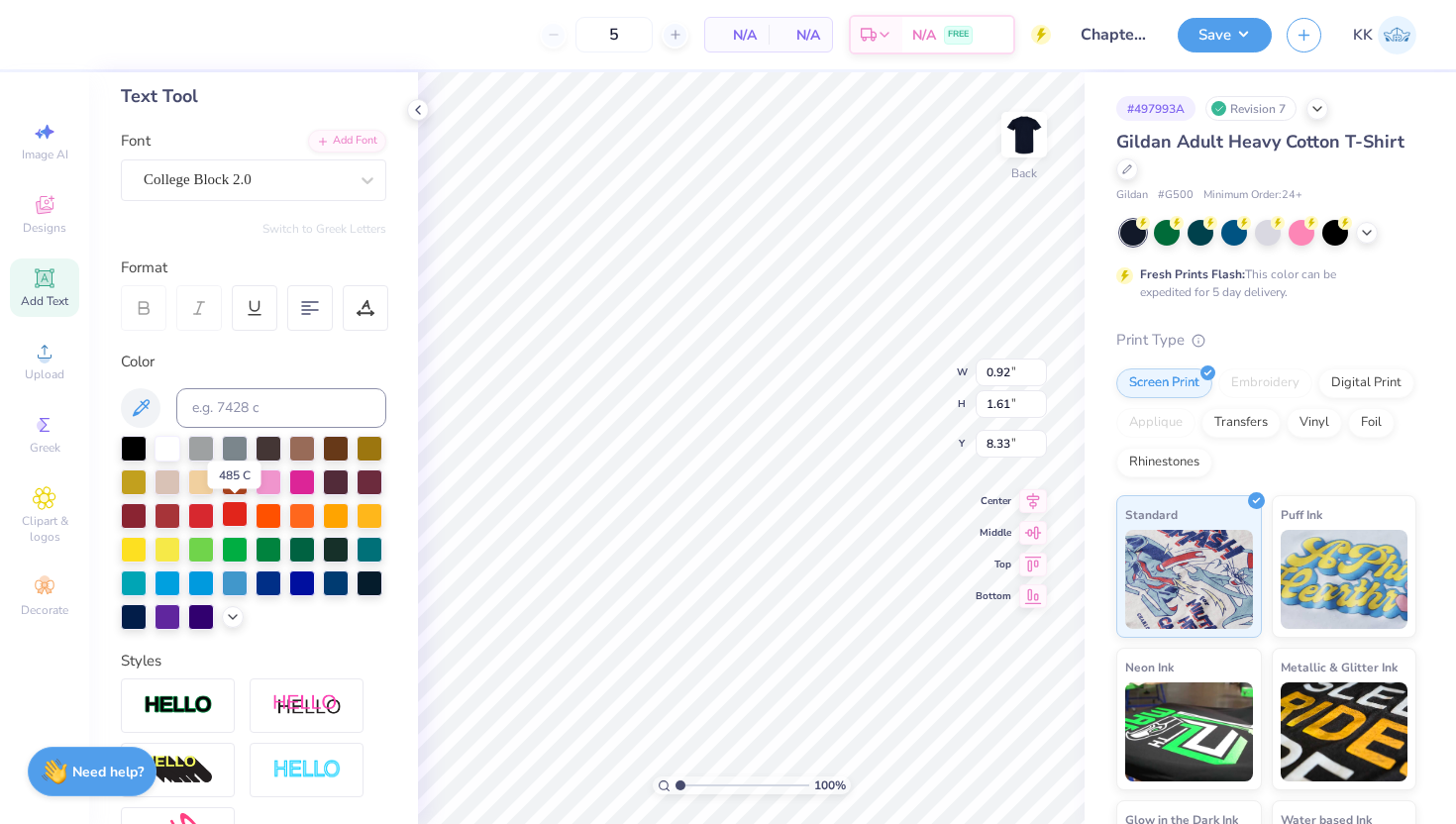 click at bounding box center (235, 514) 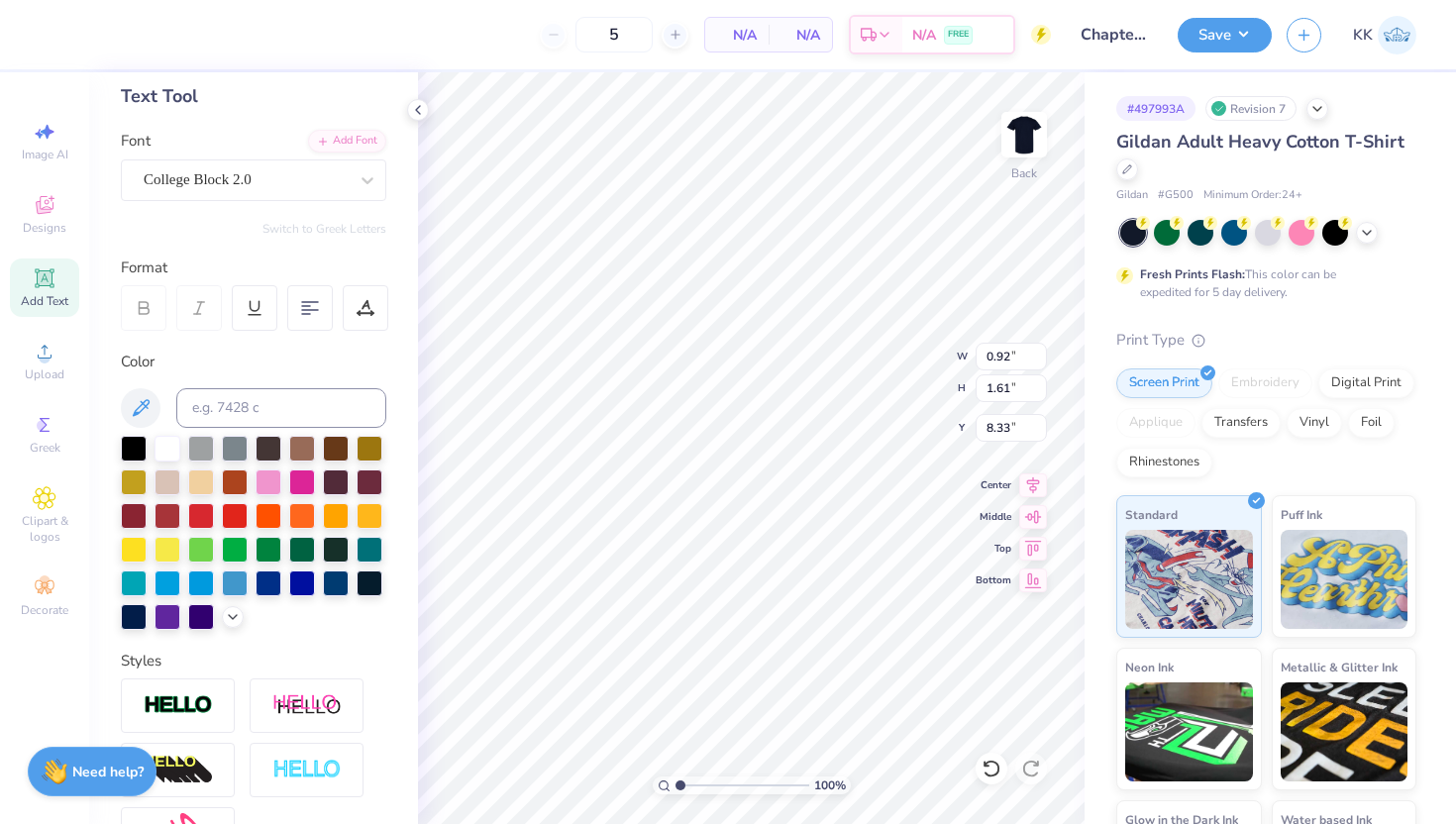 type on "0.87" 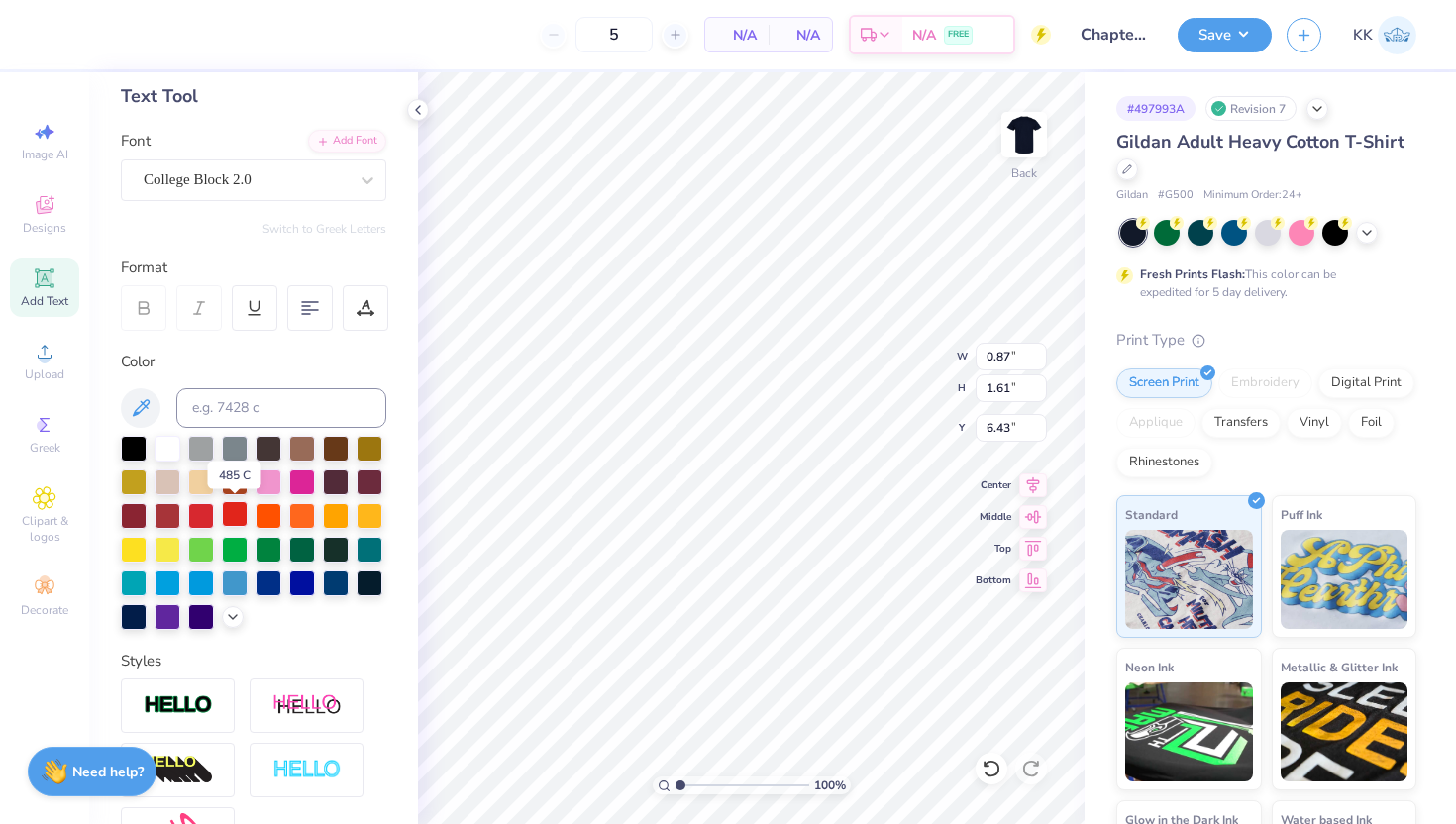click at bounding box center (235, 514) 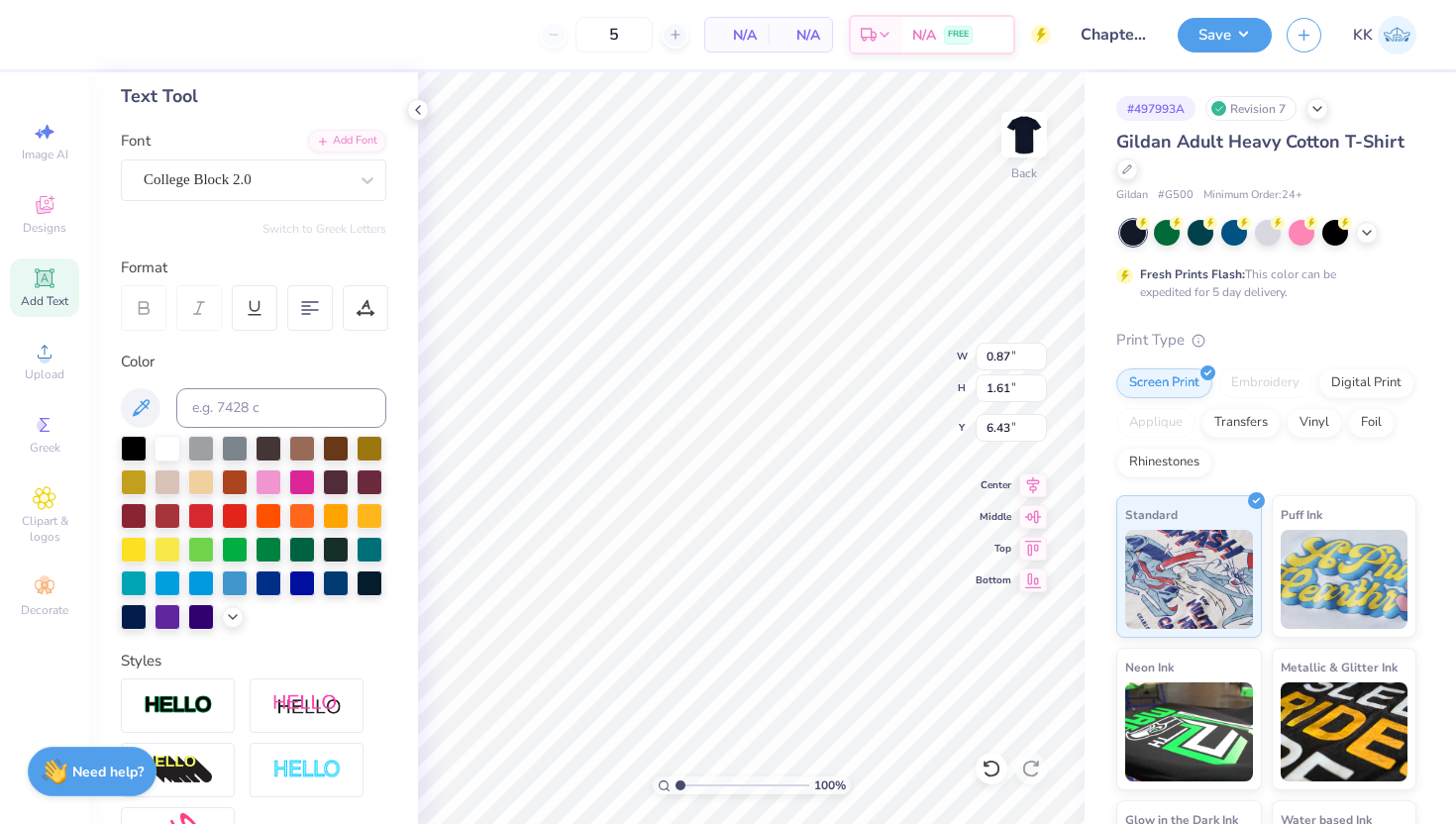 type on "12.00" 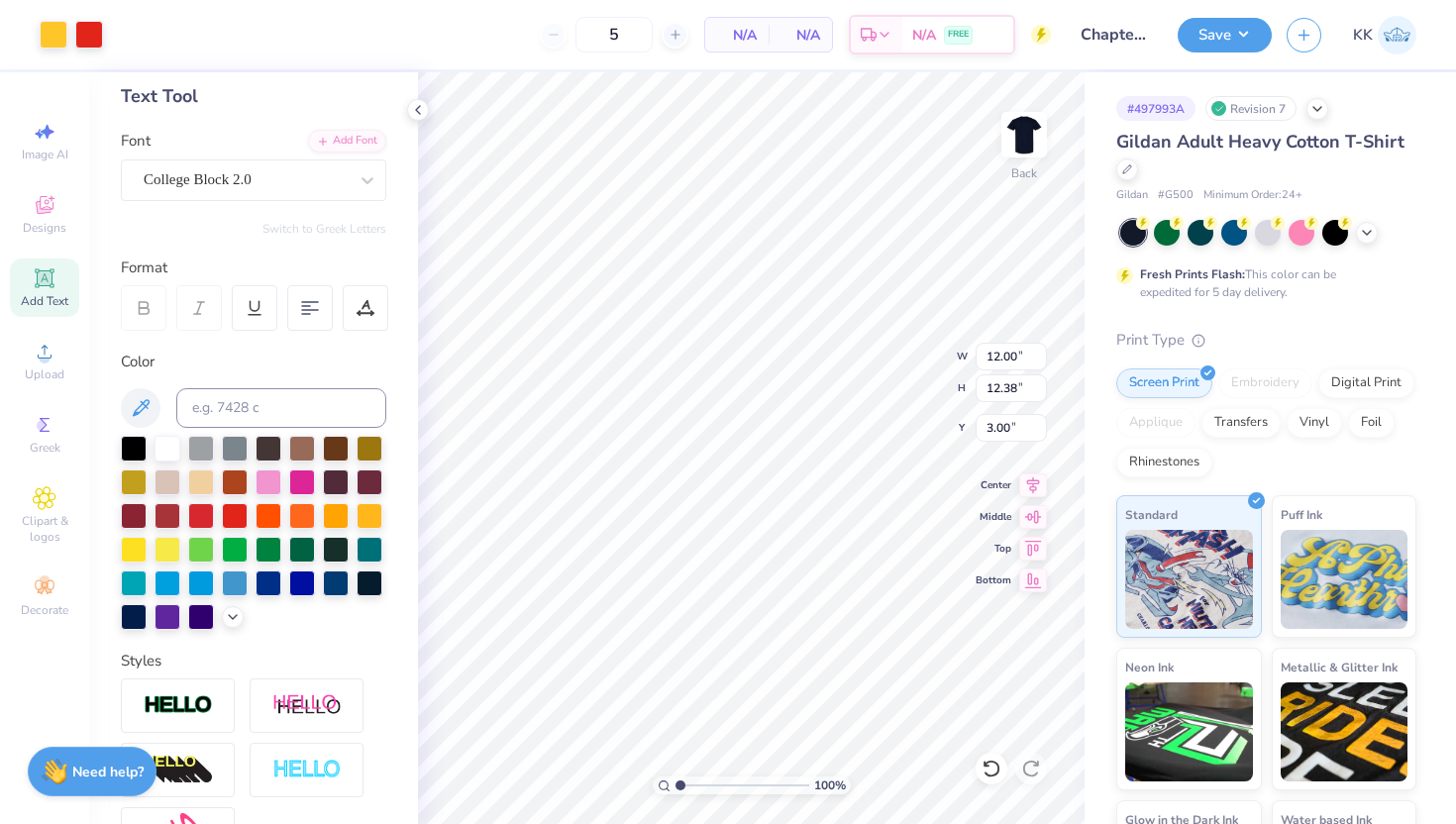 type on "0.48" 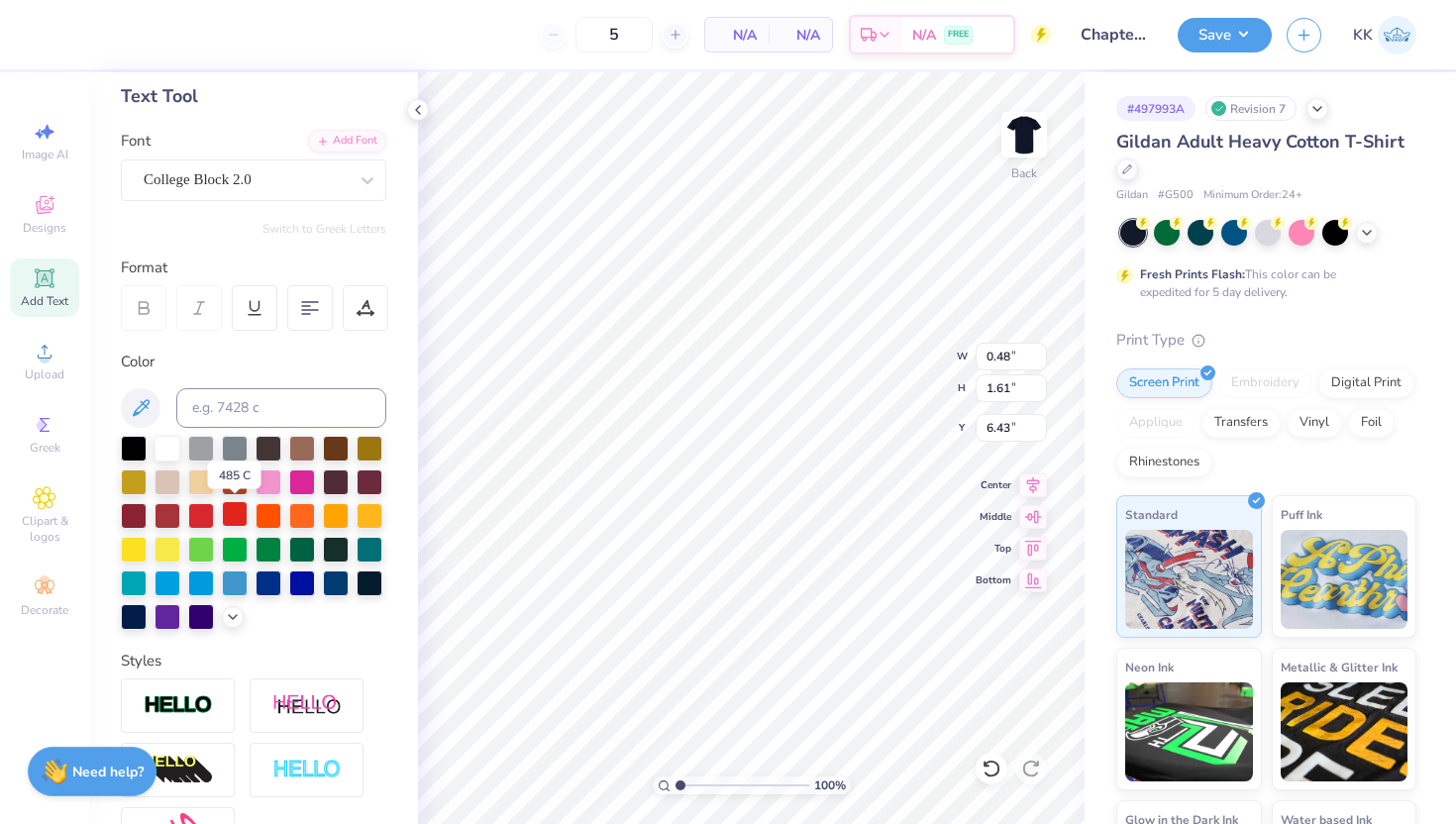 click at bounding box center [235, 514] 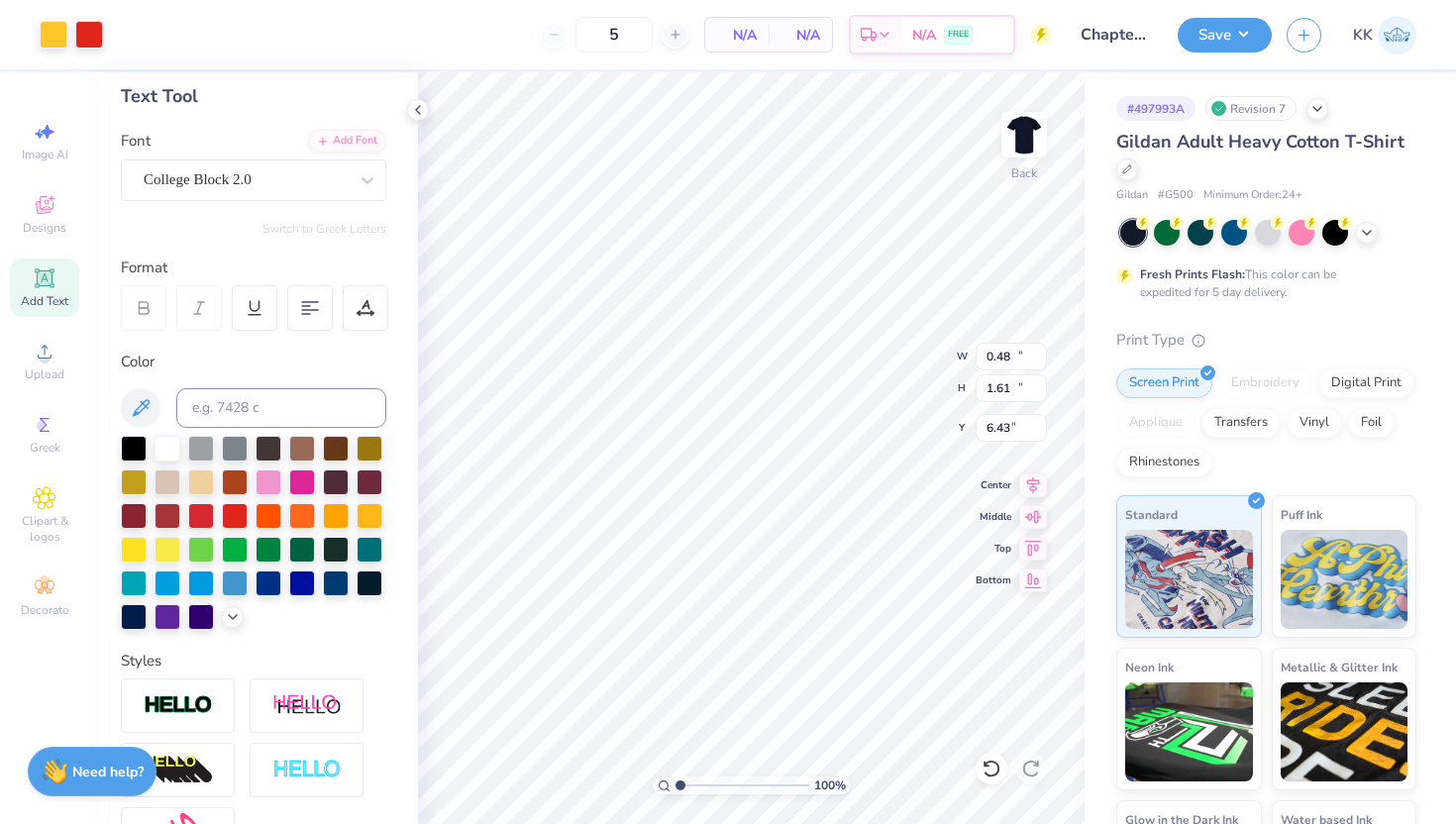 type on "12.00" 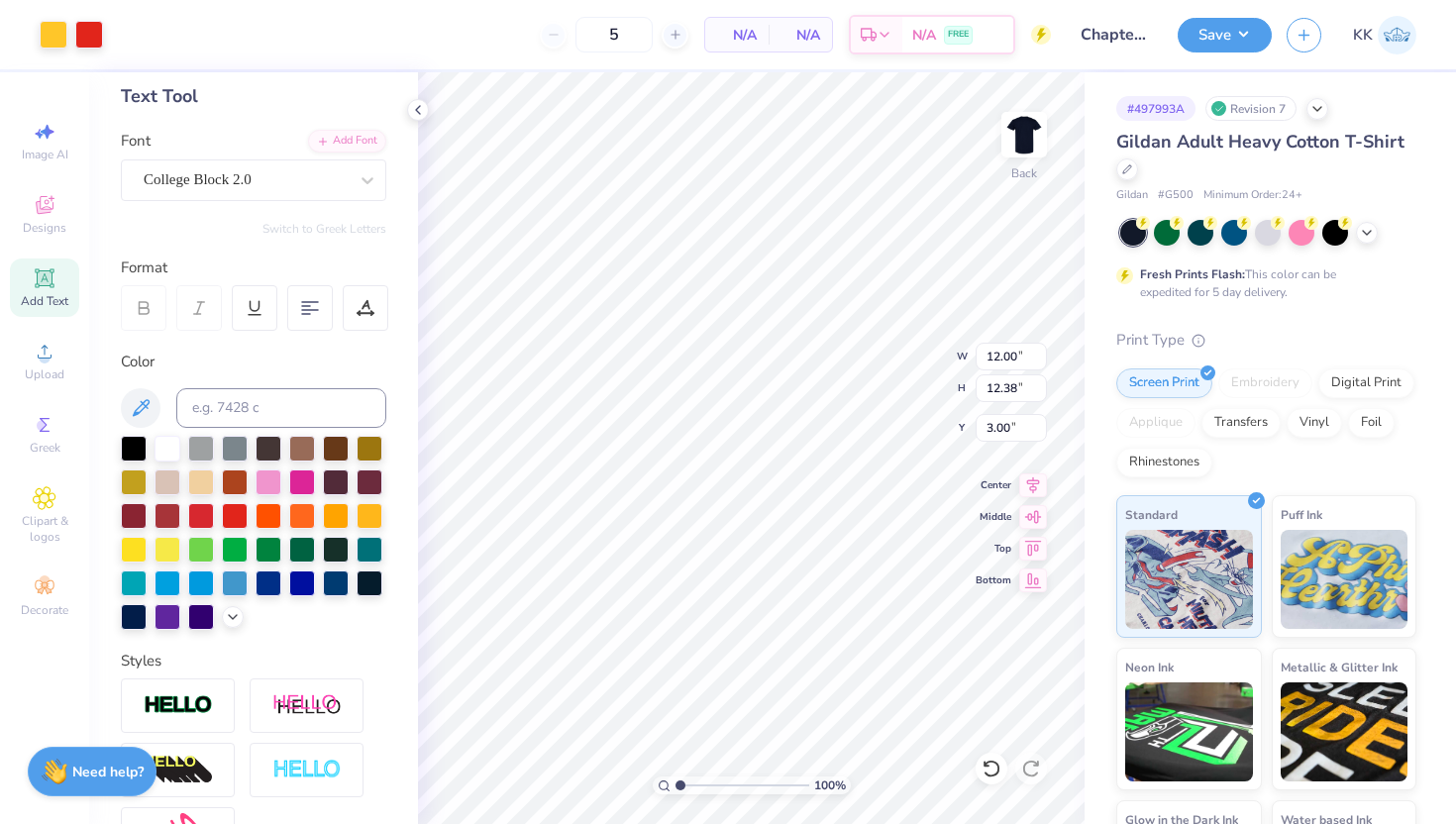 type on "0.87" 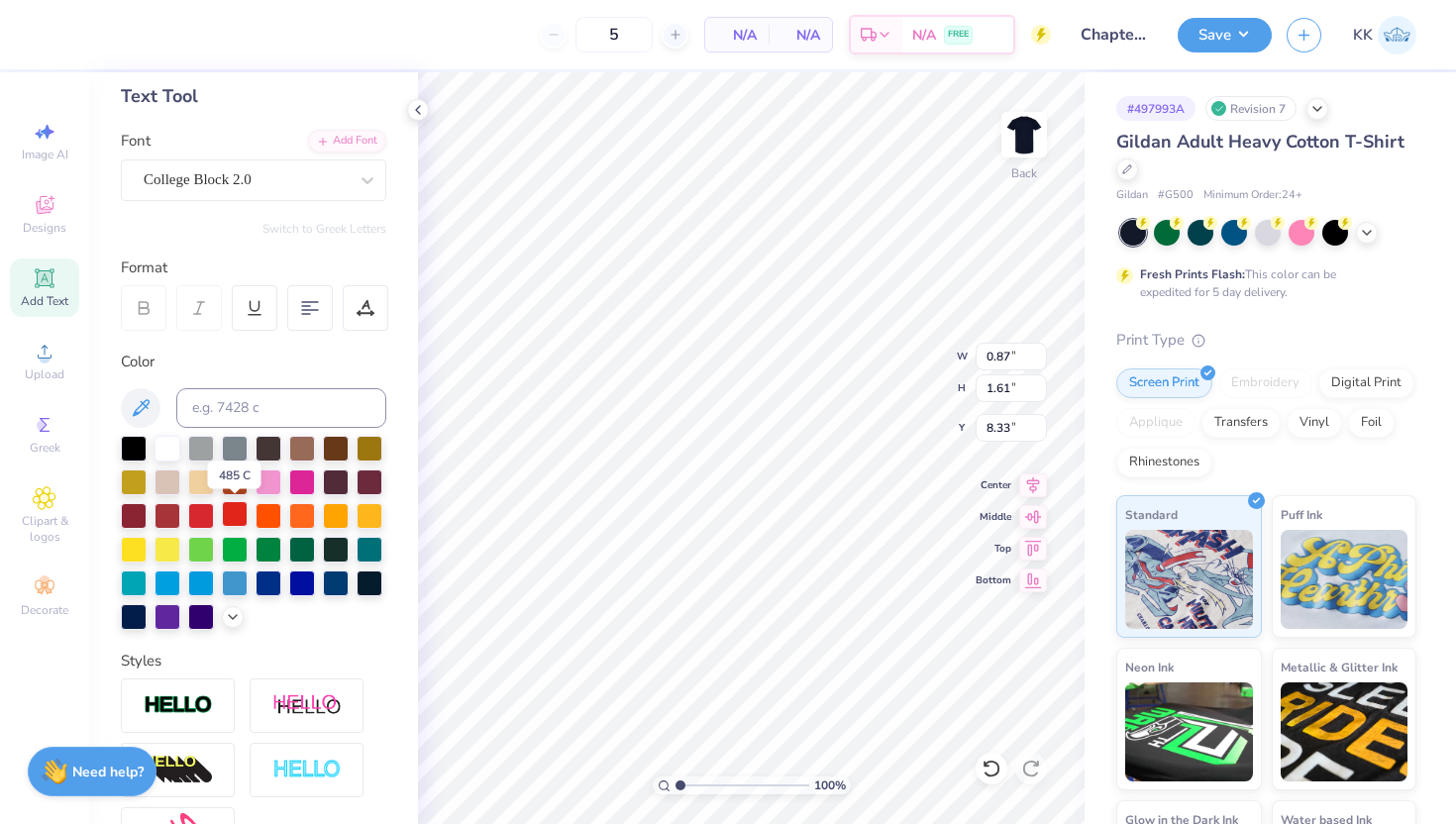 click at bounding box center (235, 514) 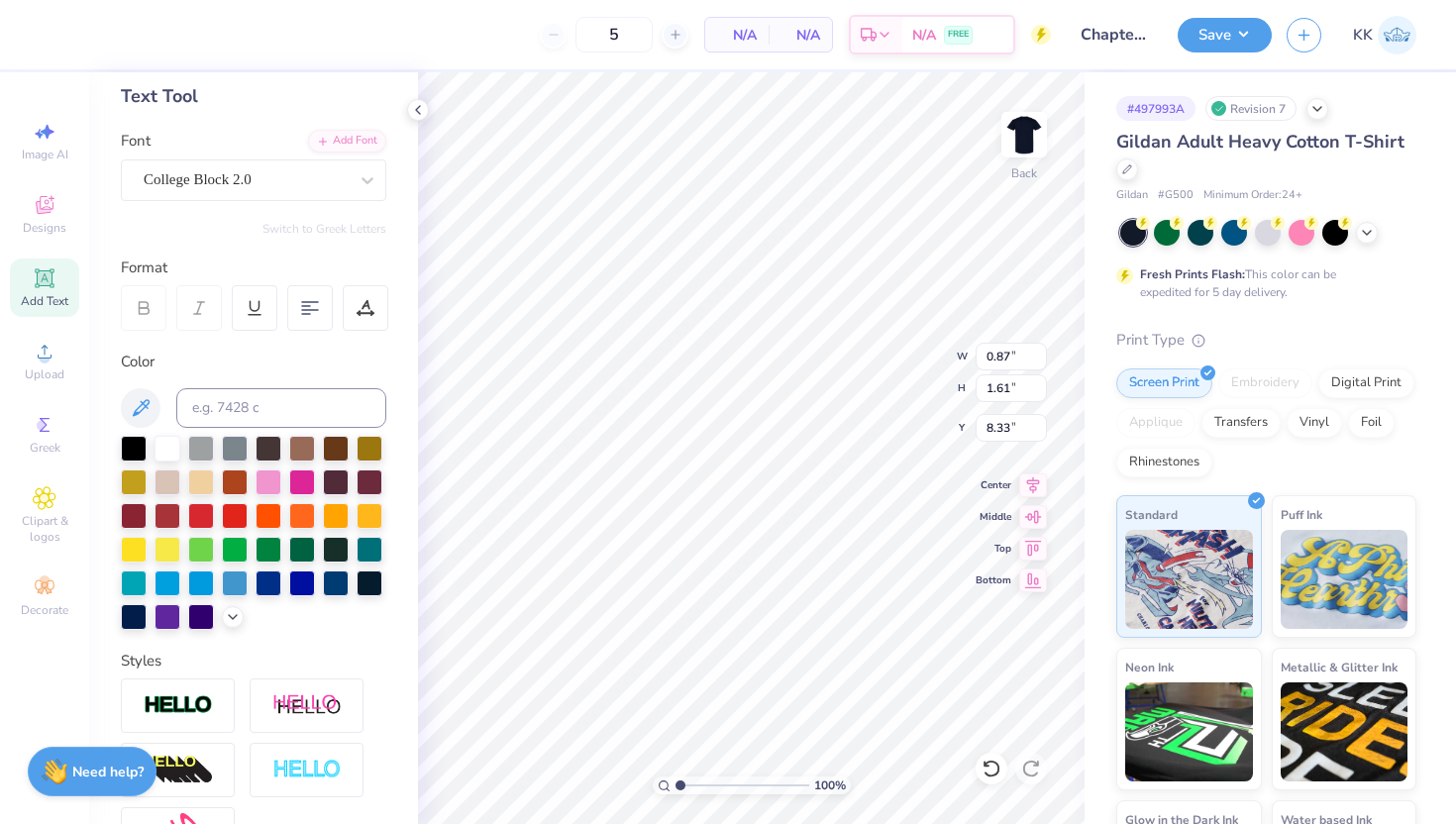 type on "12.00" 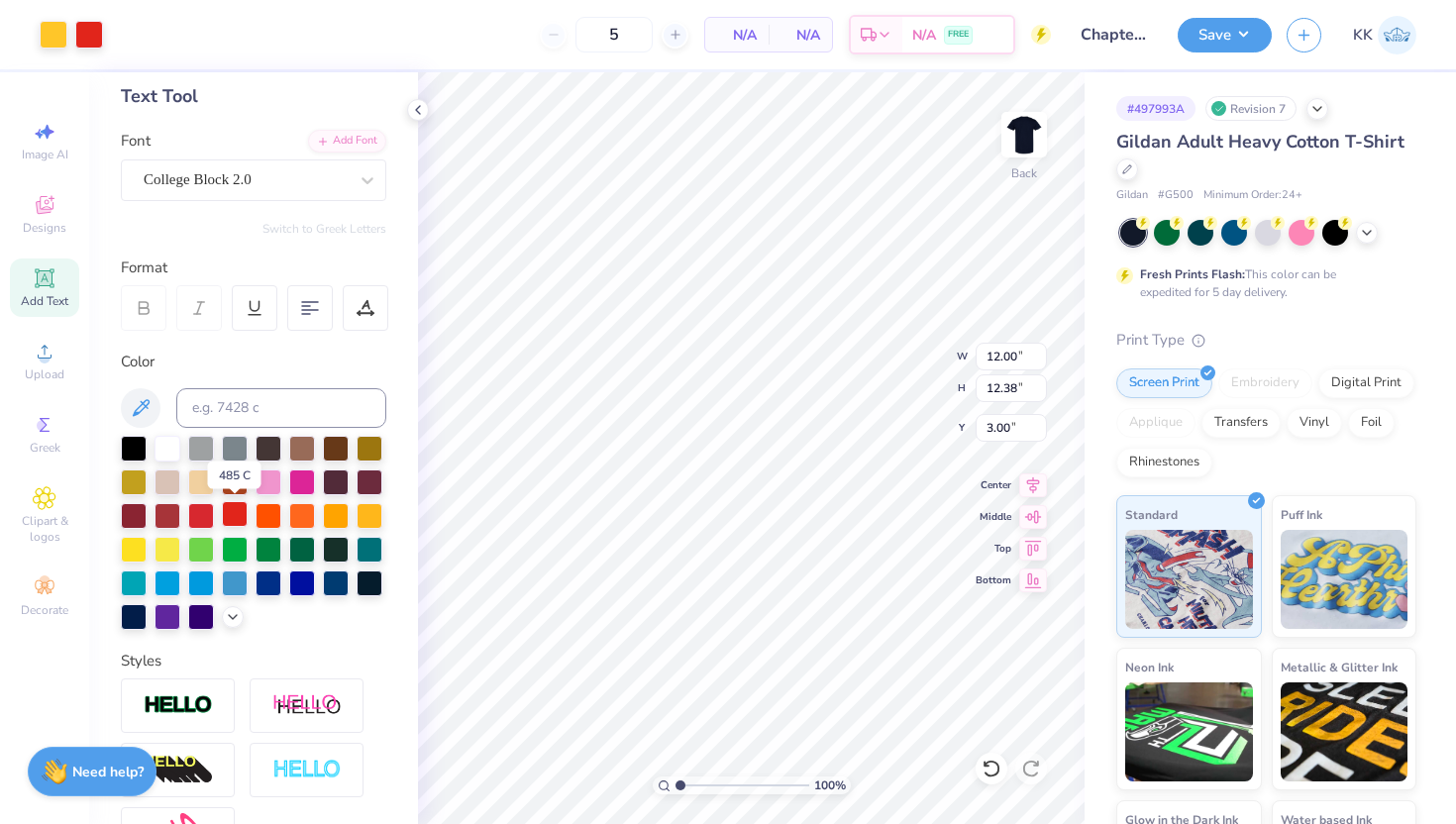 click at bounding box center [235, 514] 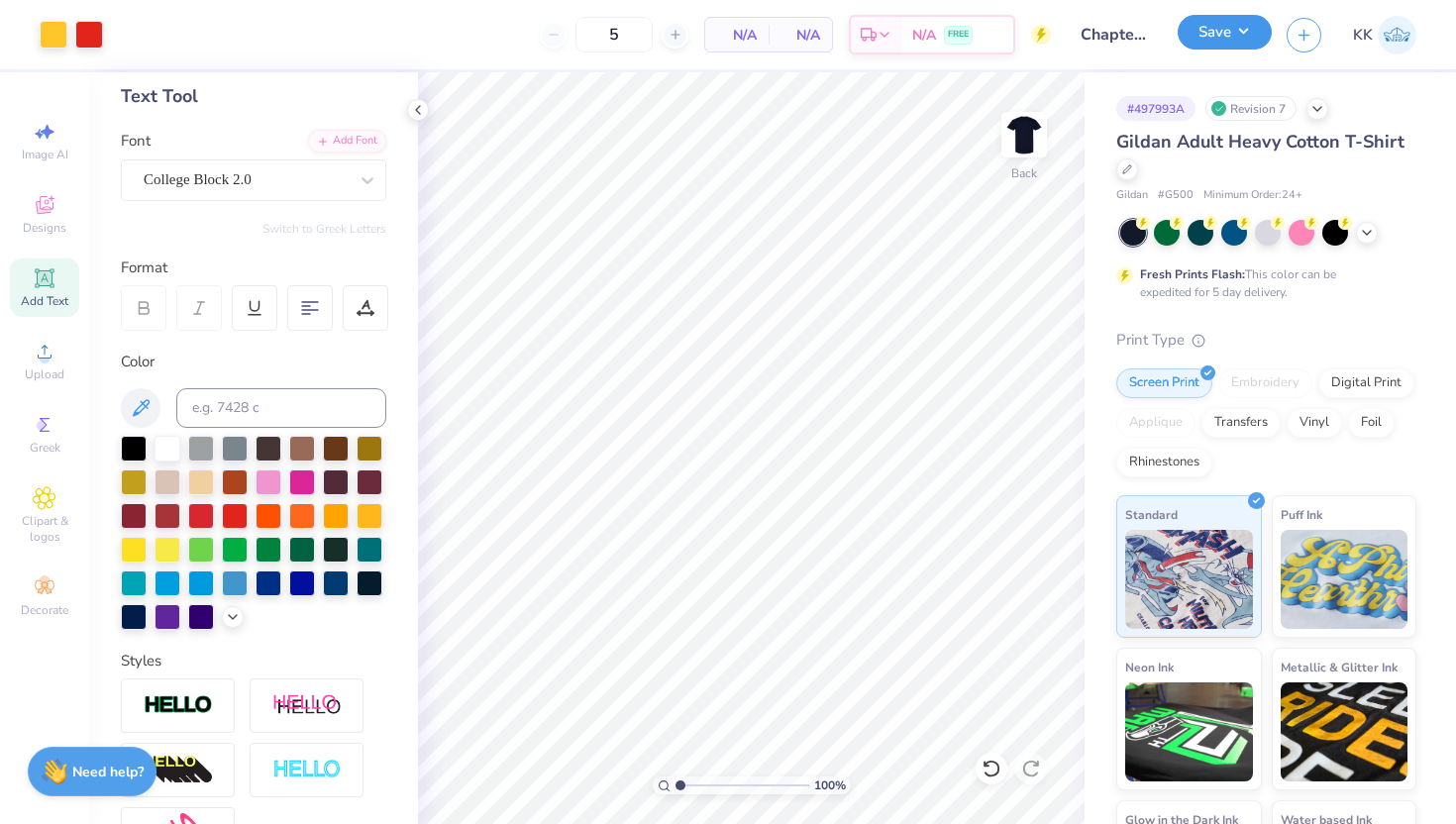 click on "Save" at bounding box center [1224, 32] 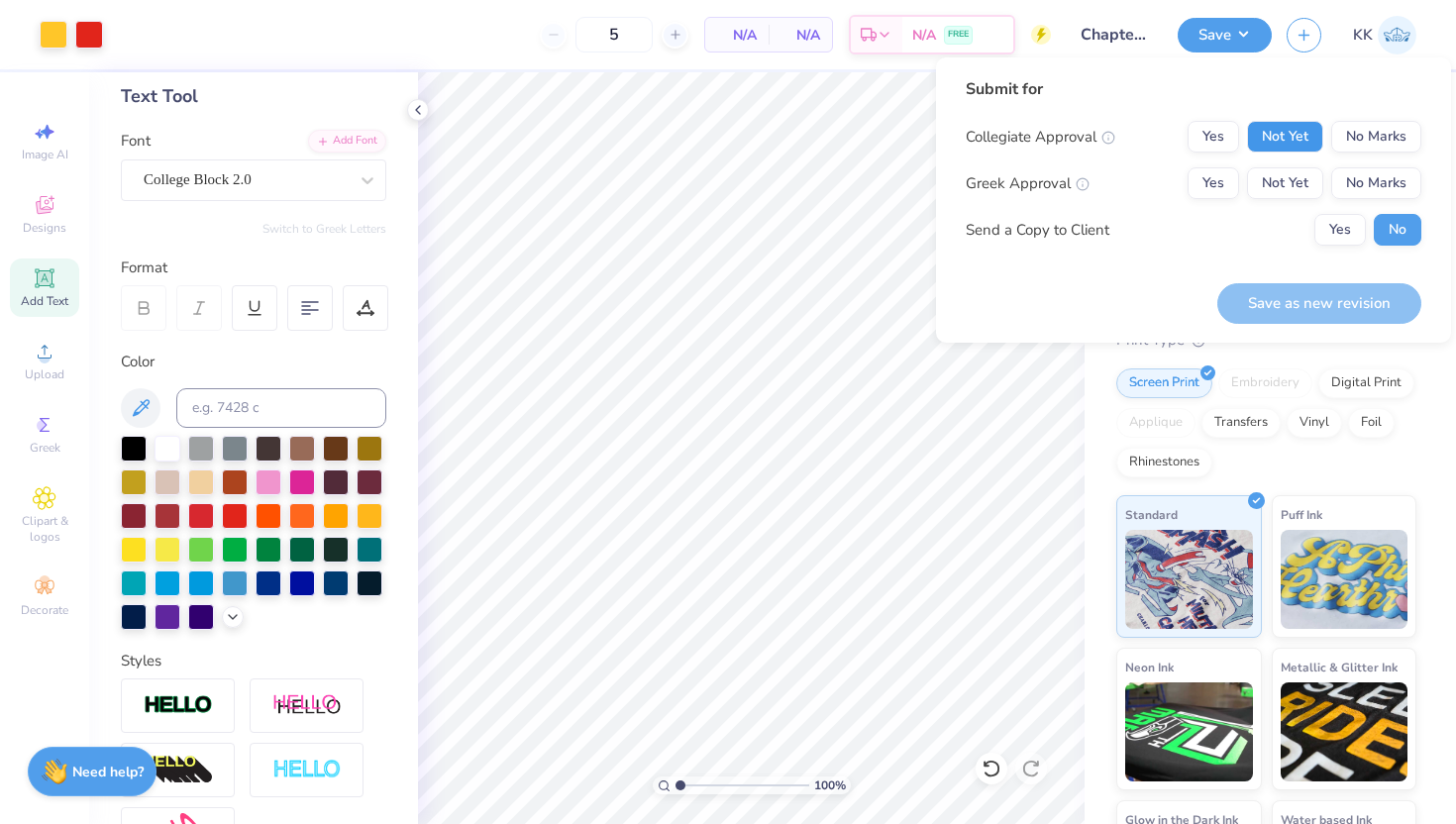 click on "Not Yet" at bounding box center [1285, 137] 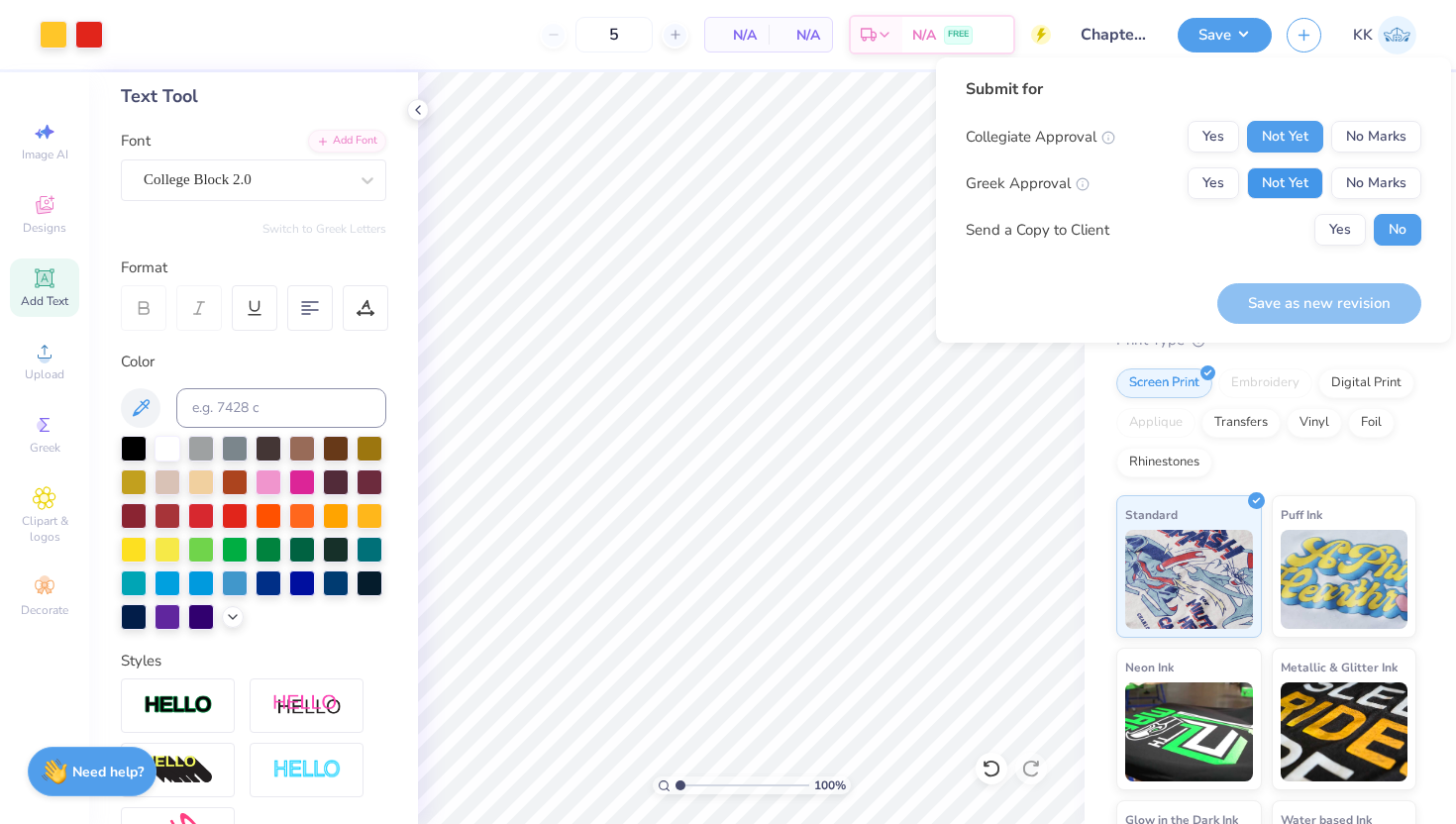 click on "Not Yet" at bounding box center (1285, 183) 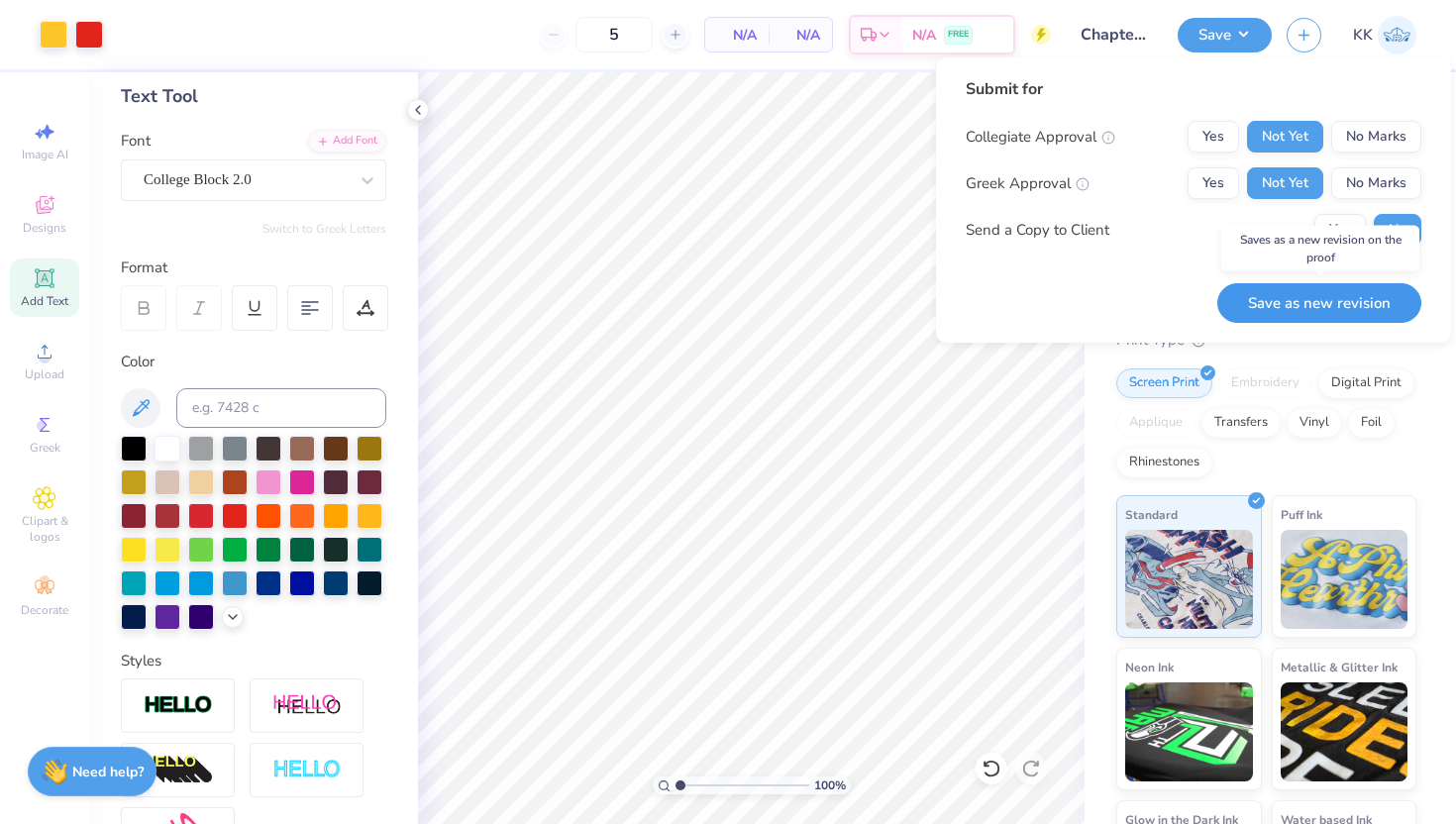 click on "Save as new revision" at bounding box center (1319, 303) 